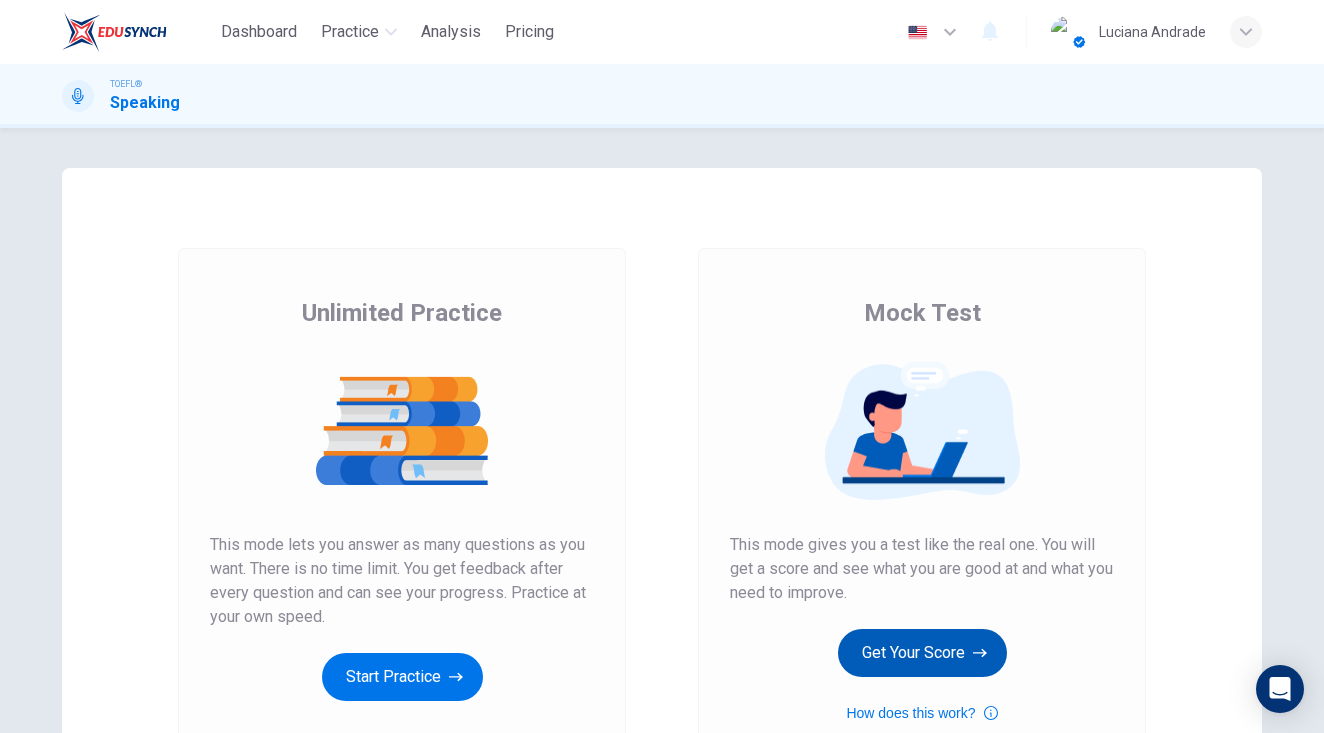 scroll, scrollTop: 0, scrollLeft: 0, axis: both 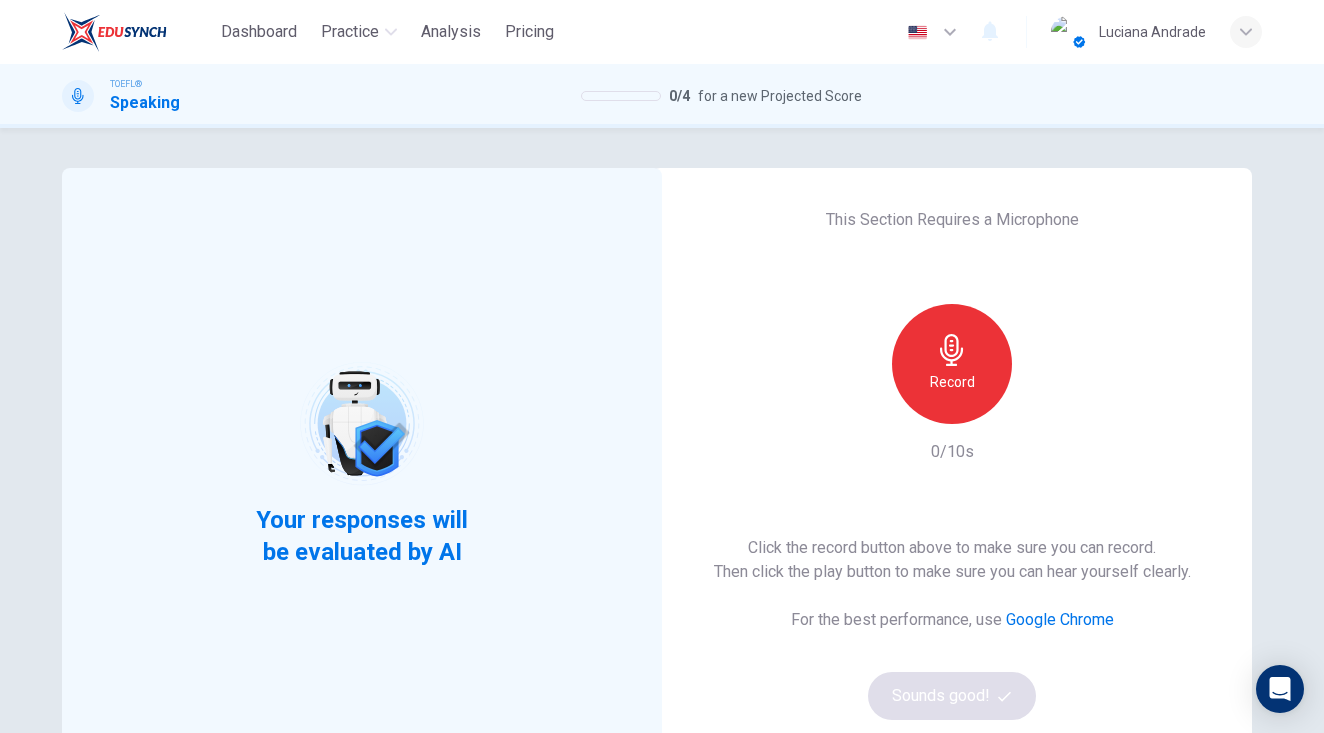 click on "Record" at bounding box center (952, 382) 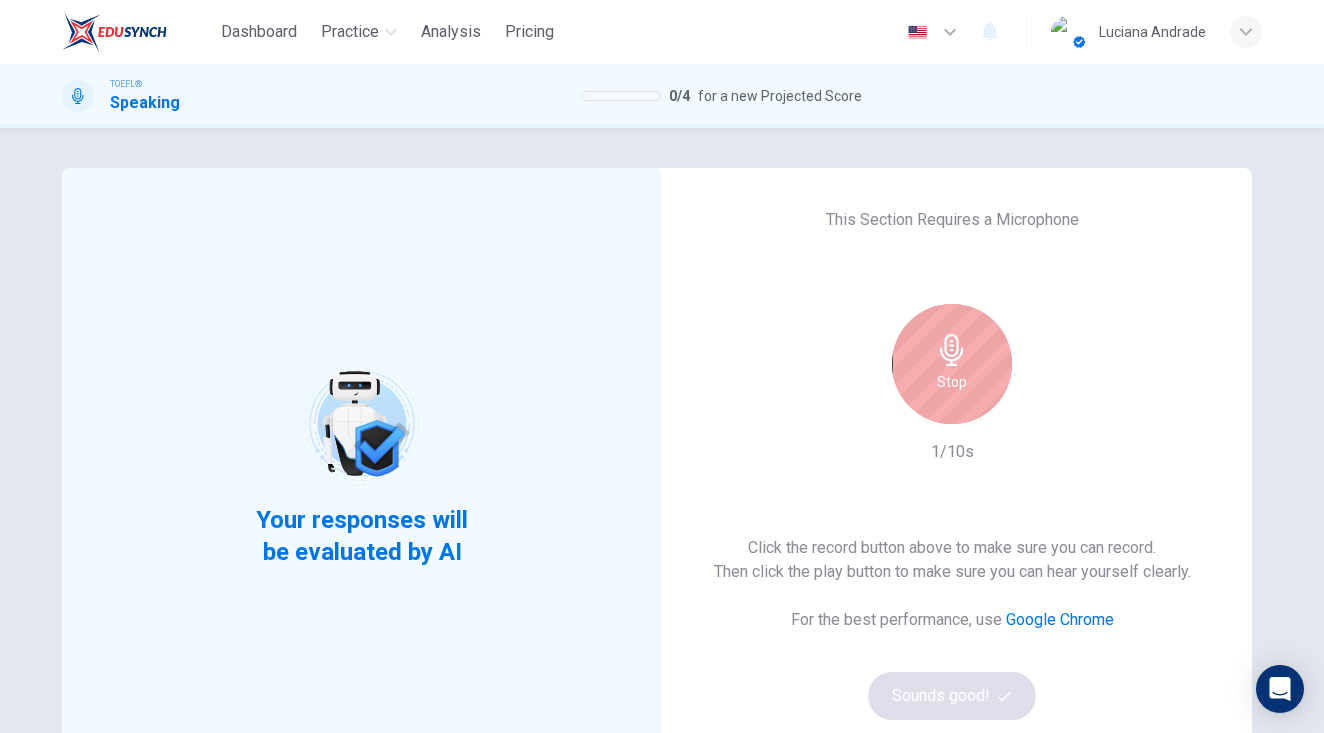 click at bounding box center (952, 350) 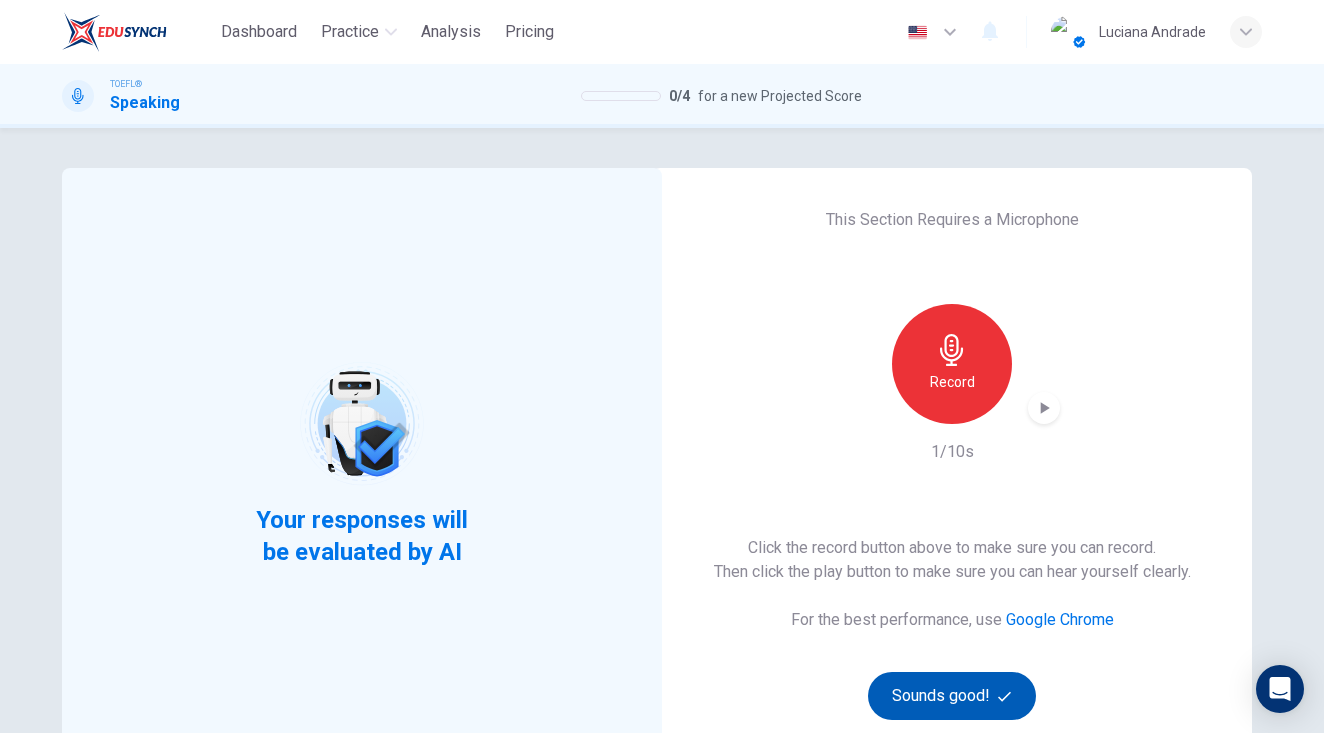 click on "Sounds good!" at bounding box center [952, 696] 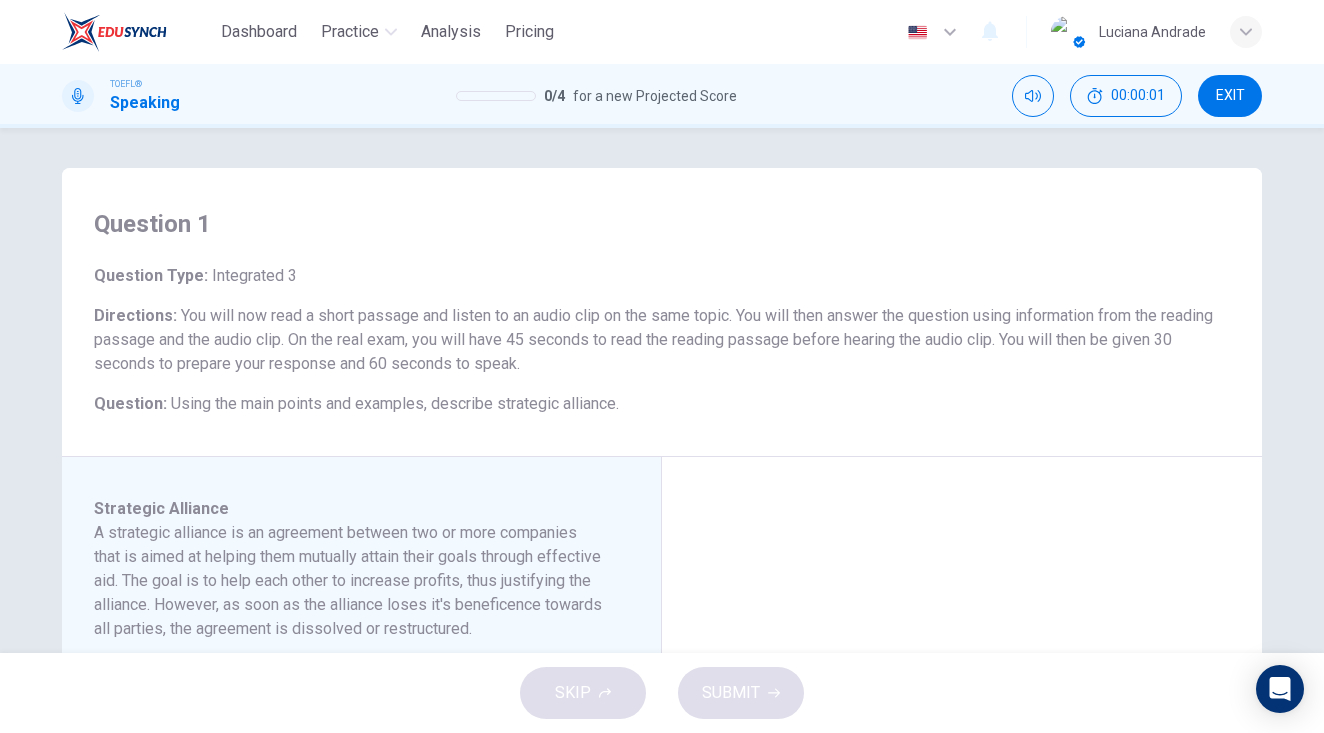scroll, scrollTop: 167, scrollLeft: 0, axis: vertical 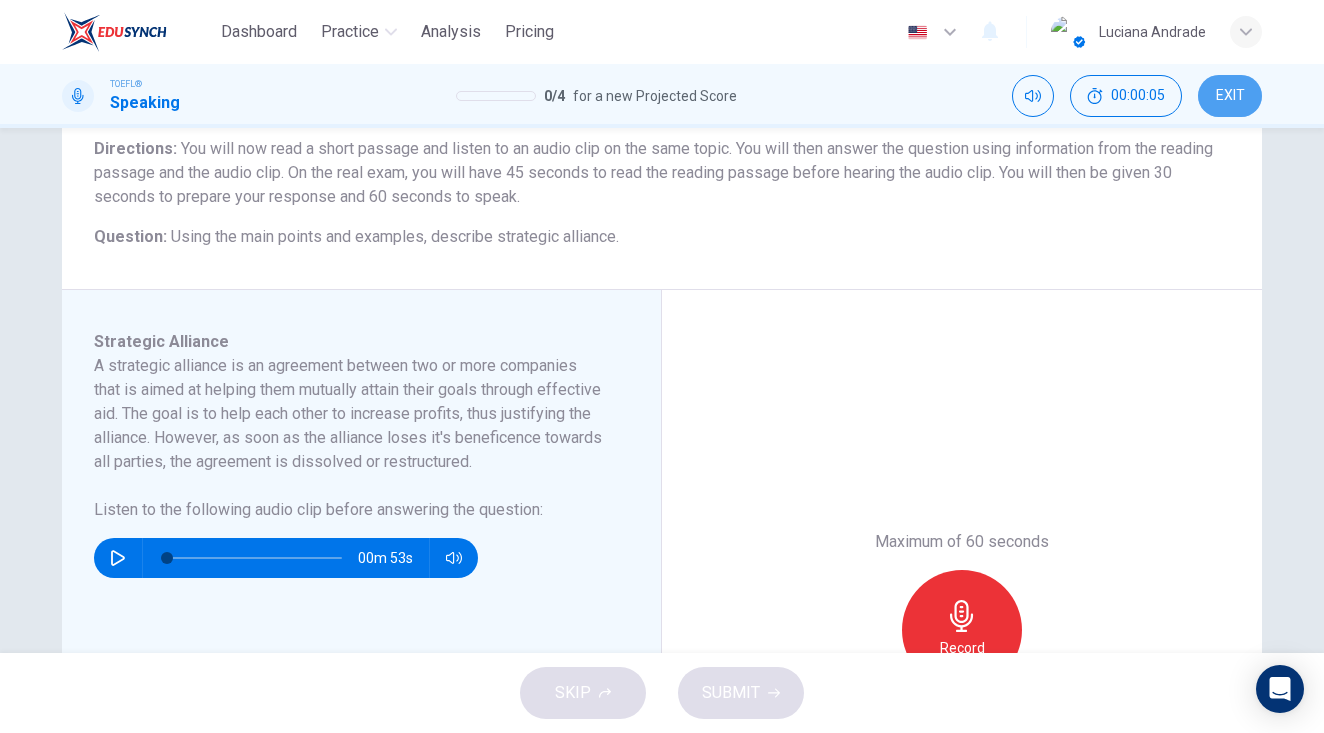 click on "EXIT" at bounding box center [1230, 96] 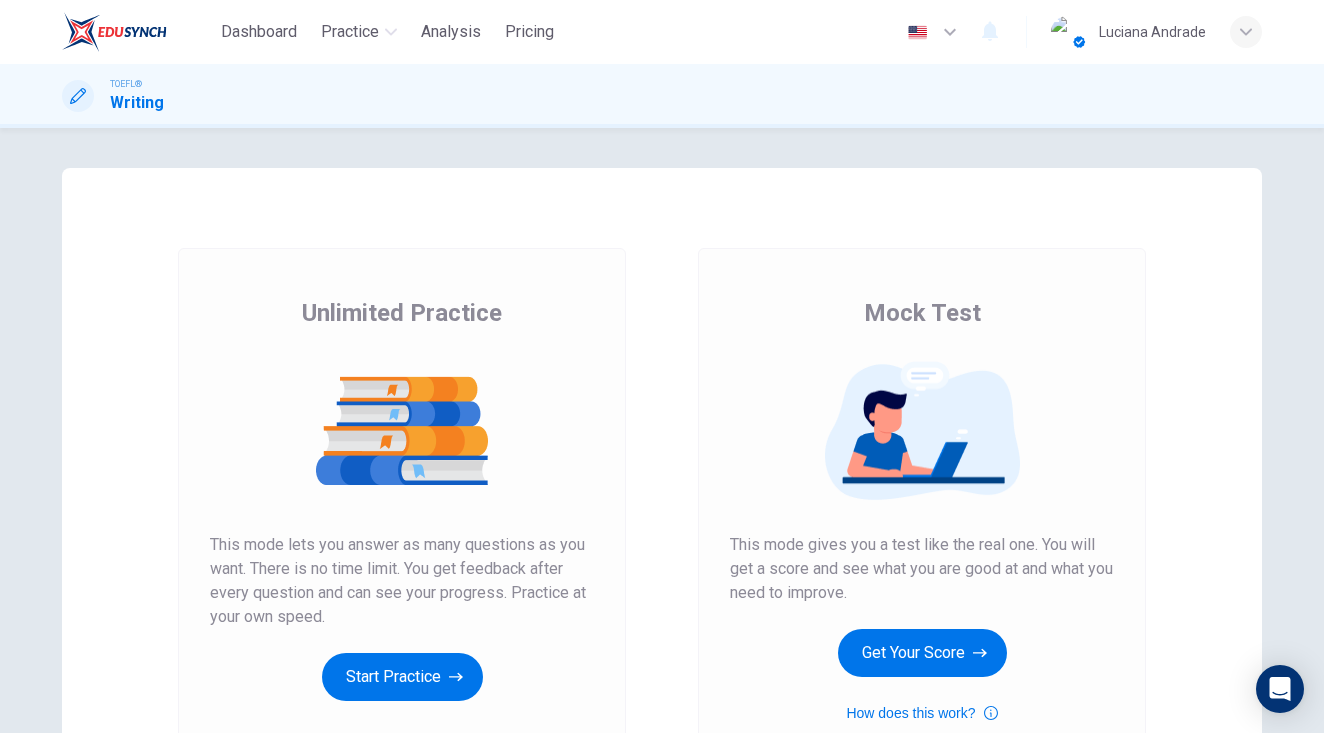 scroll, scrollTop: 0, scrollLeft: 0, axis: both 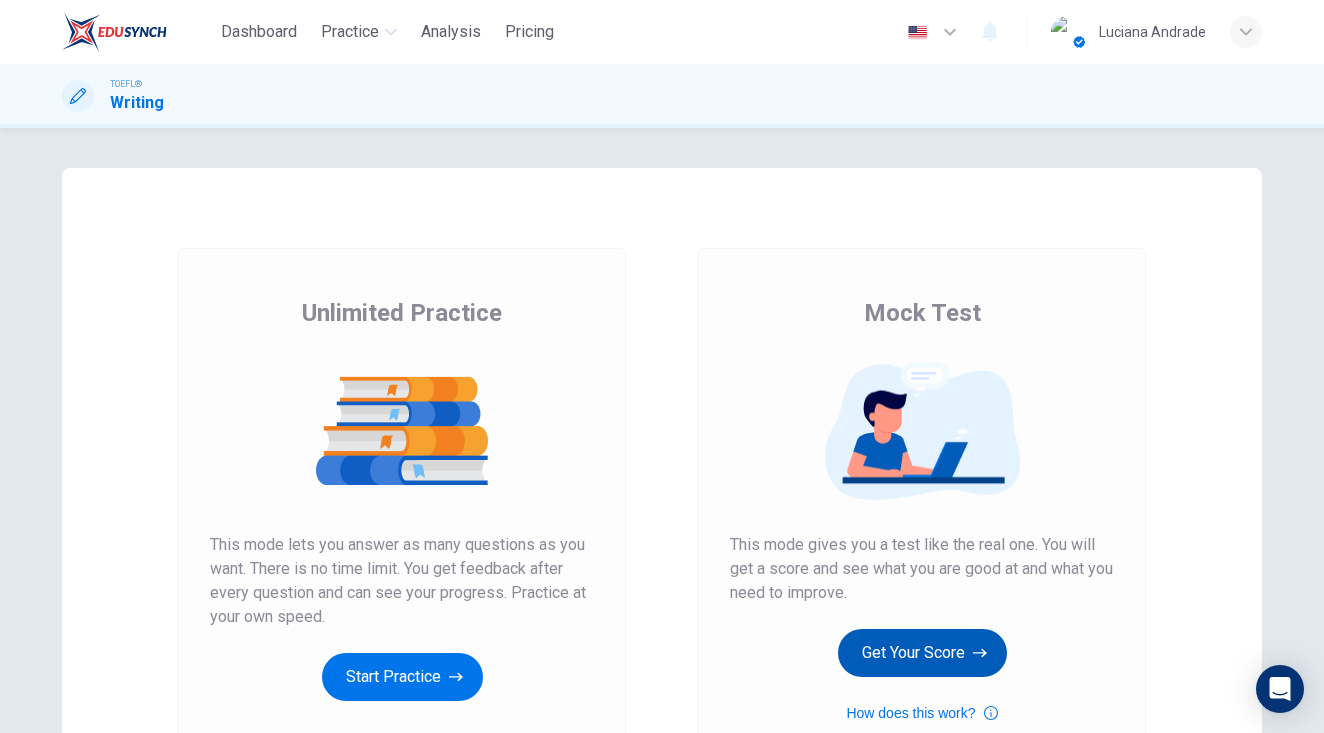click on "Get Your Score" at bounding box center (402, 677) 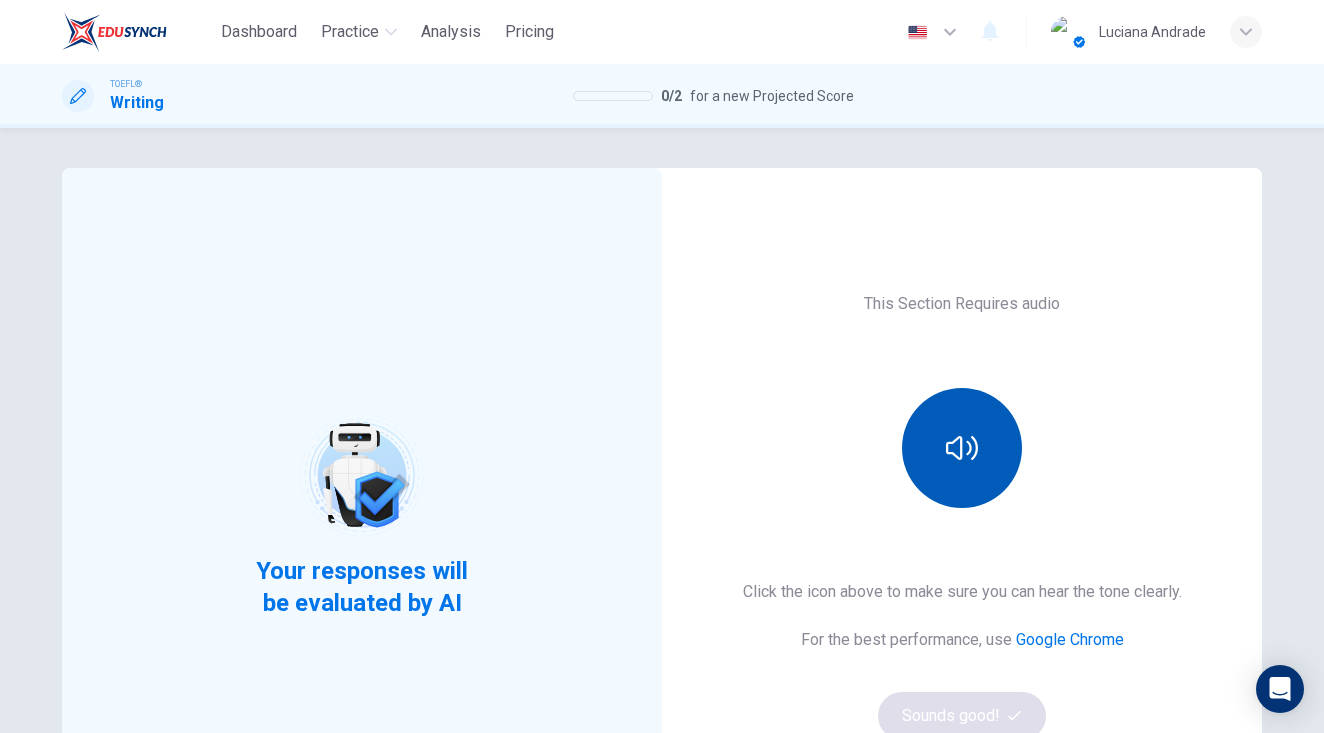 click at bounding box center (962, 448) 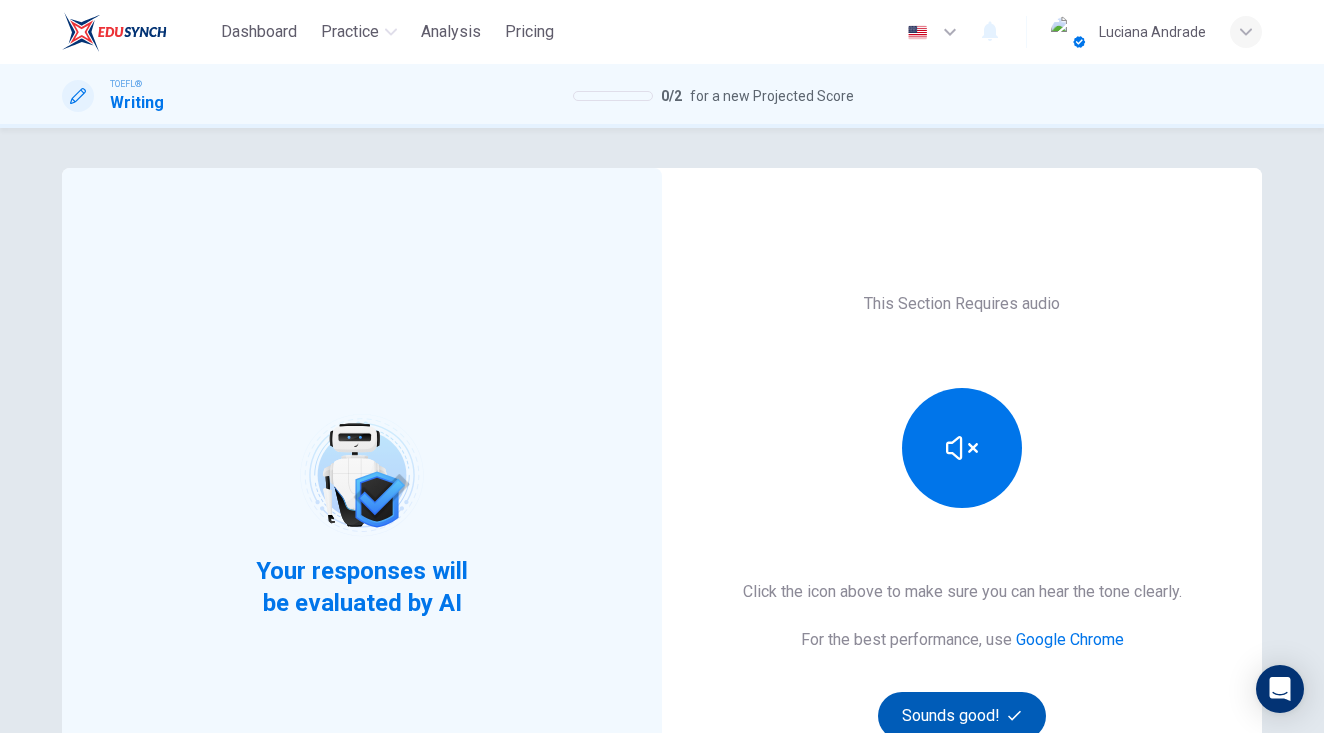 click on "Sounds good!" at bounding box center (962, 716) 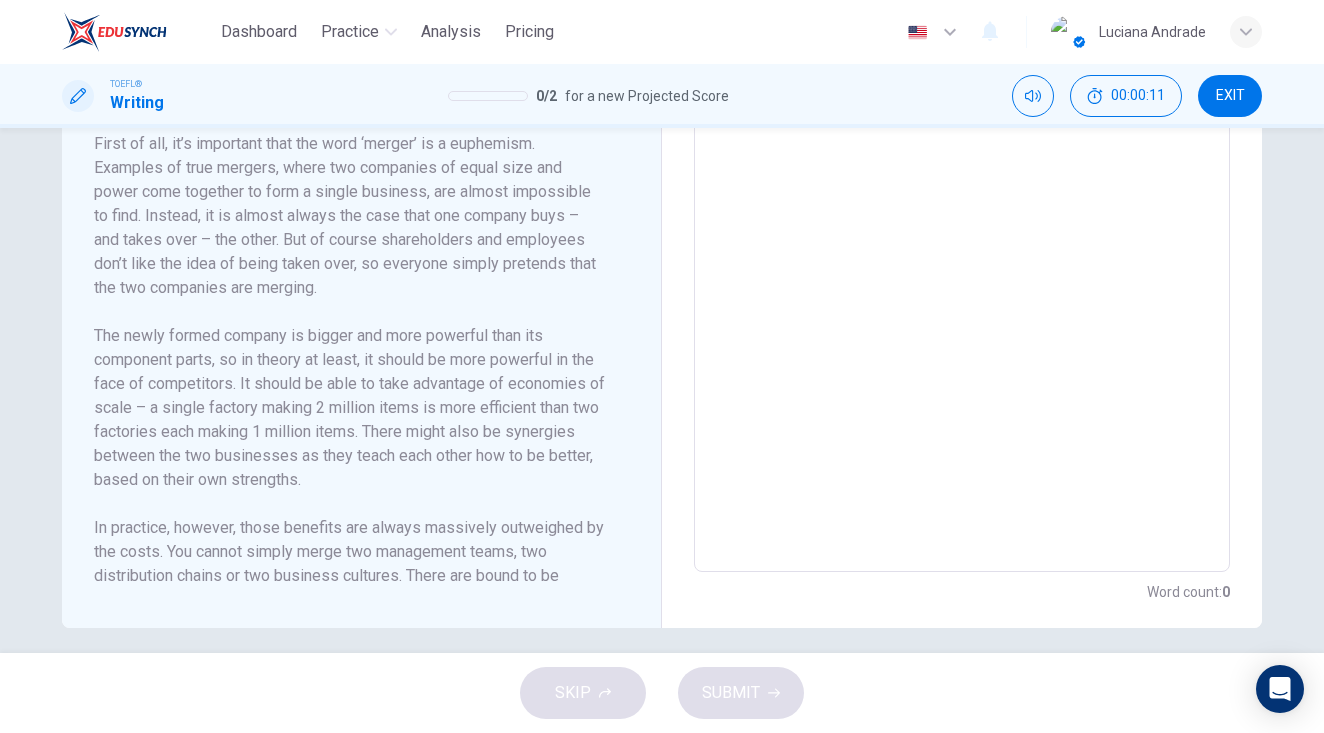 scroll, scrollTop: 620, scrollLeft: 0, axis: vertical 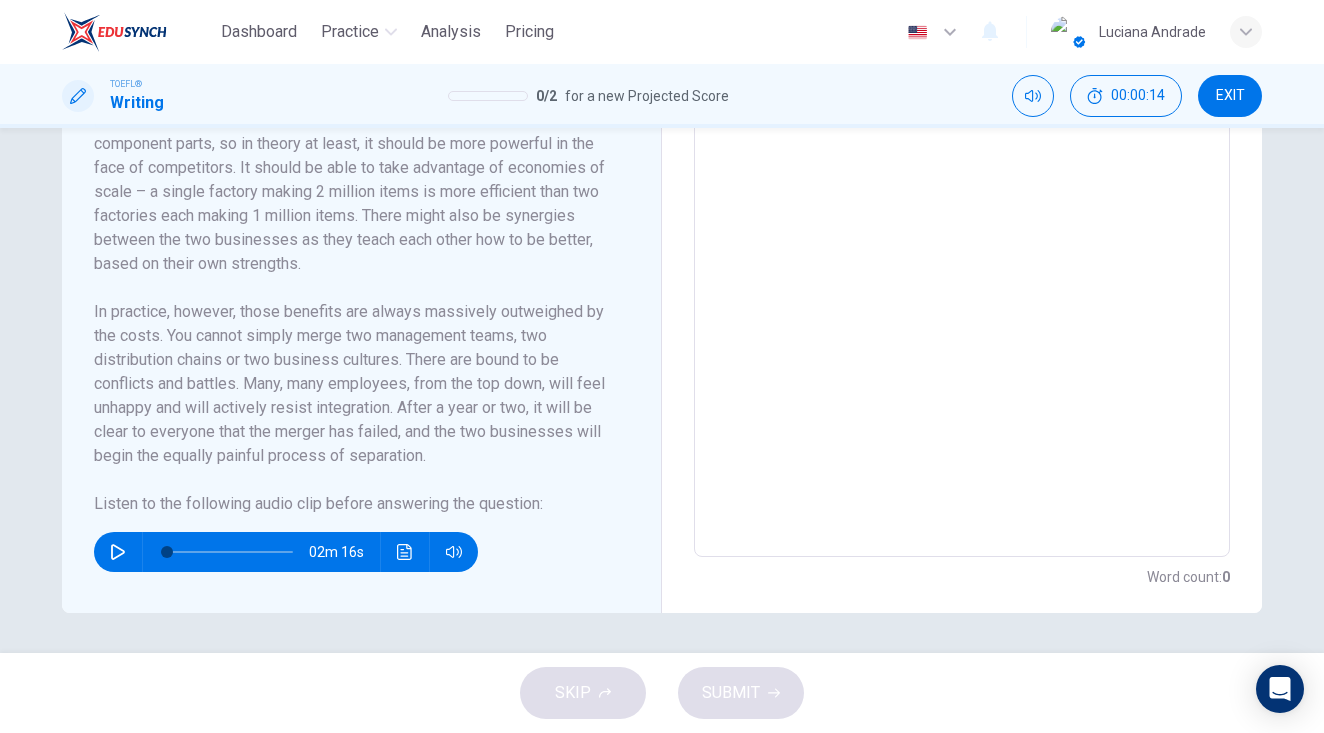 click at bounding box center [118, 552] 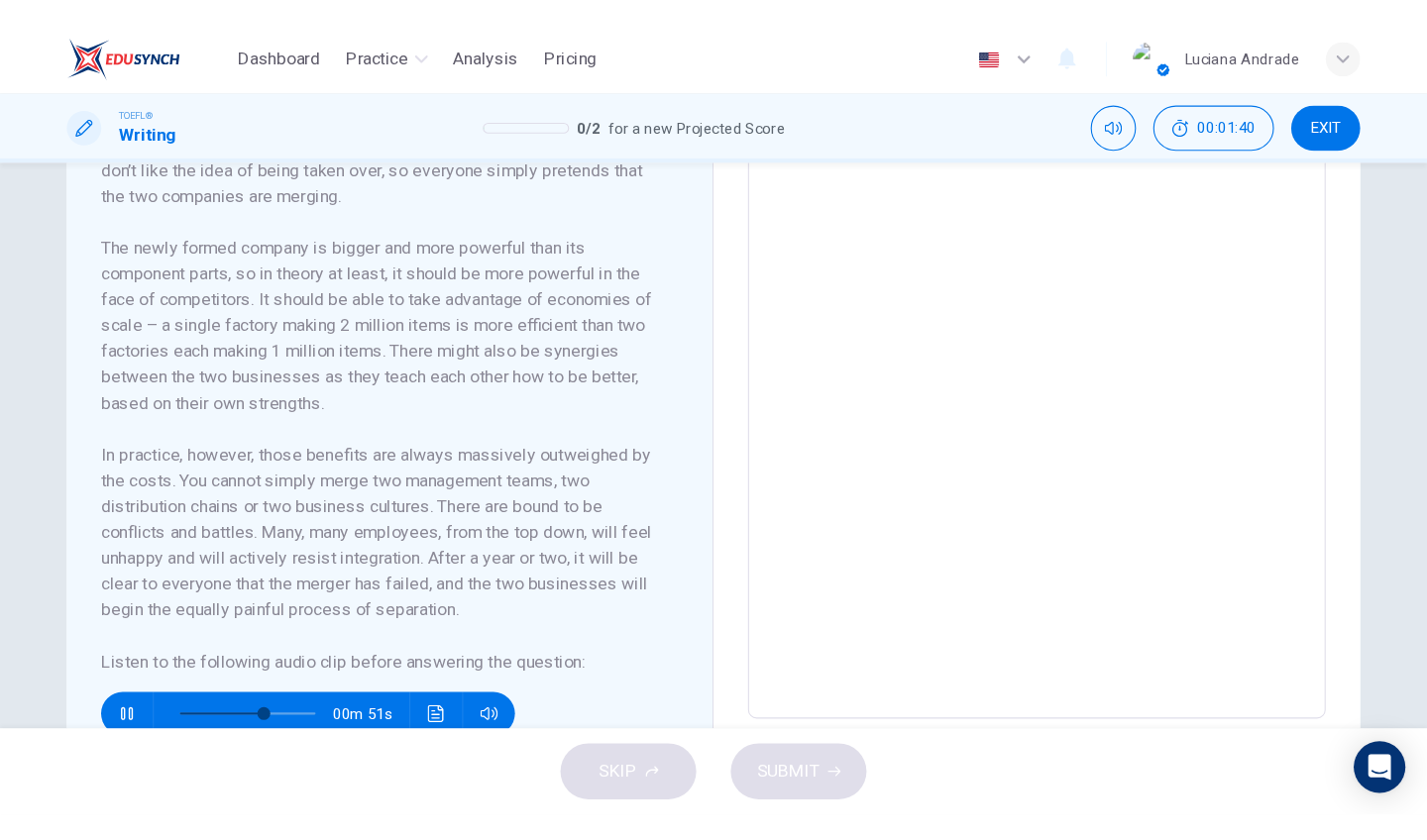 scroll, scrollTop: 500, scrollLeft: 0, axis: vertical 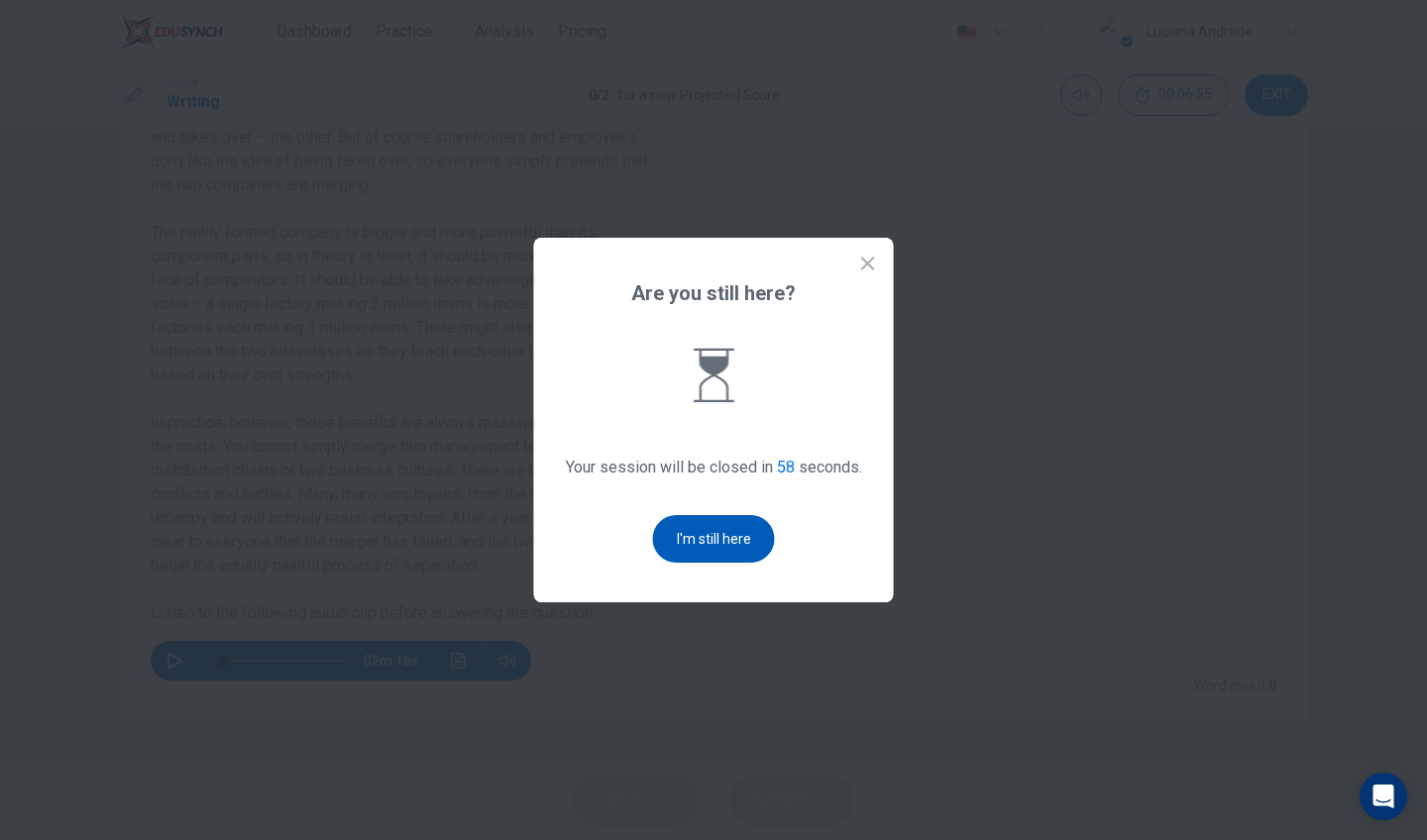 click on "I'm still here" at bounding box center [714, 539] 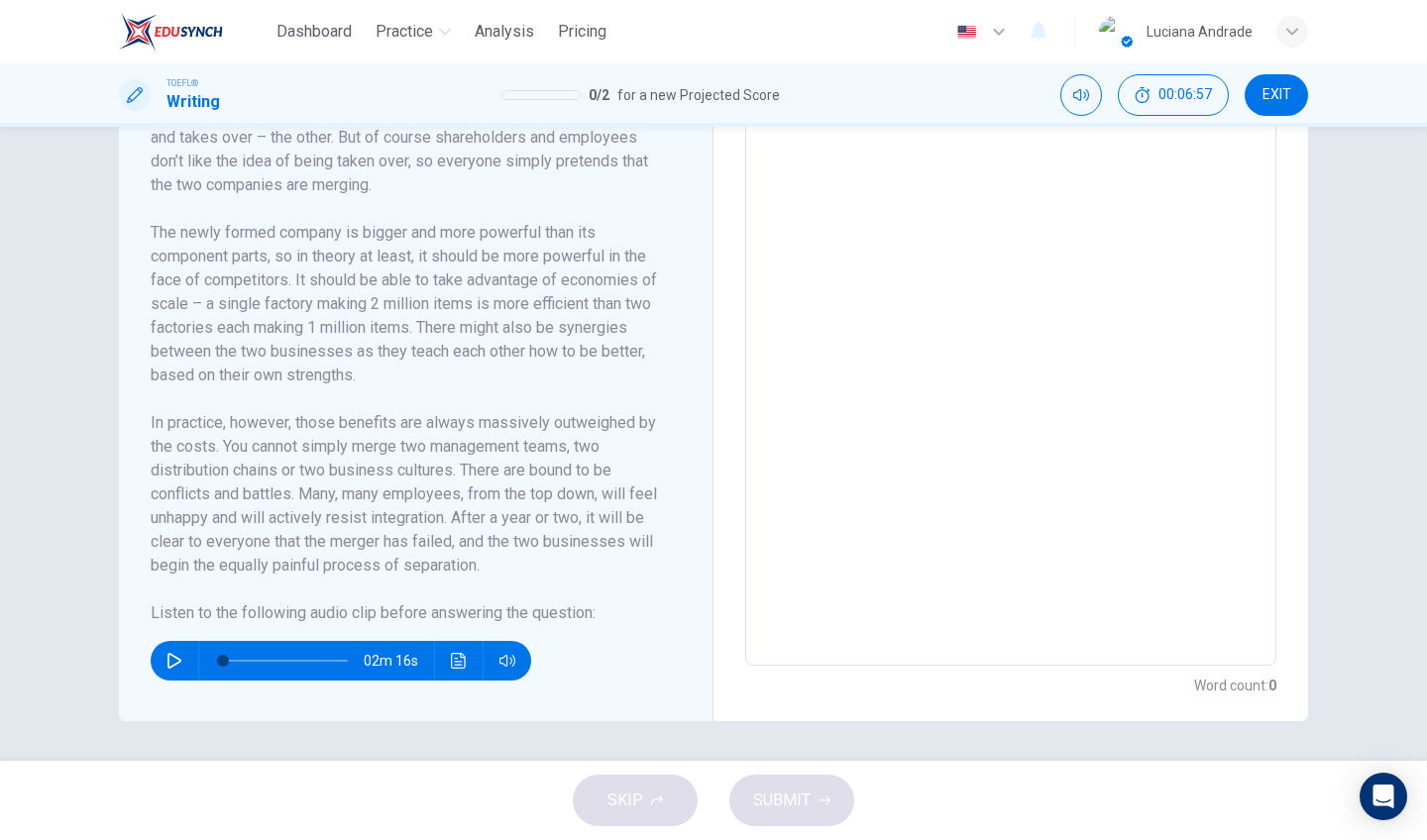 click on "EXIT" at bounding box center [1276, 95] 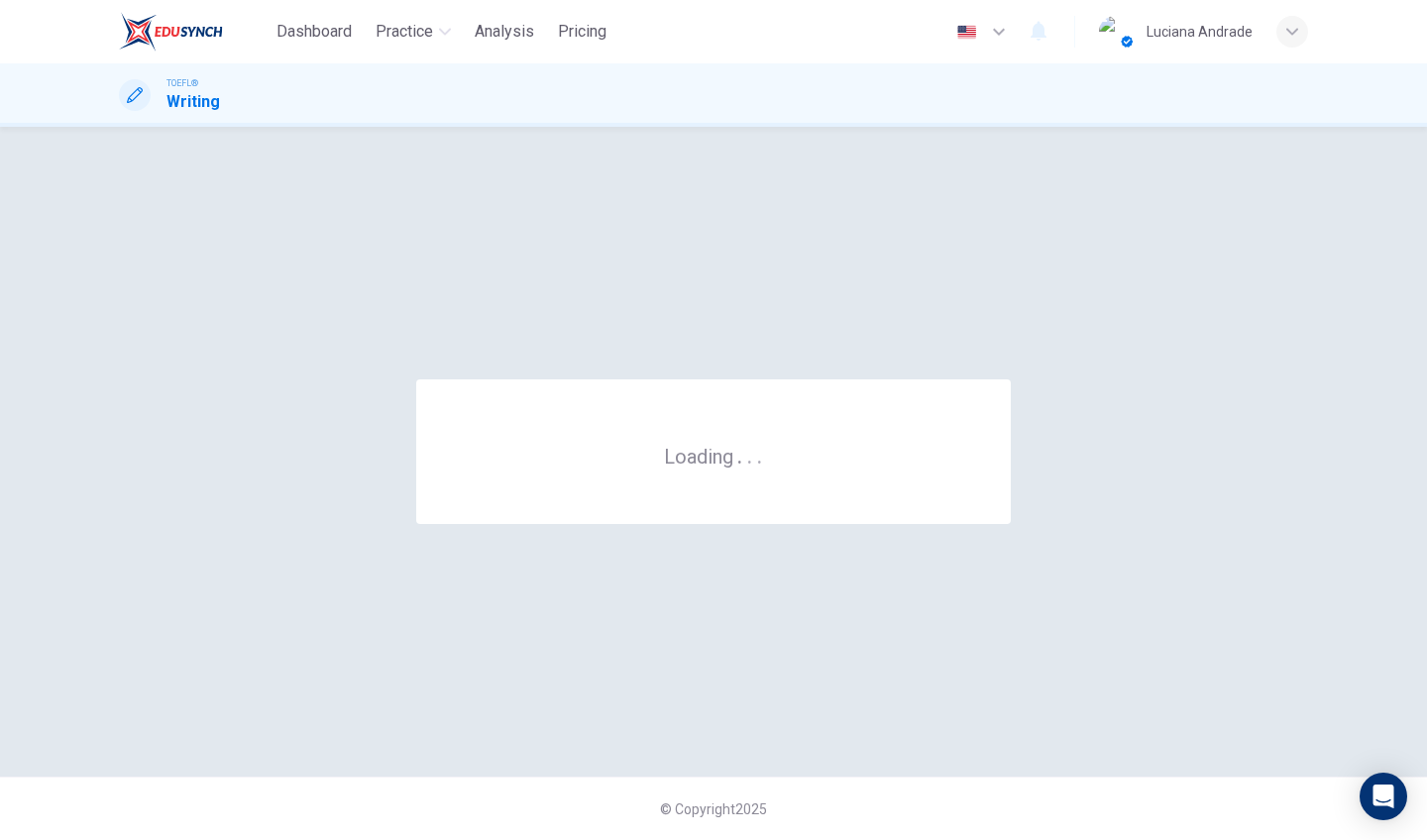 scroll, scrollTop: 0, scrollLeft: 0, axis: both 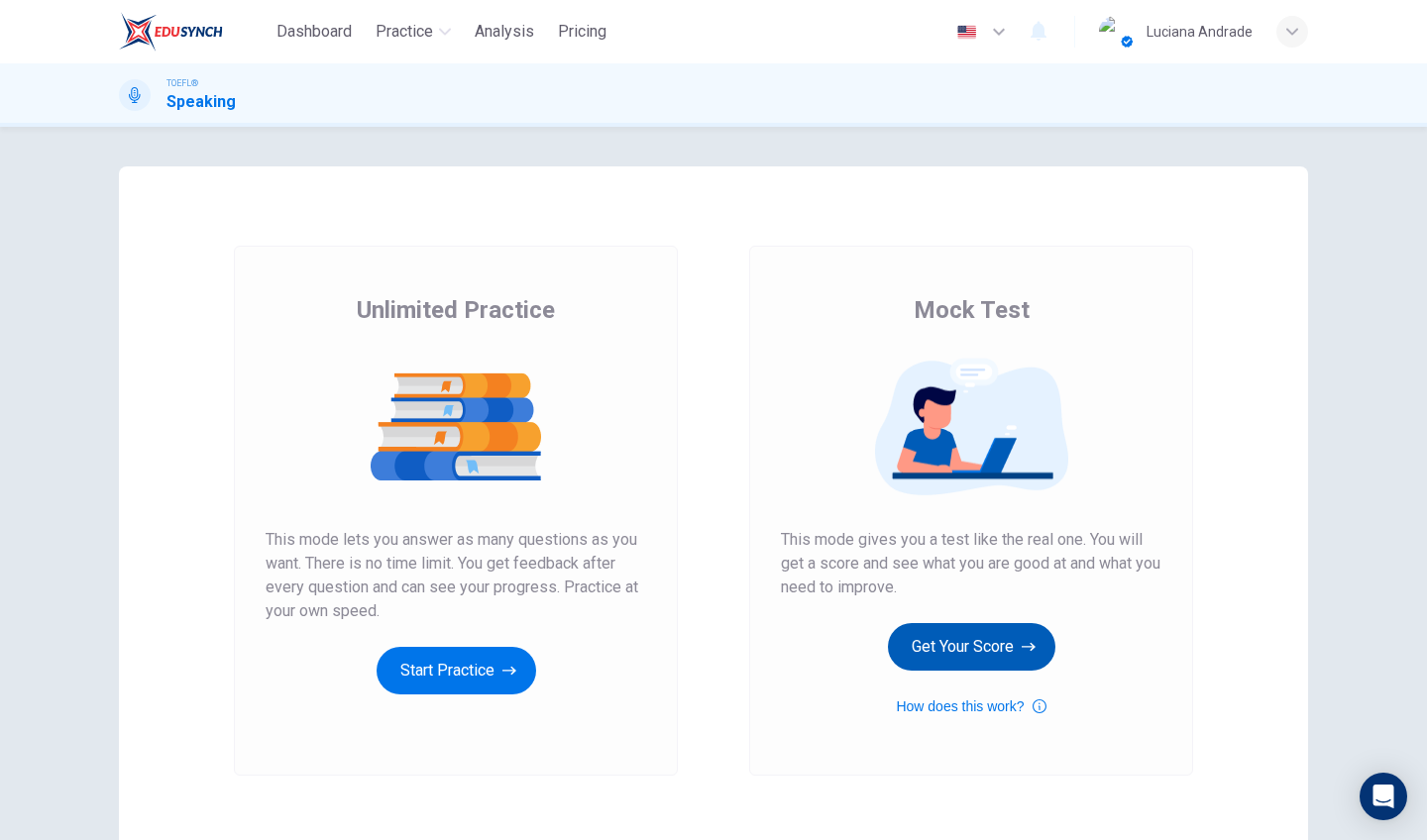 click on "Get Your Score" at bounding box center (456, 671) 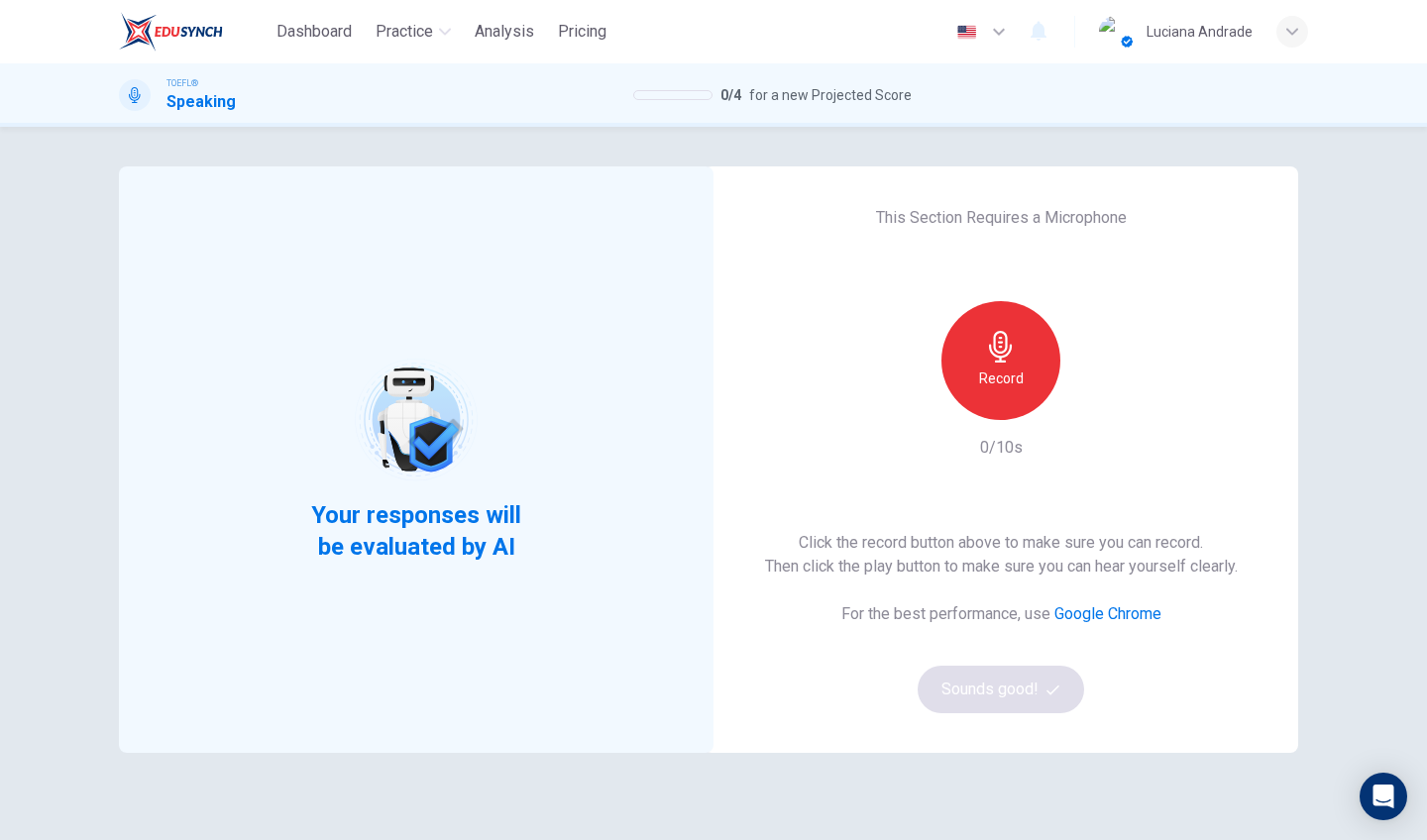 click on "Record" at bounding box center (1001, 361) 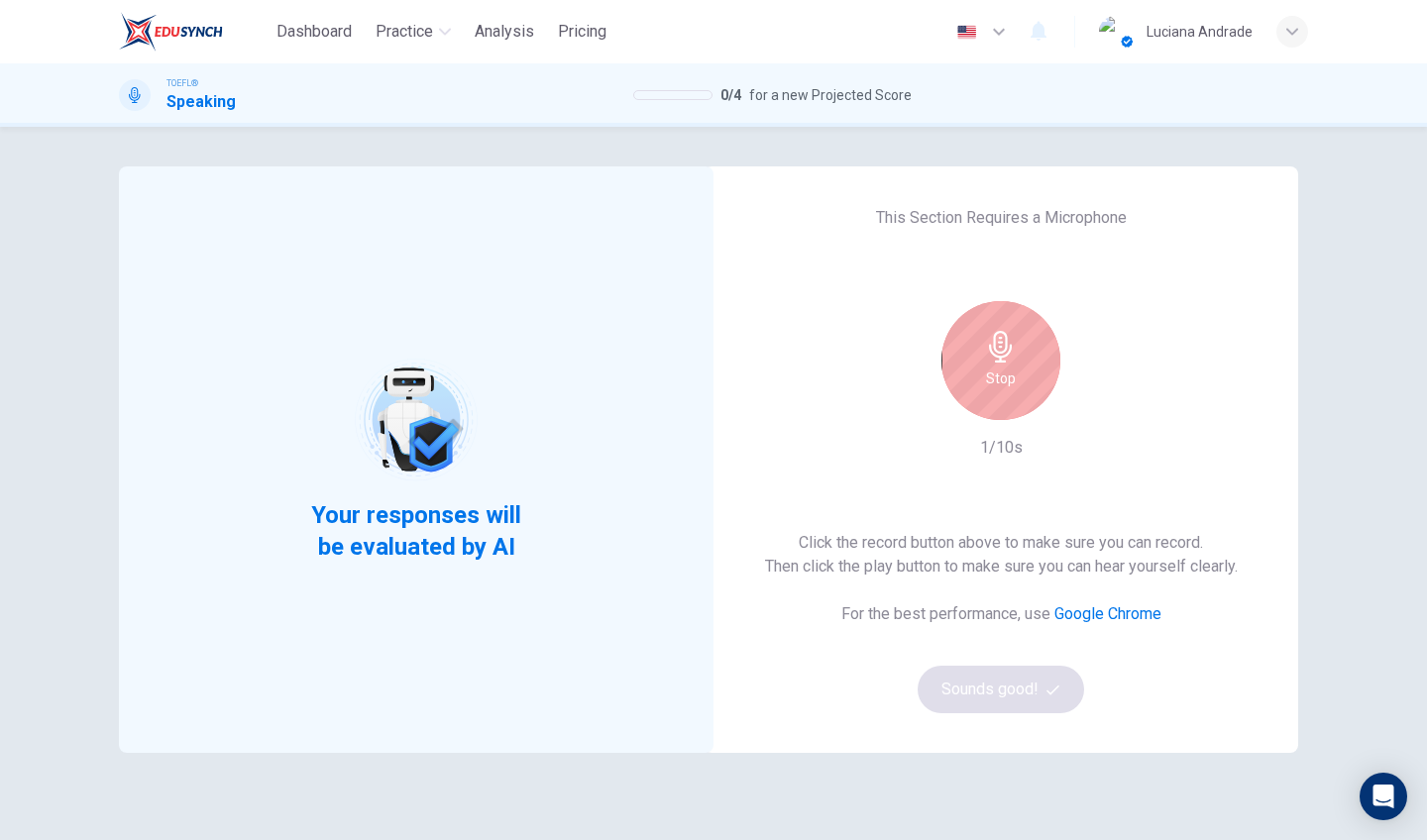 click on "Stop" at bounding box center (1001, 361) 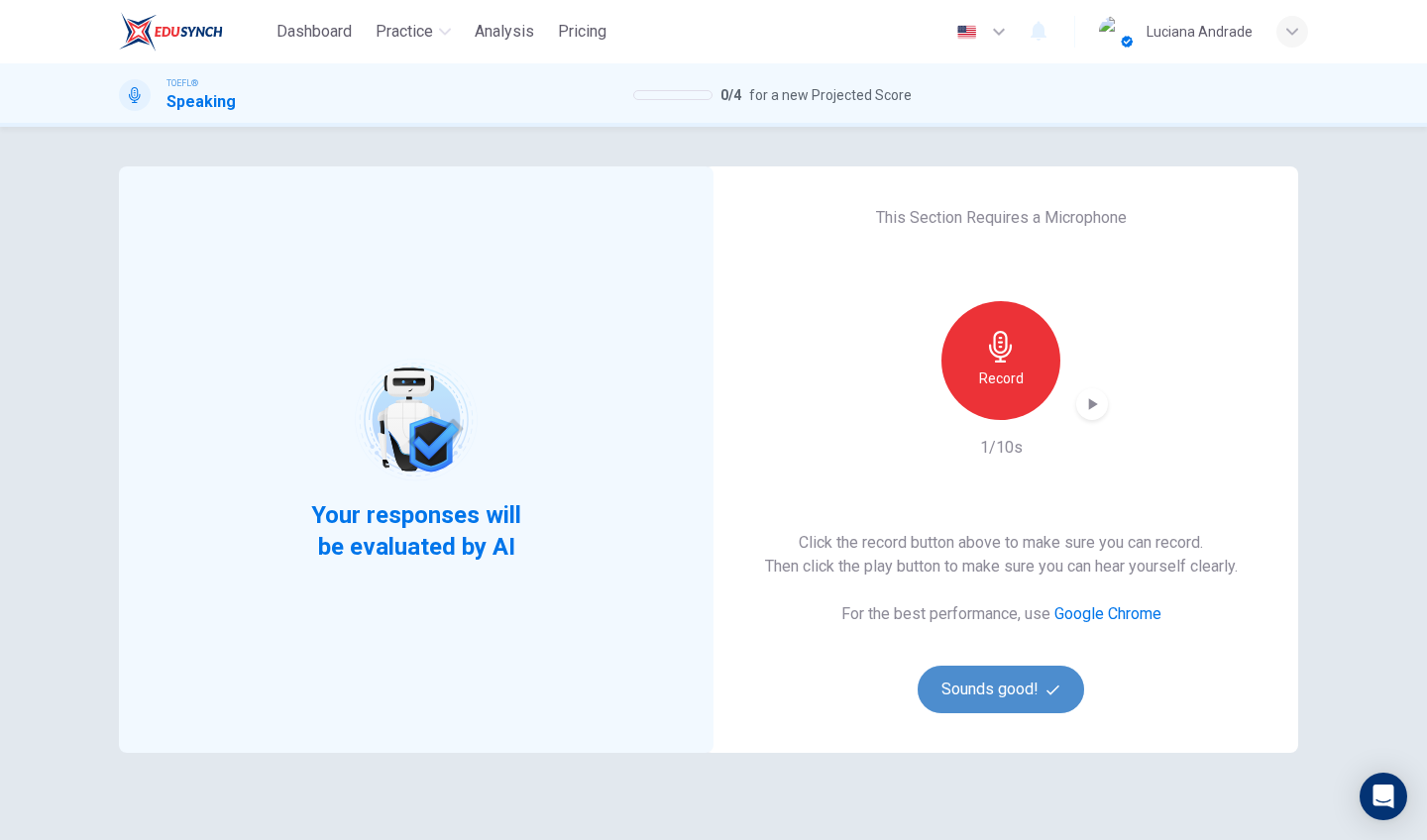 click on "Sounds good!" at bounding box center [1001, 689] 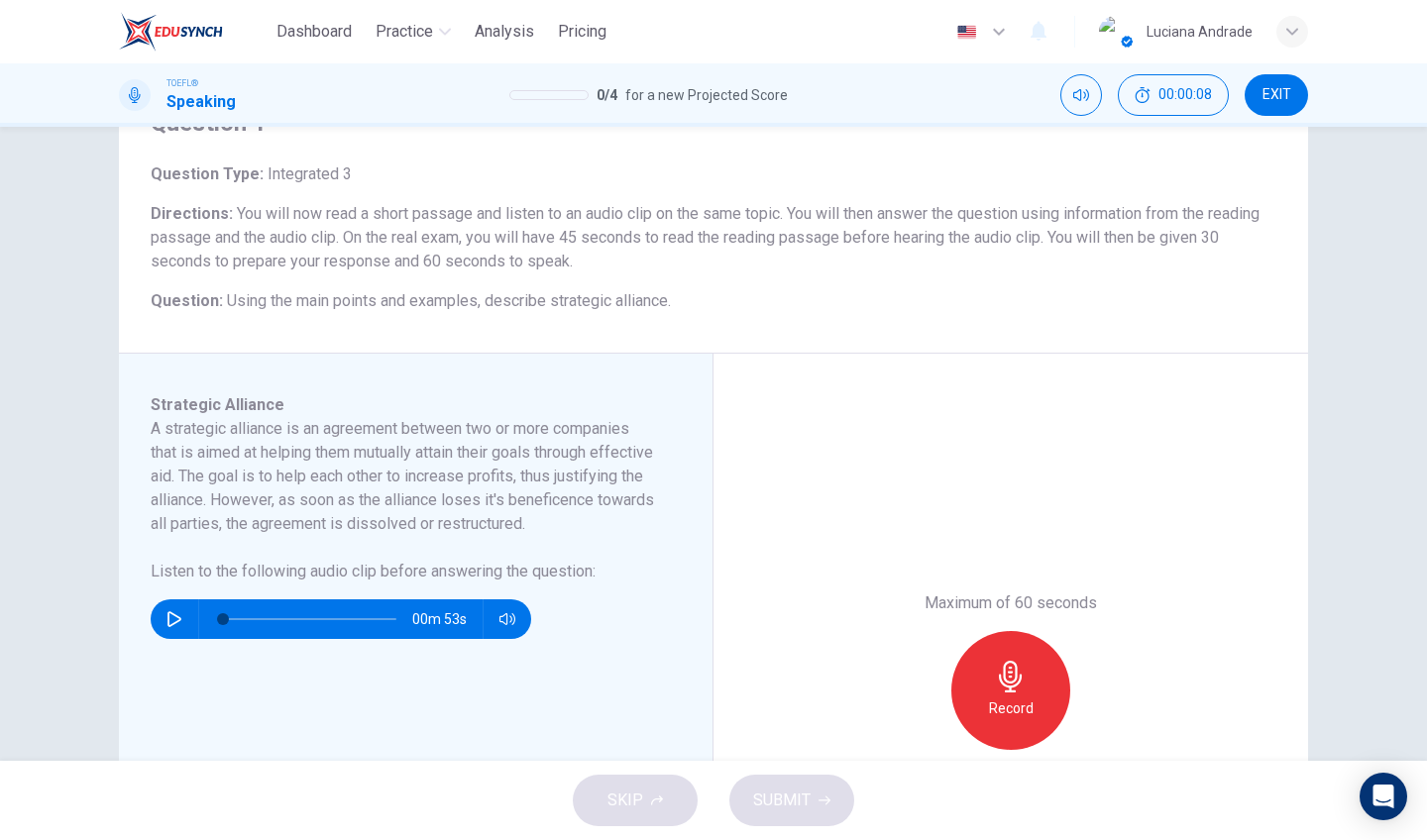 scroll, scrollTop: 286, scrollLeft: 0, axis: vertical 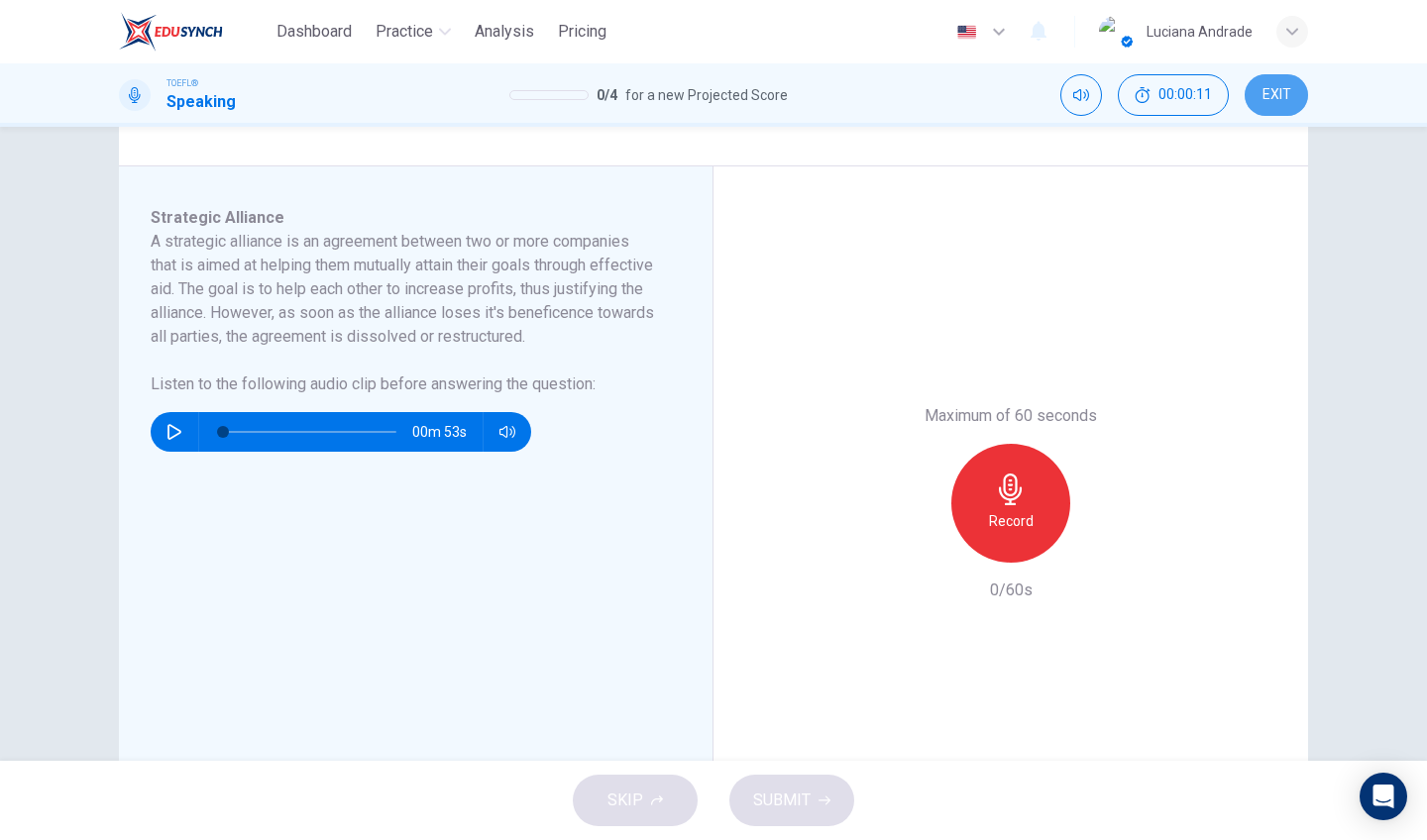 click on "EXIT" at bounding box center (1276, 95) 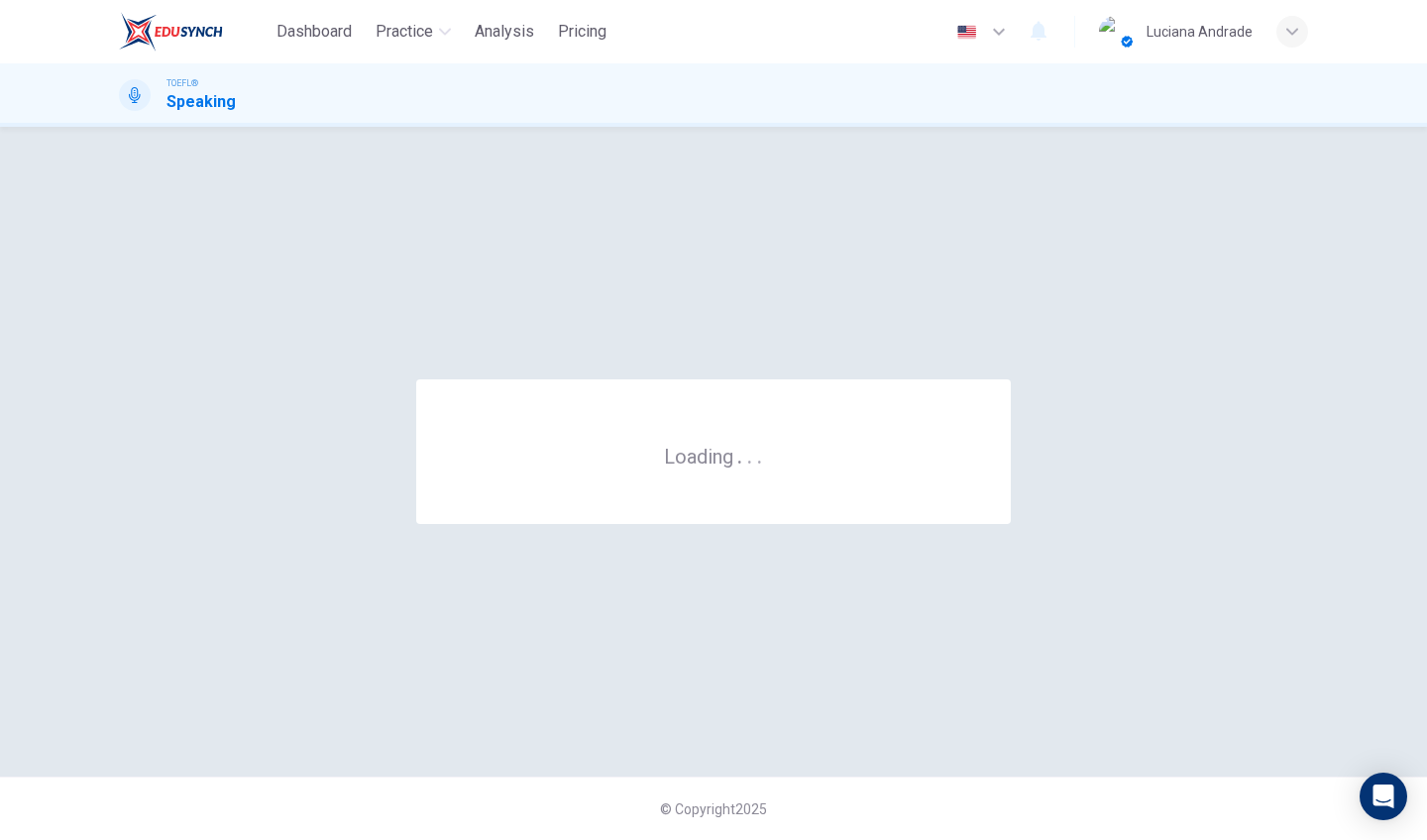 scroll, scrollTop: 0, scrollLeft: 0, axis: both 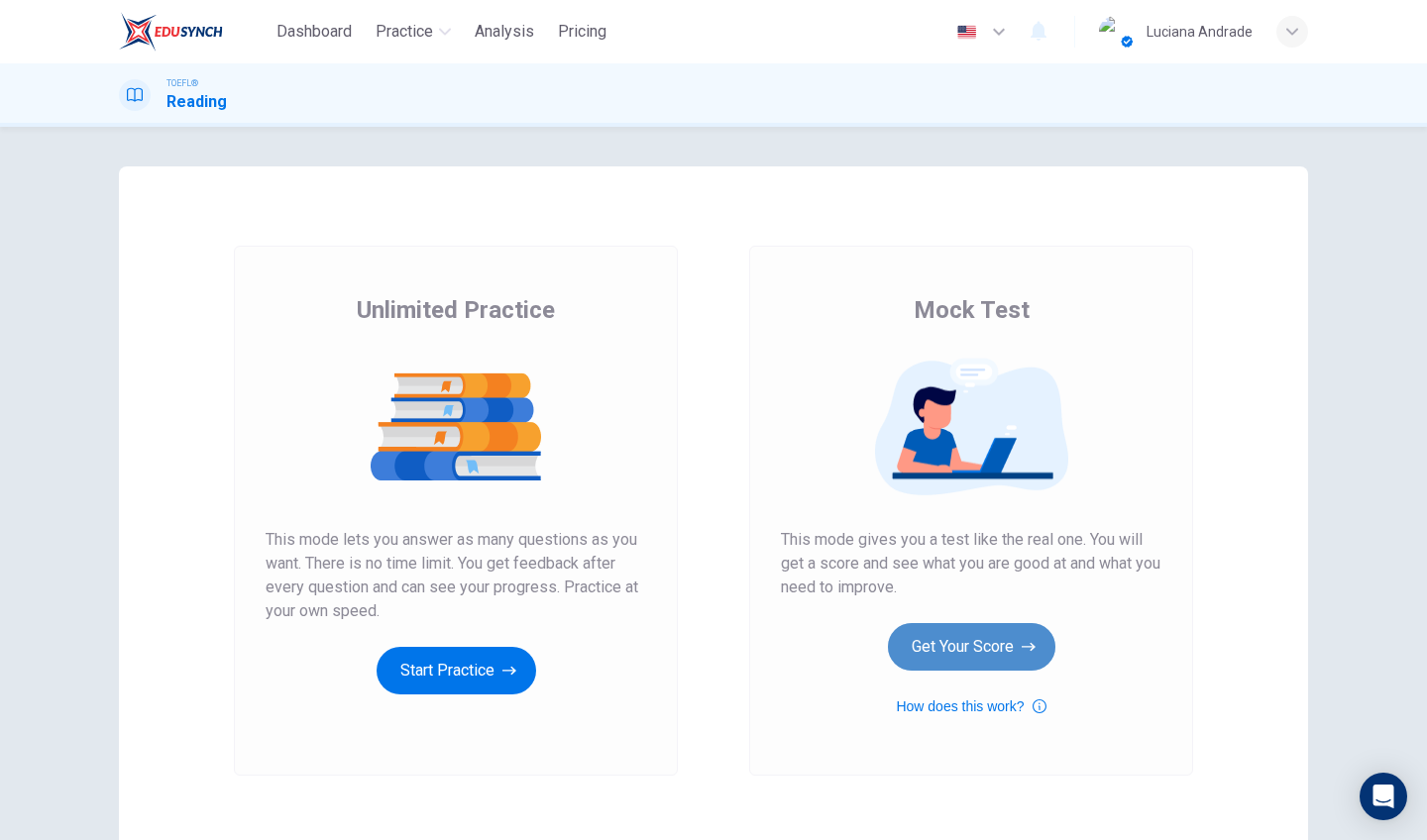 click on "Get Your Score" at bounding box center [456, 671] 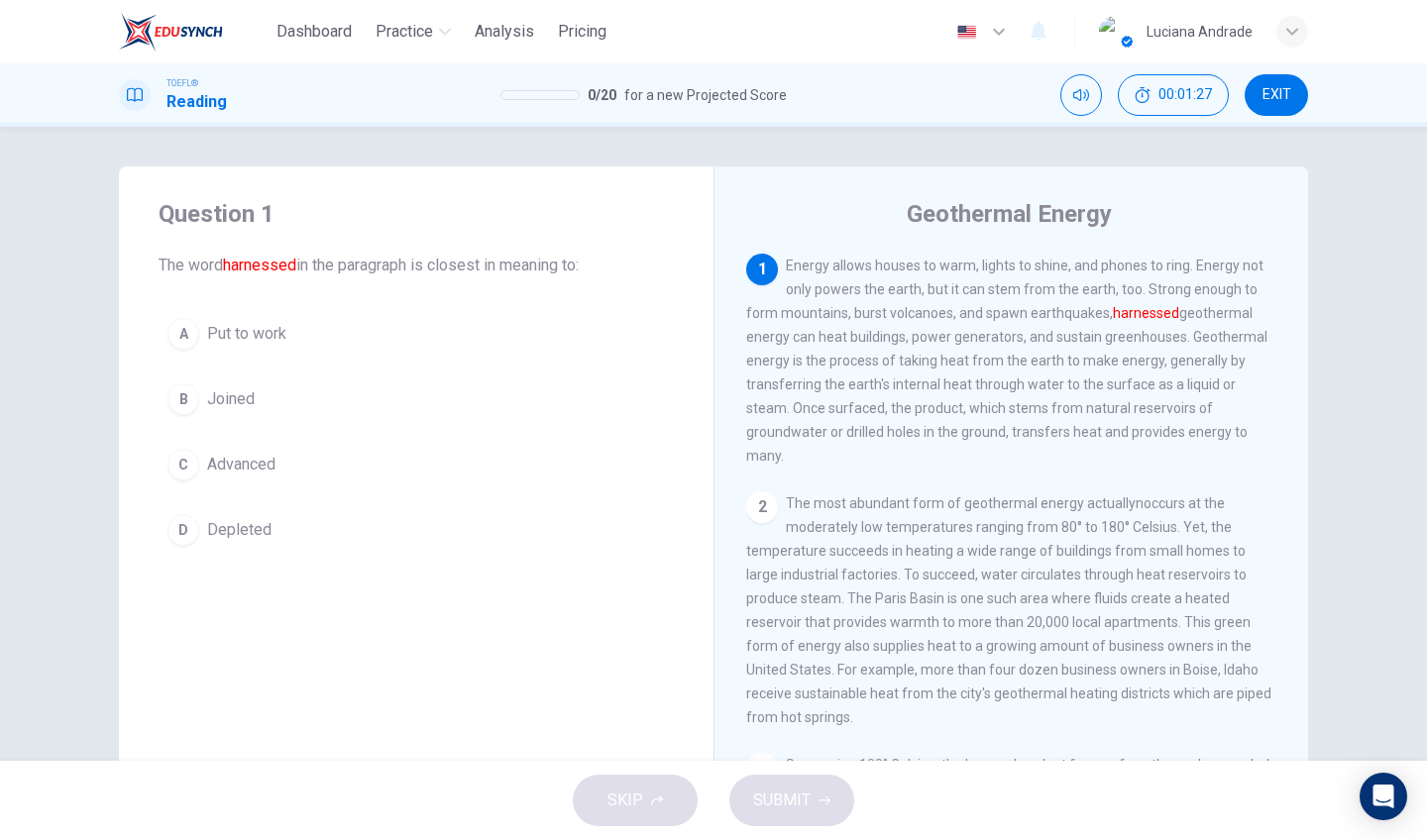 click on "A" at bounding box center [183, 334] 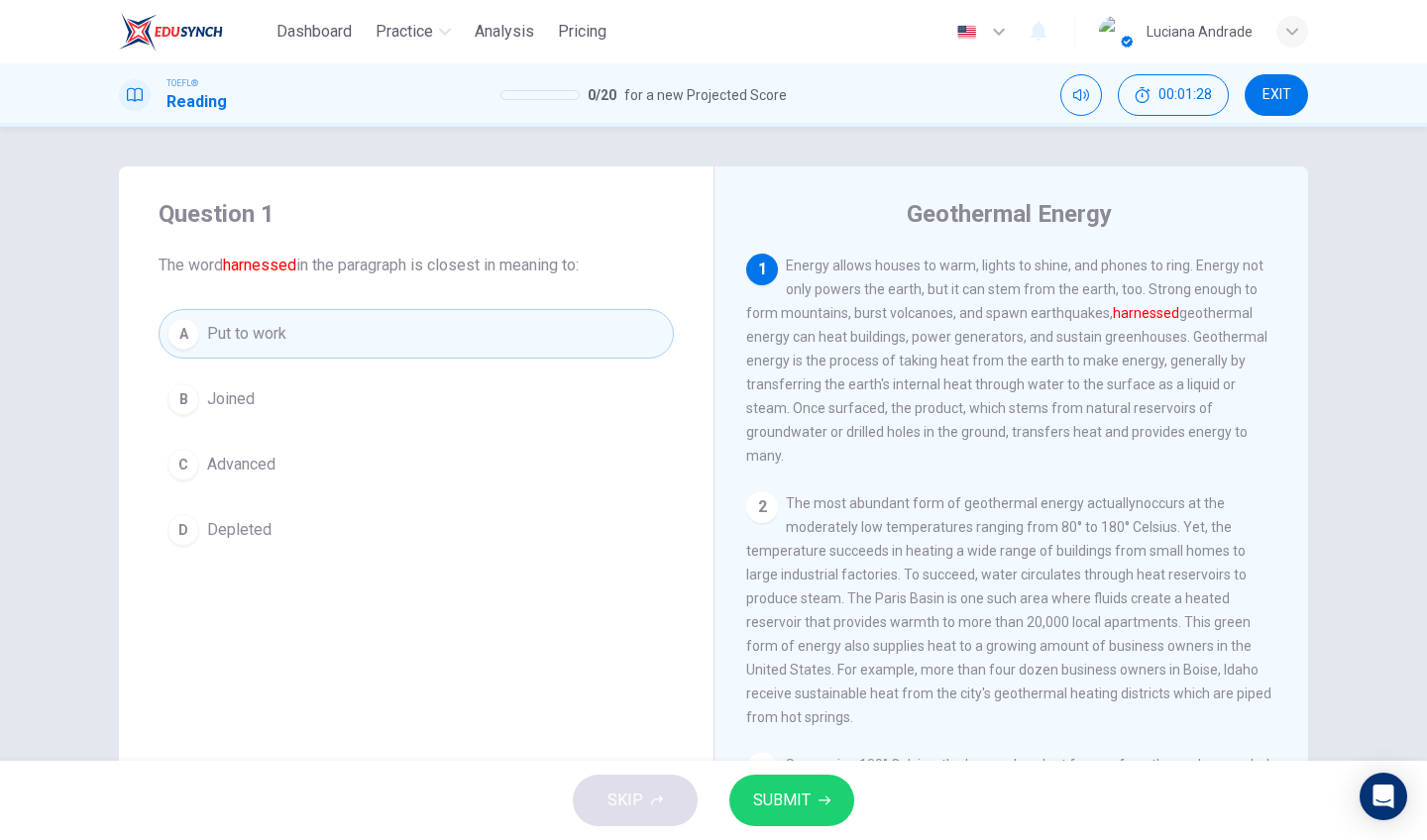 click on "SUBMIT" at bounding box center (782, 800) 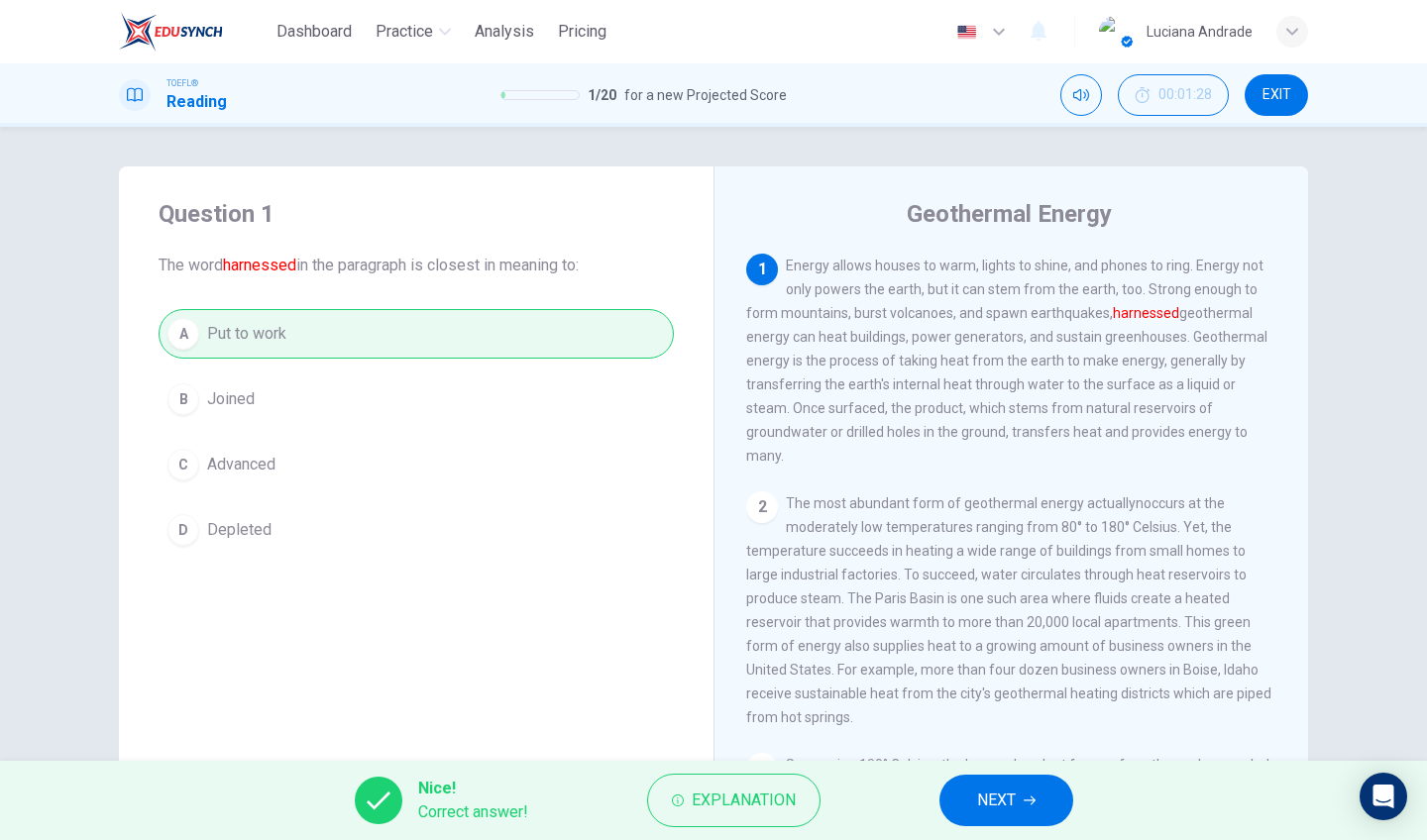 click on "NEXT" at bounding box center (1006, 800) 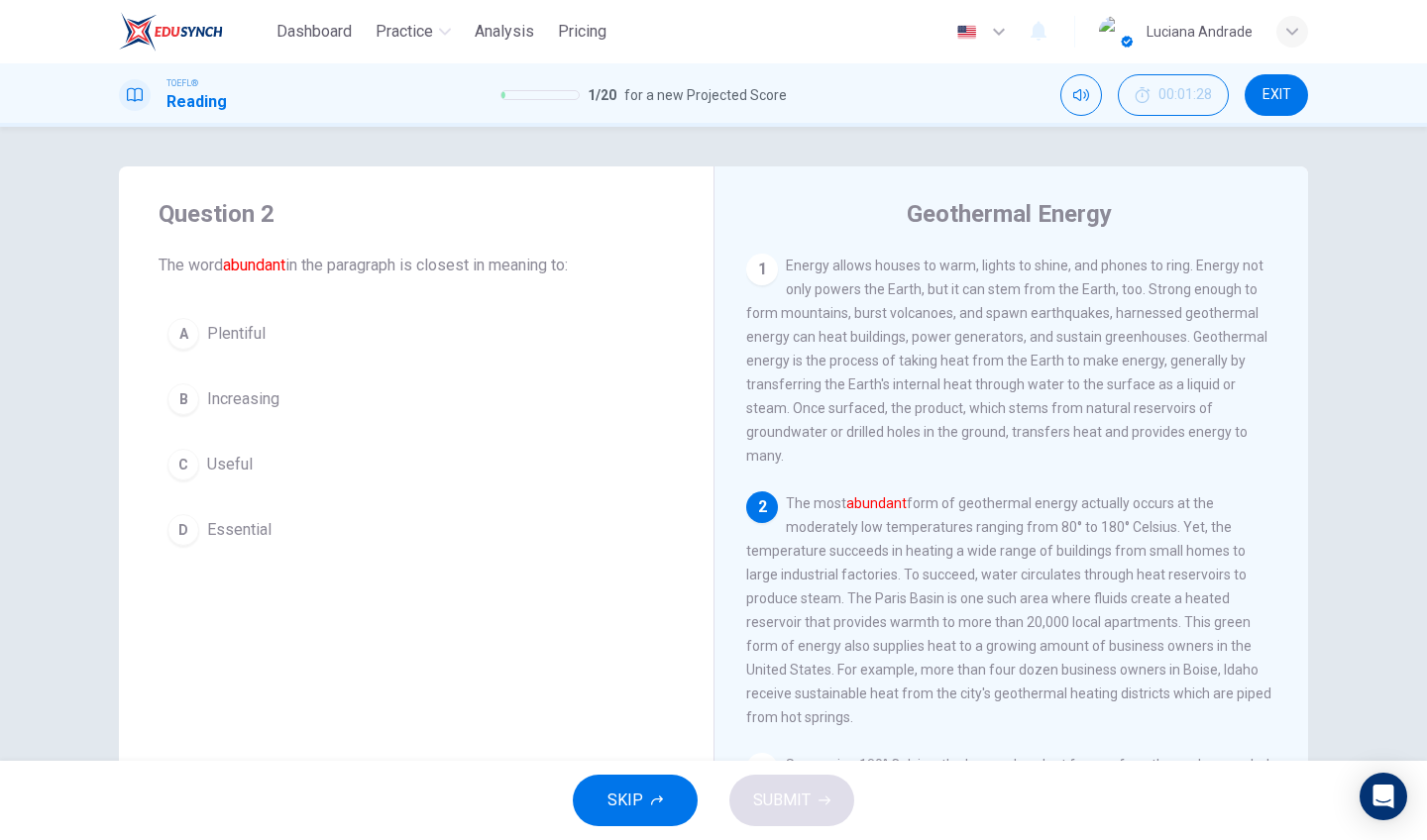 scroll, scrollTop: 56, scrollLeft: 0, axis: vertical 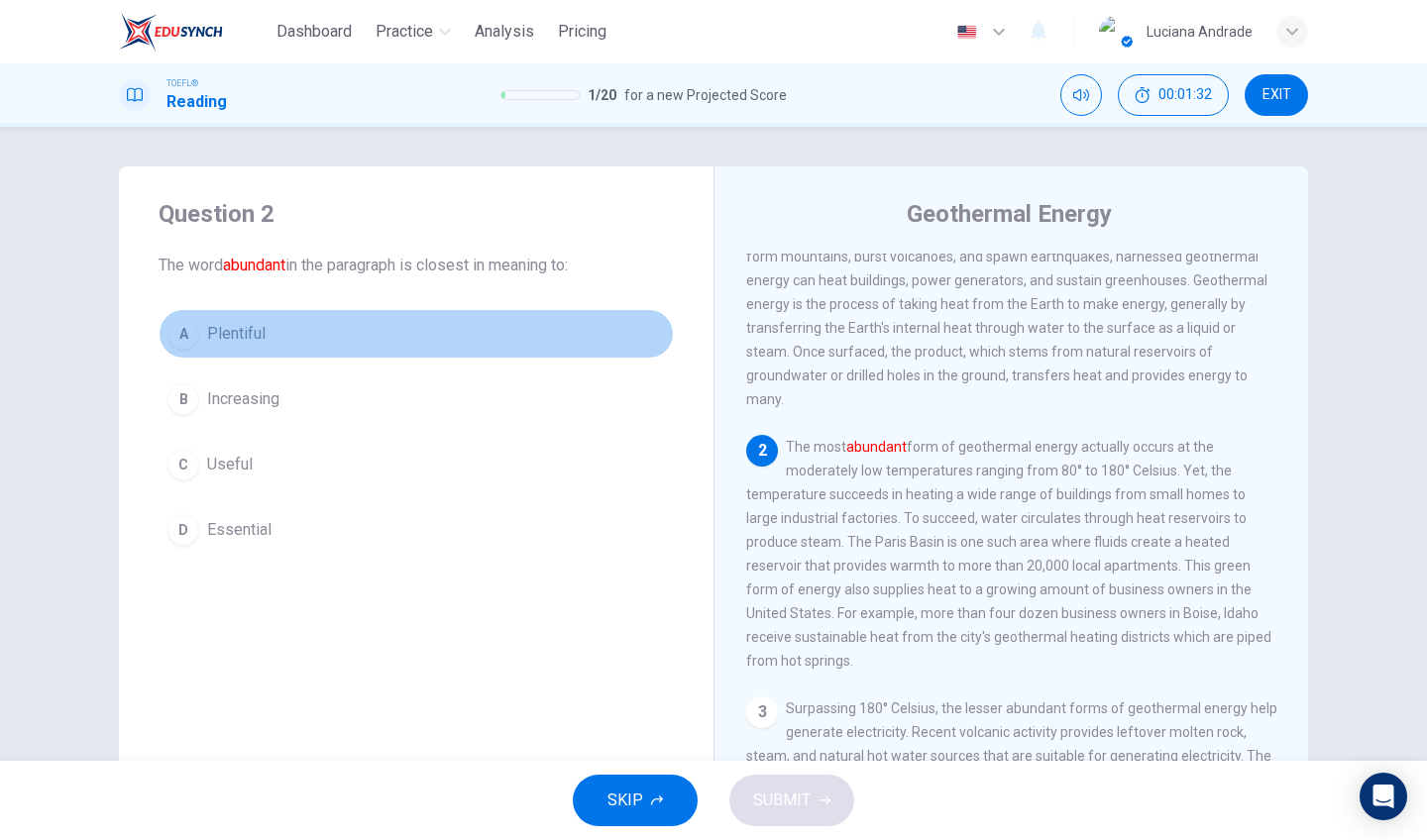 click on "Plentiful" at bounding box center [236, 334] 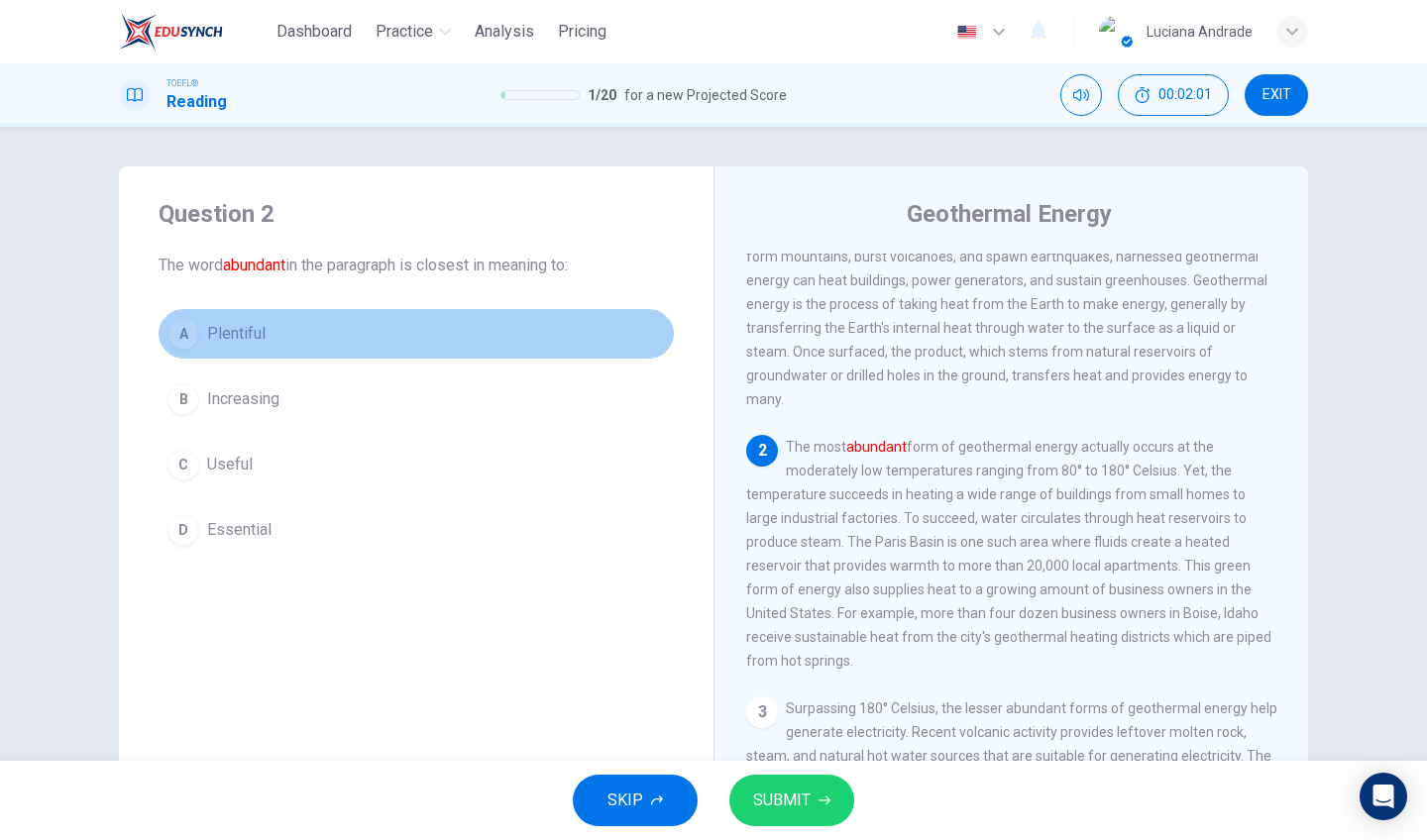 click on "Plentiful" at bounding box center (236, 334) 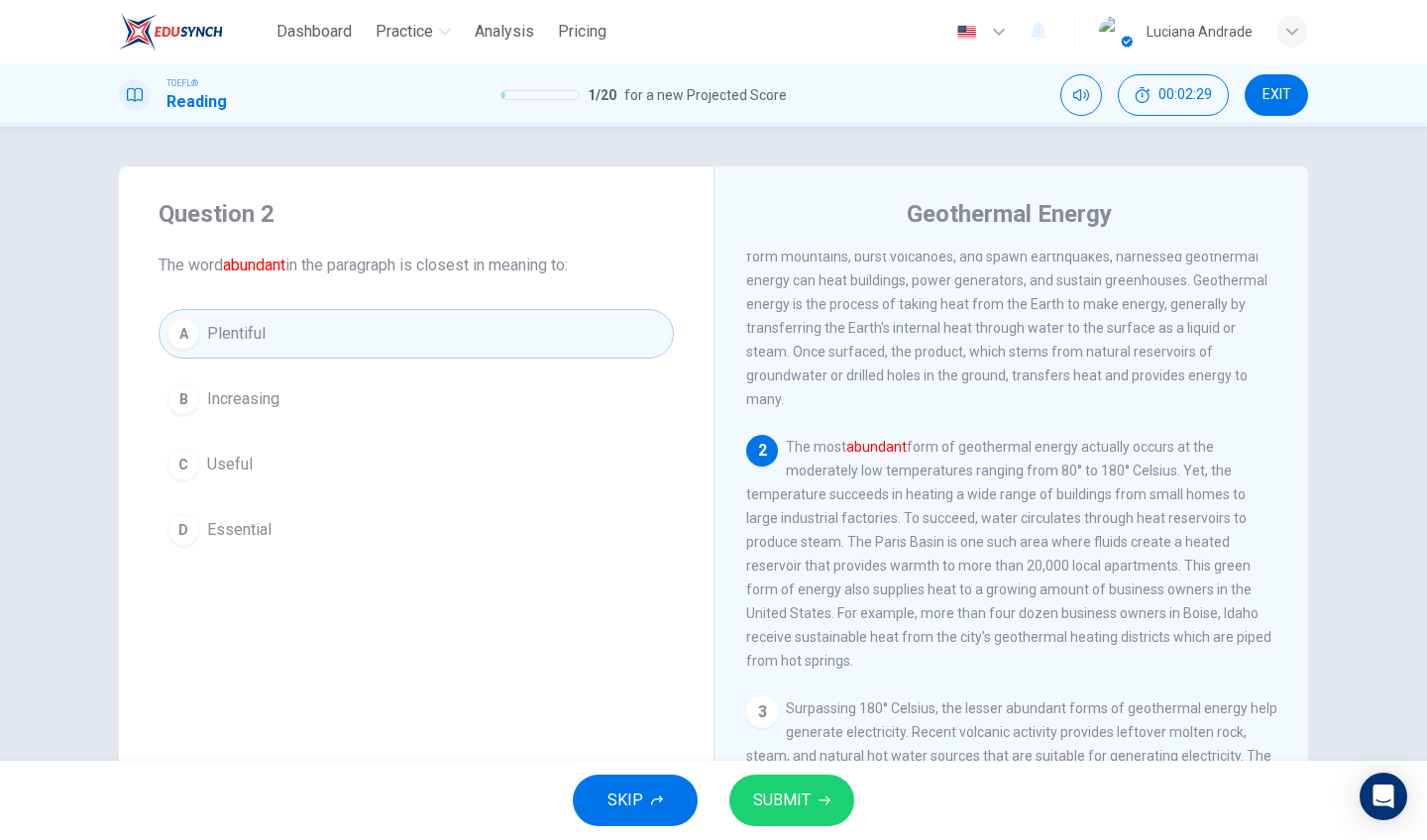 click on "SUBMIT" at bounding box center (782, 800) 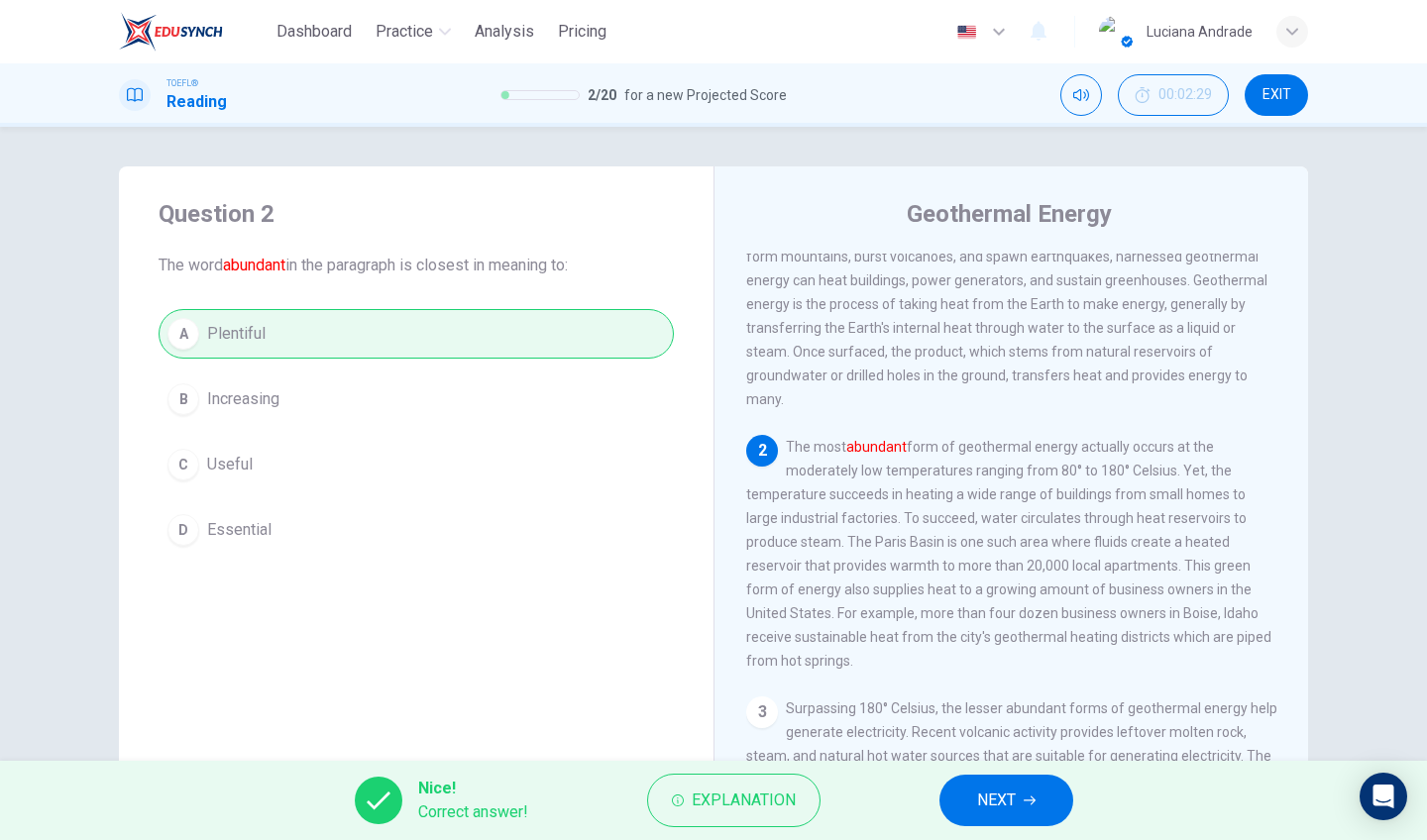 drag, startPoint x: 1035, startPoint y: 799, endPoint x: 1026, endPoint y: 818, distance: 21.023796 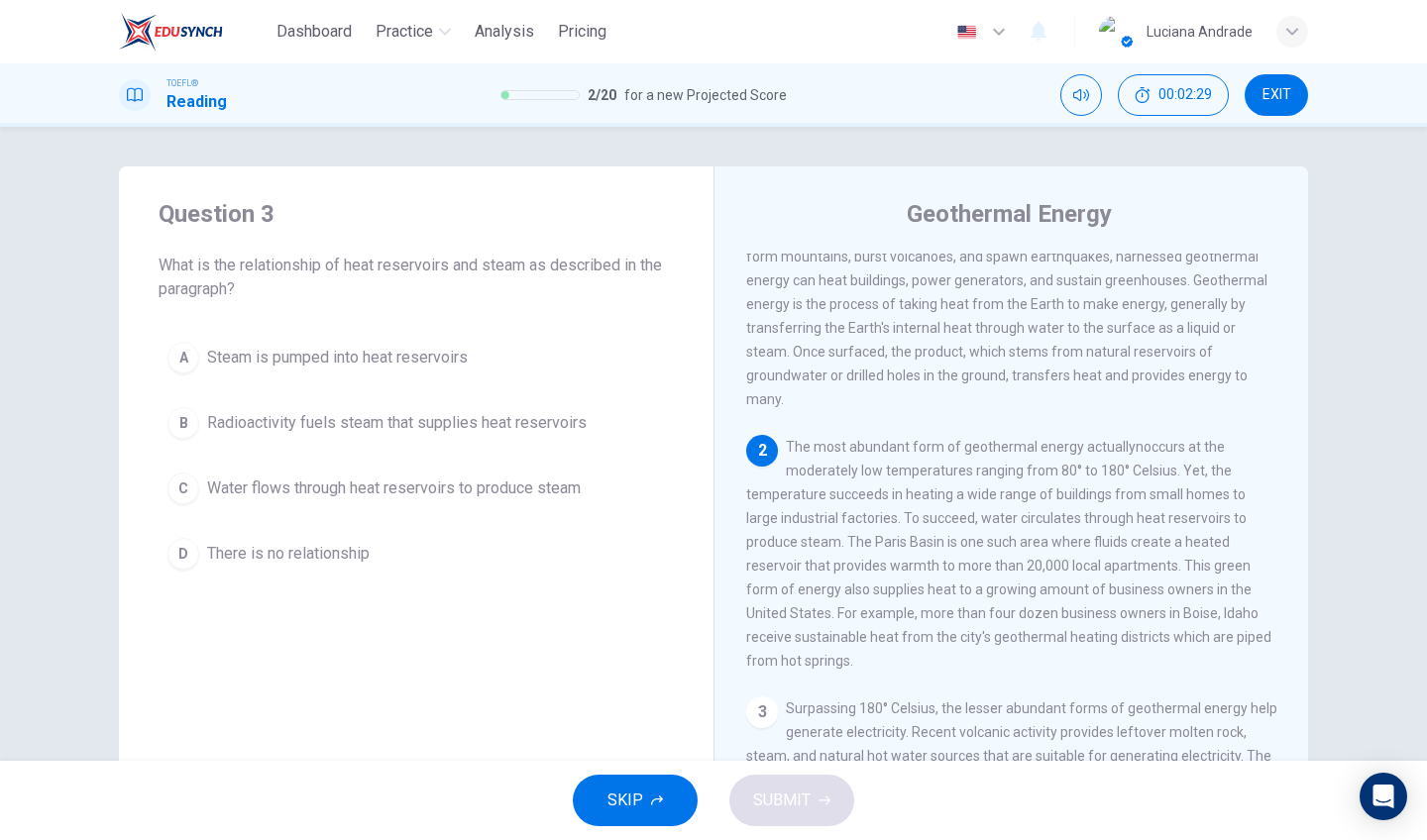 scroll, scrollTop: 214, scrollLeft: 0, axis: vertical 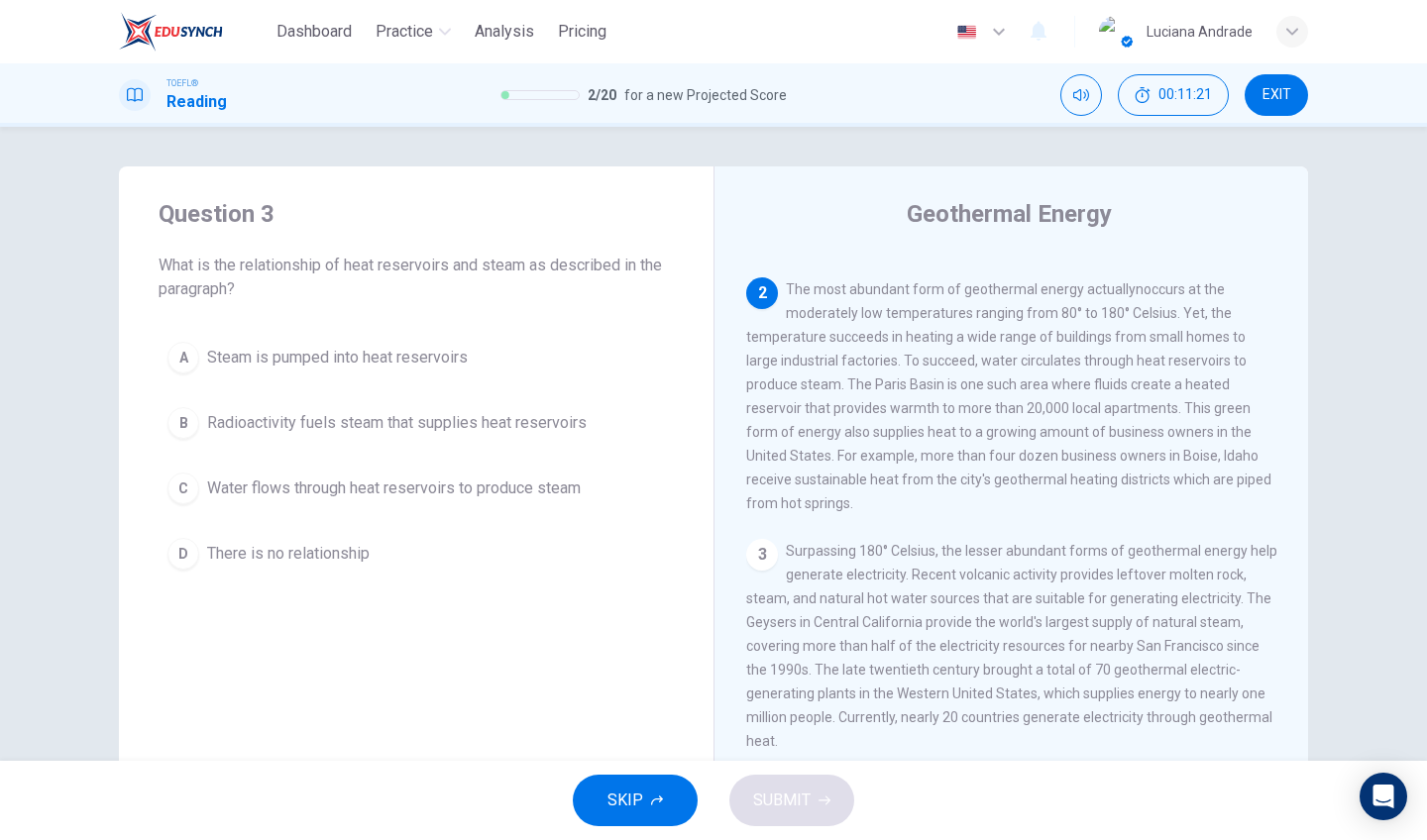drag, startPoint x: 863, startPoint y: 333, endPoint x: 1108, endPoint y: 334, distance: 245.00204 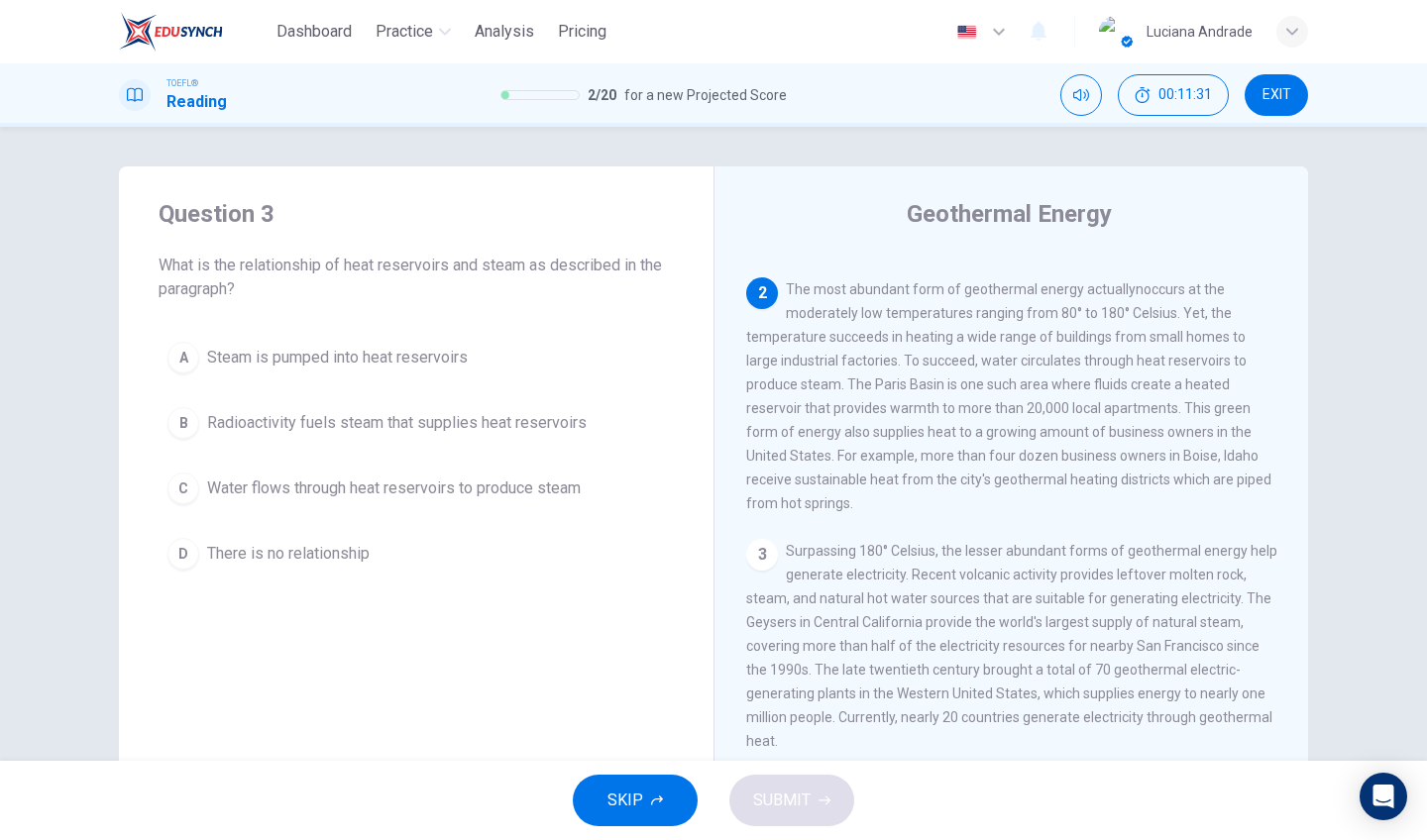click on "A Steam is pumped into heat reservoirs B Radioactivity fuels steam that supplies heat reservoirs C Water flows through heat reservoirs to produce steam D There is no relationship" at bounding box center (416, 456) 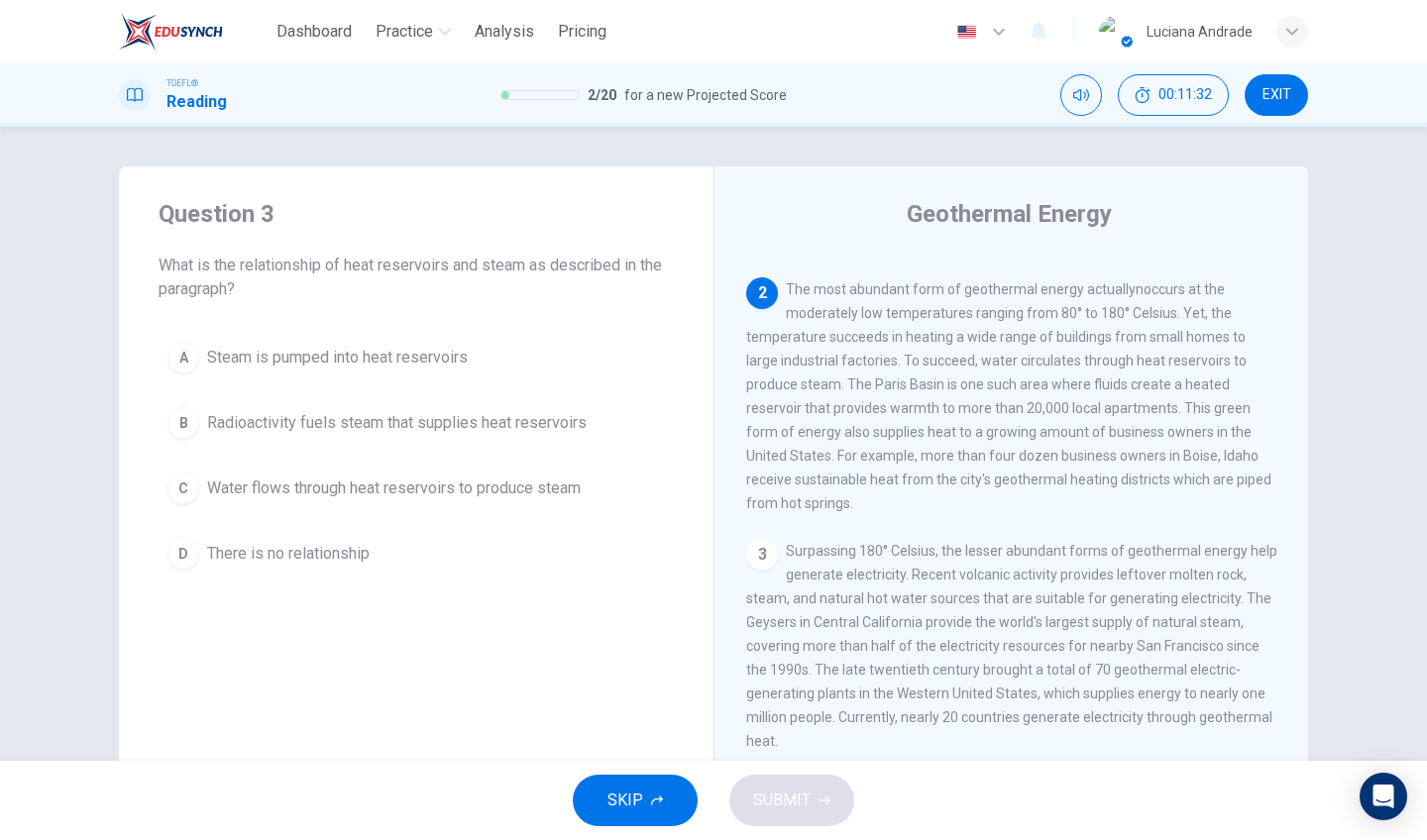 click on "Water flows through heat reservoirs to produce steam" at bounding box center [337, 358] 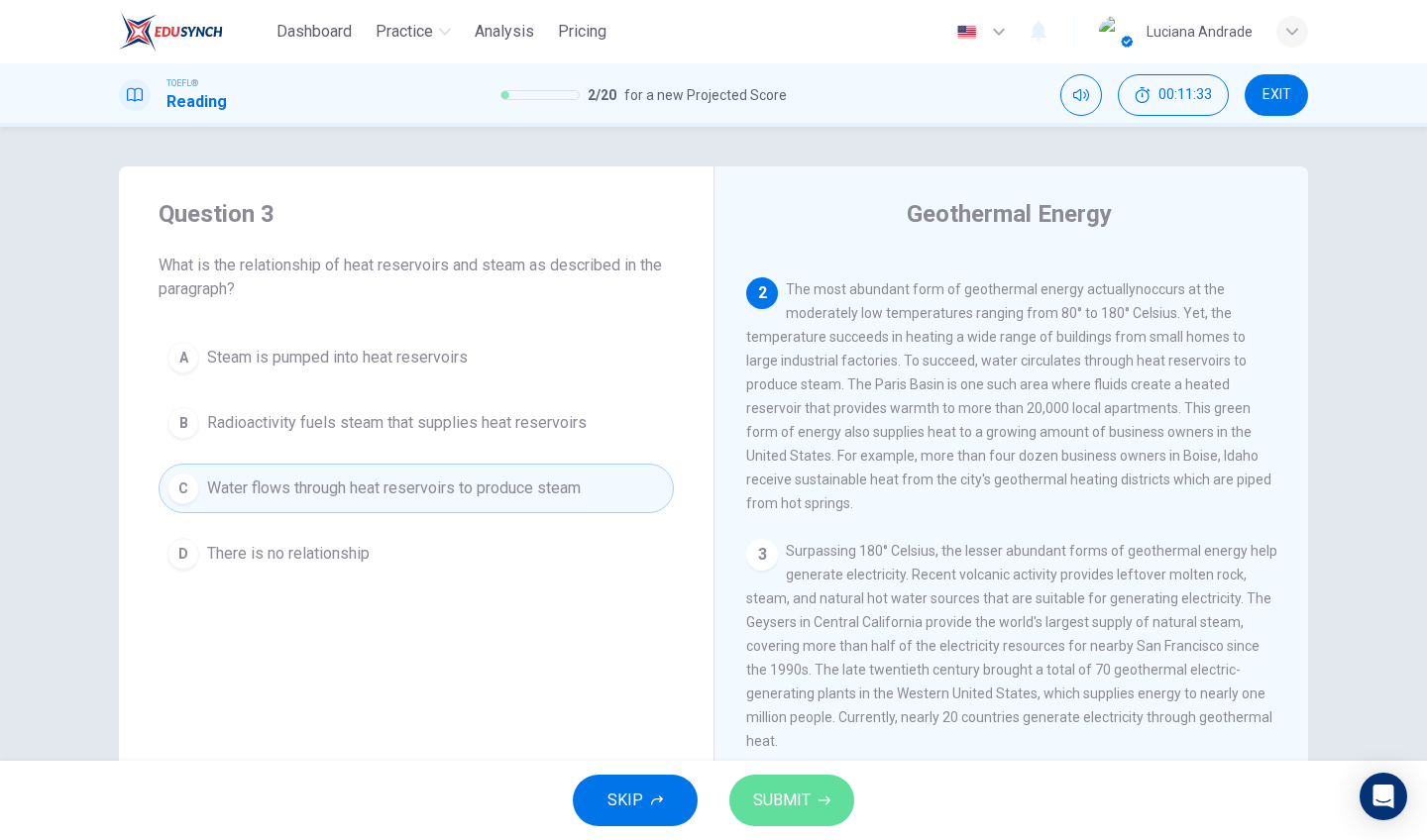 click on "SUBMIT" at bounding box center (782, 800) 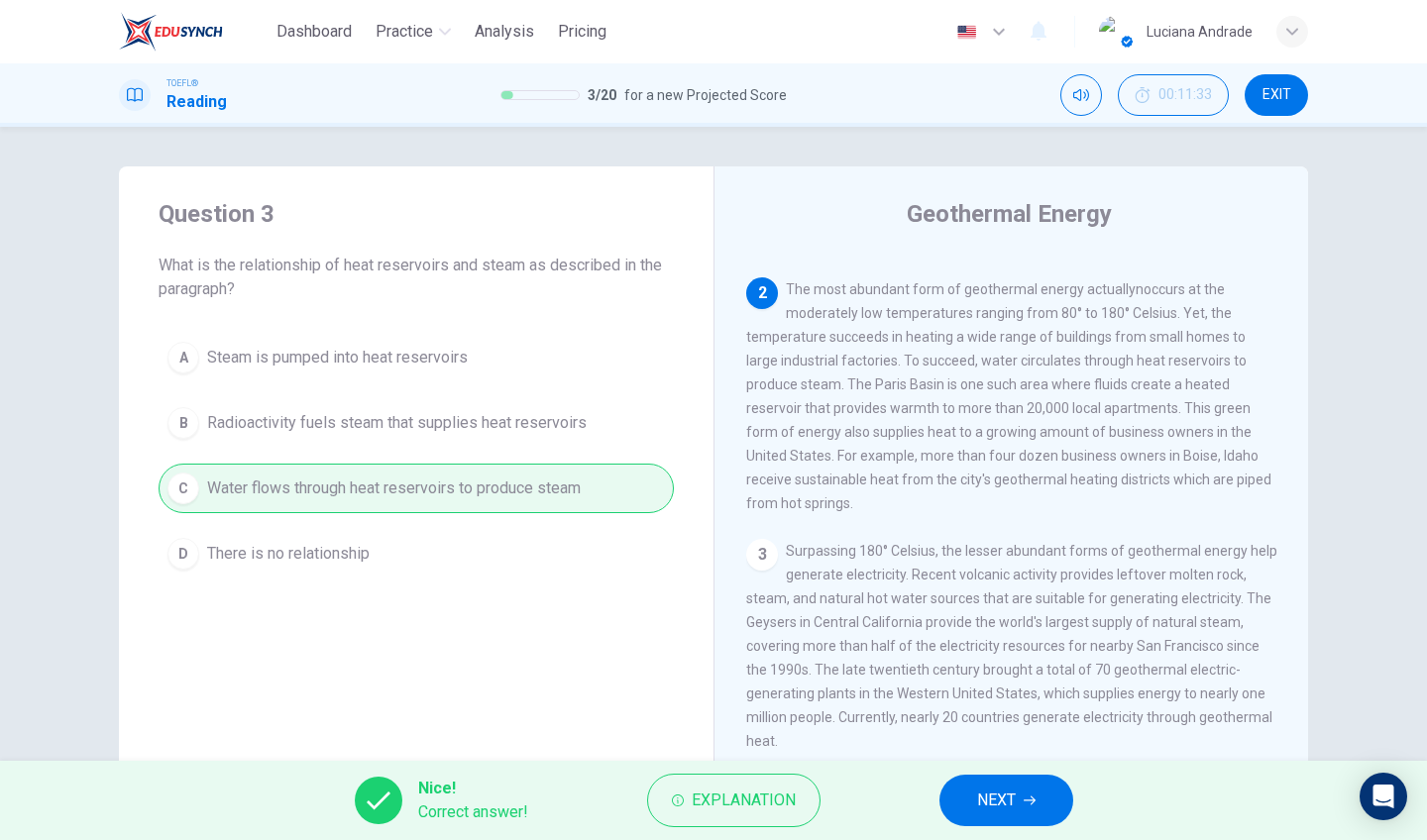 click on "NEXT" at bounding box center (1006, 800) 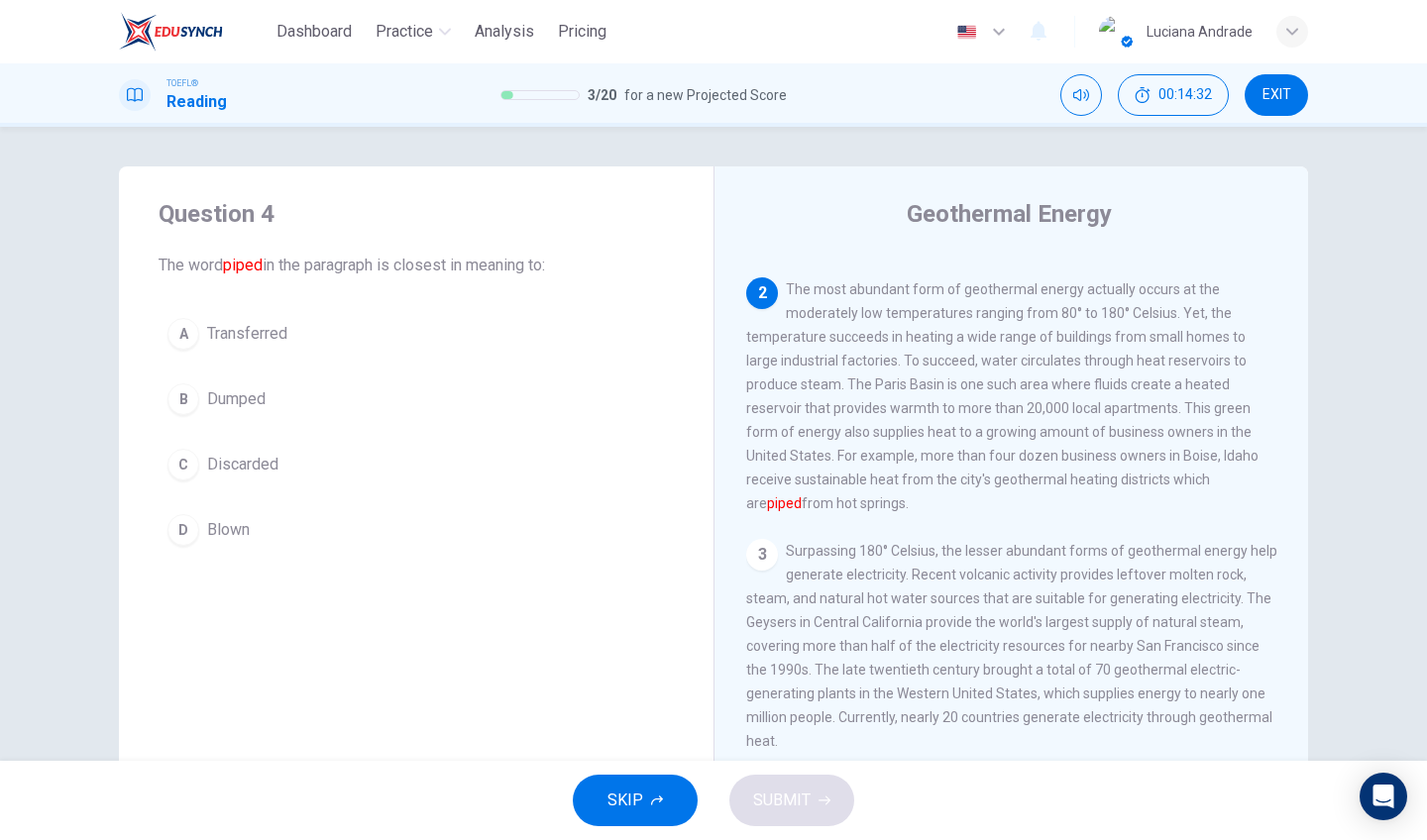 click on "D Blown" at bounding box center (416, 530) 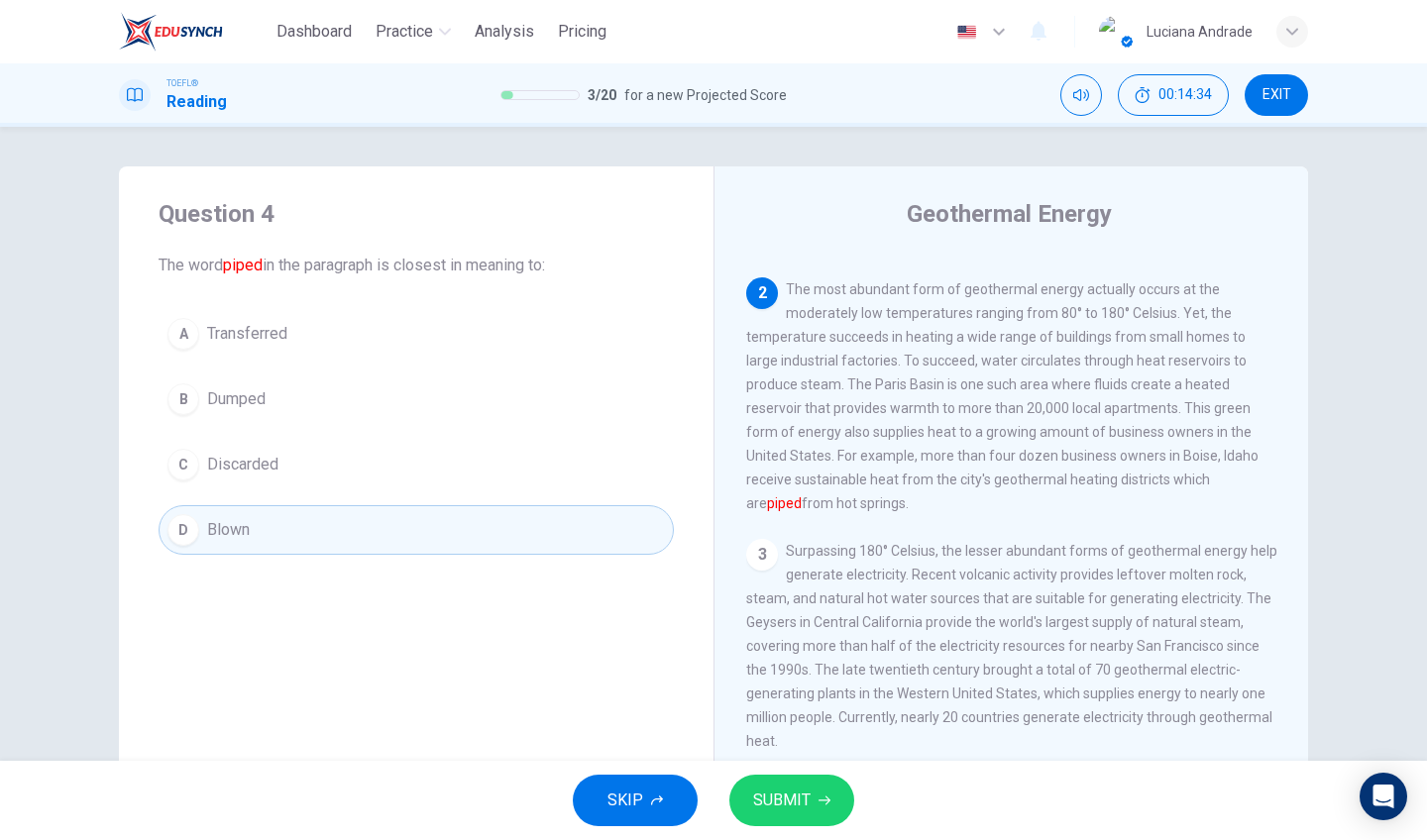 click on "SUBMIT" at bounding box center [782, 800] 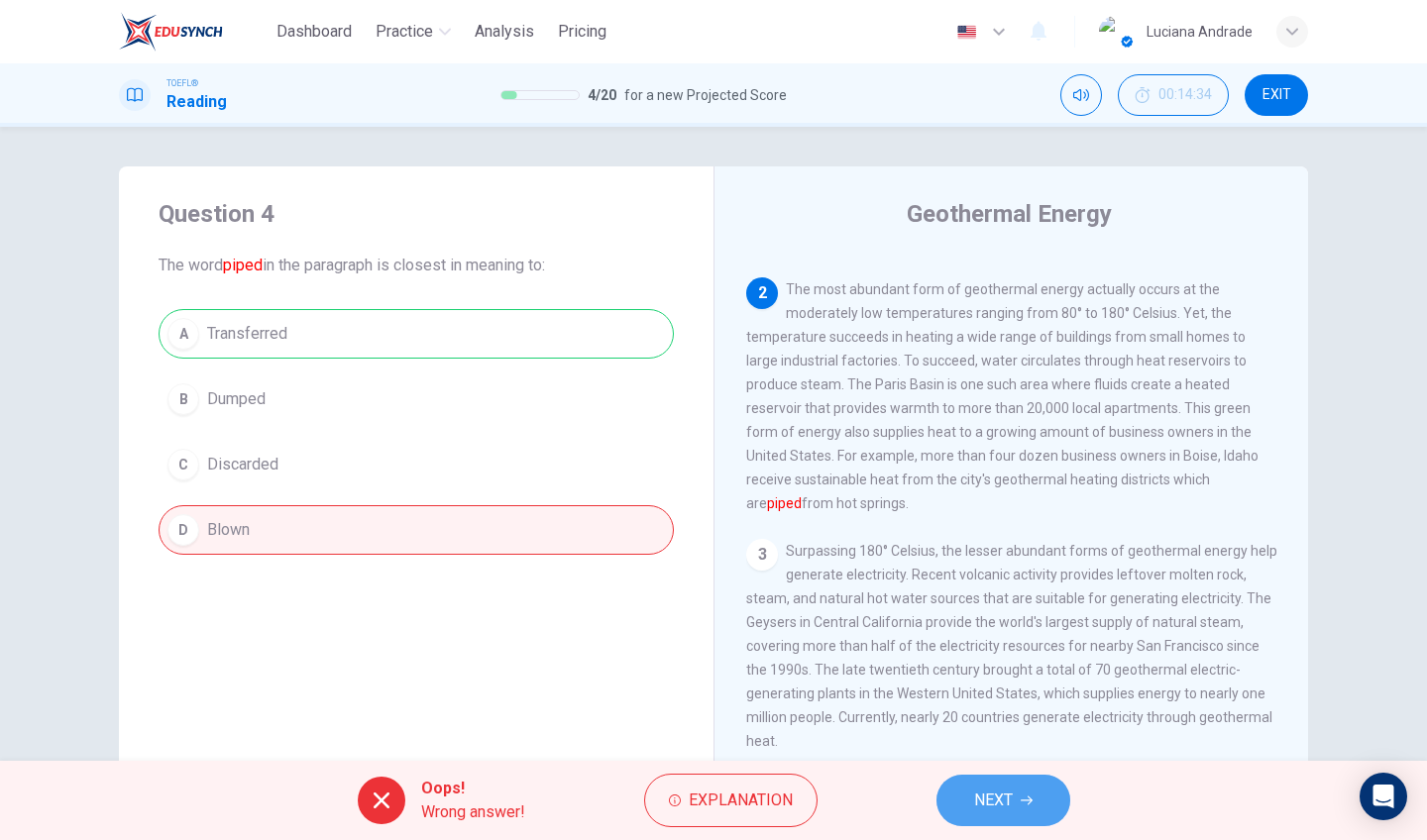 click on "NEXT" at bounding box center (993, 800) 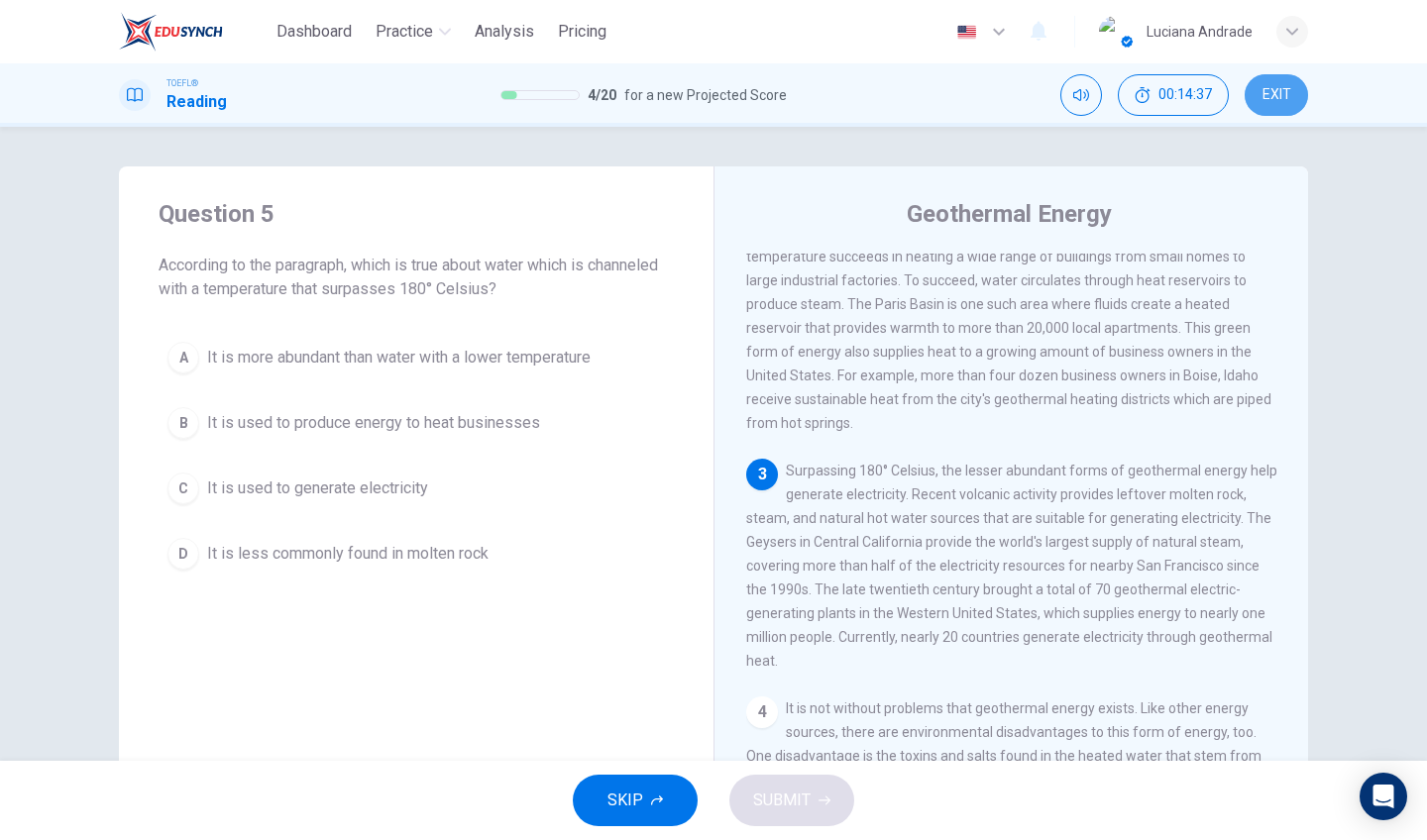 click on "EXIT" at bounding box center [1276, 95] 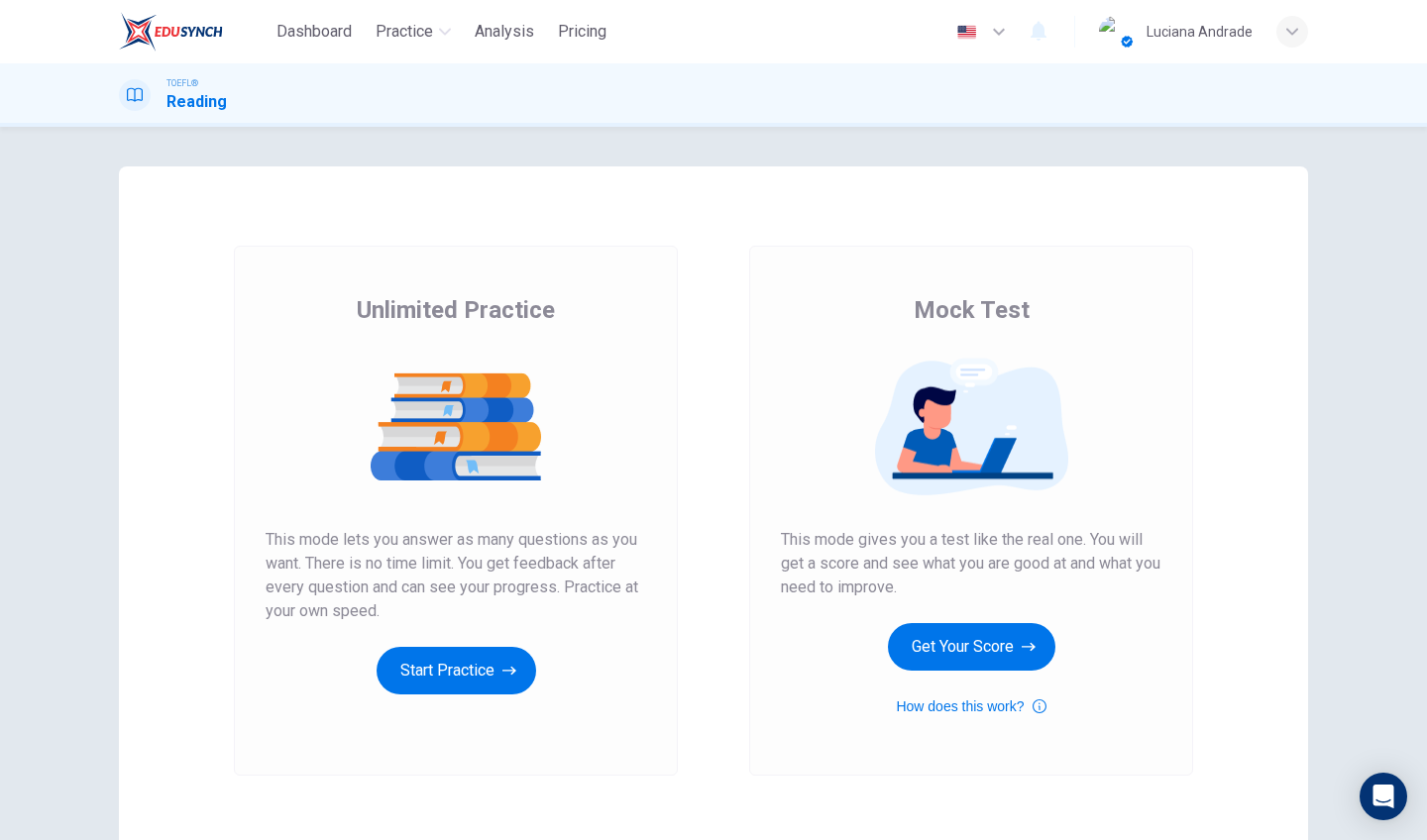 scroll, scrollTop: 0, scrollLeft: 0, axis: both 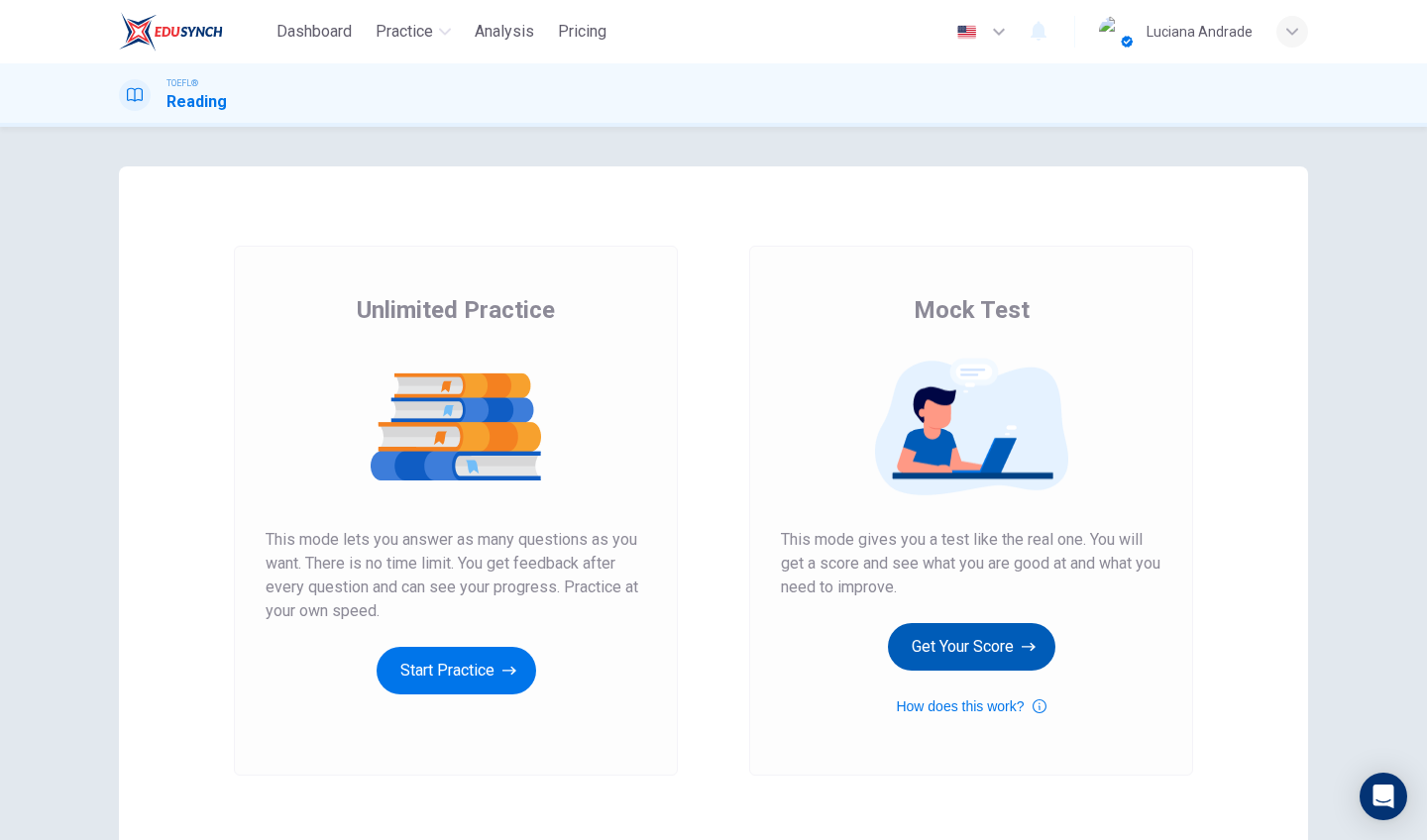 click on "Get Your Score" at bounding box center [456, 671] 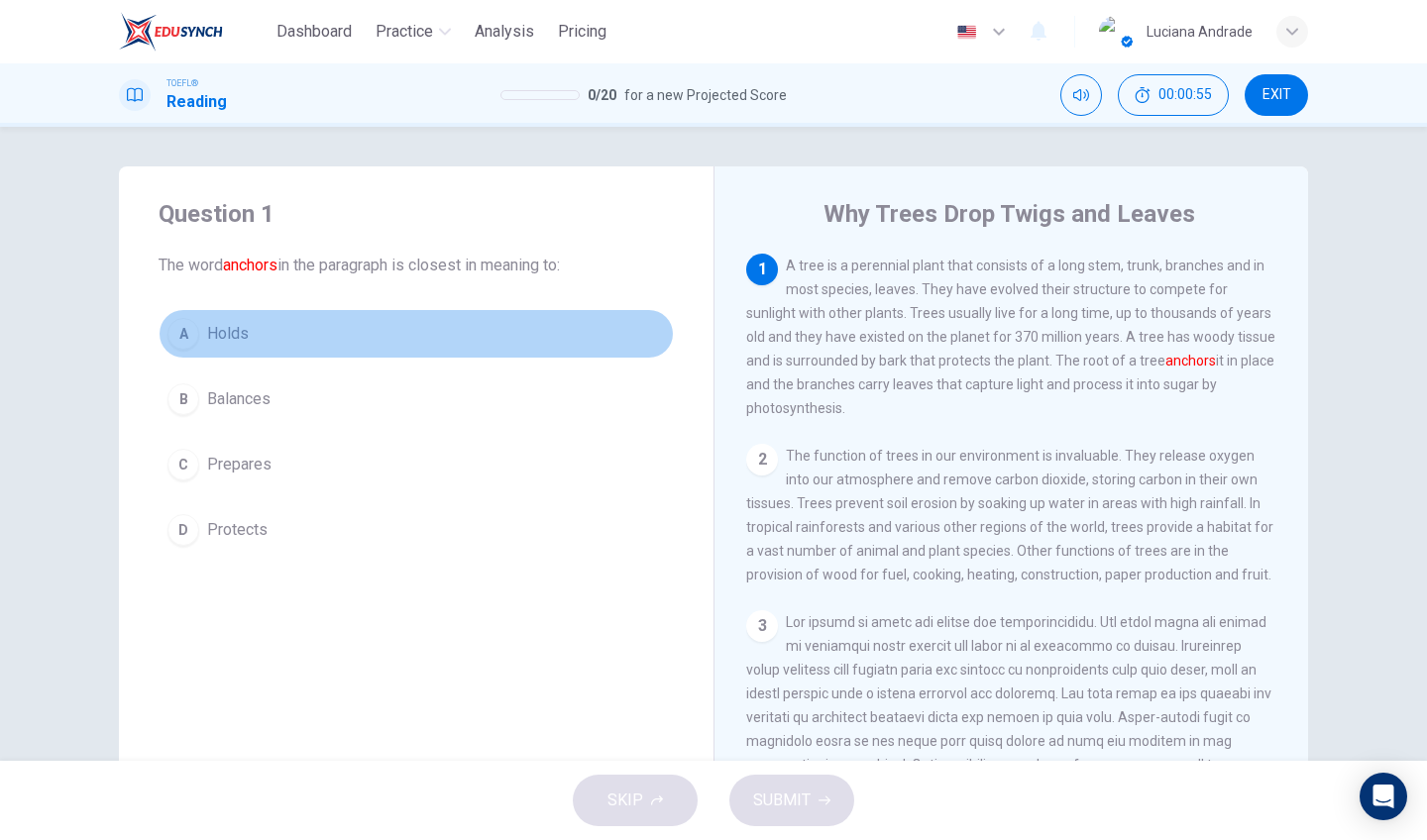 click on "A Holds" at bounding box center [416, 334] 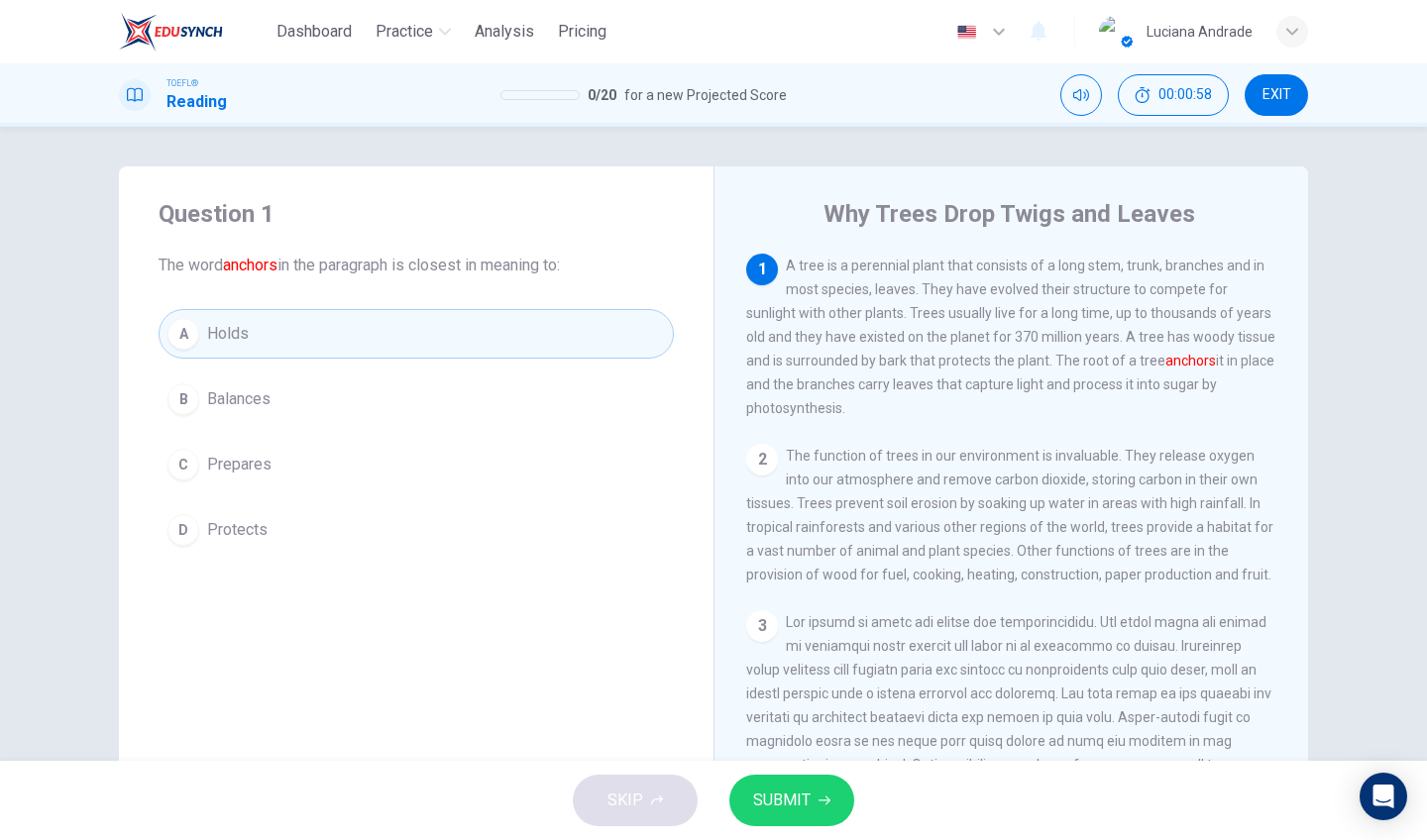 click on "SUBMIT" at bounding box center [782, 800] 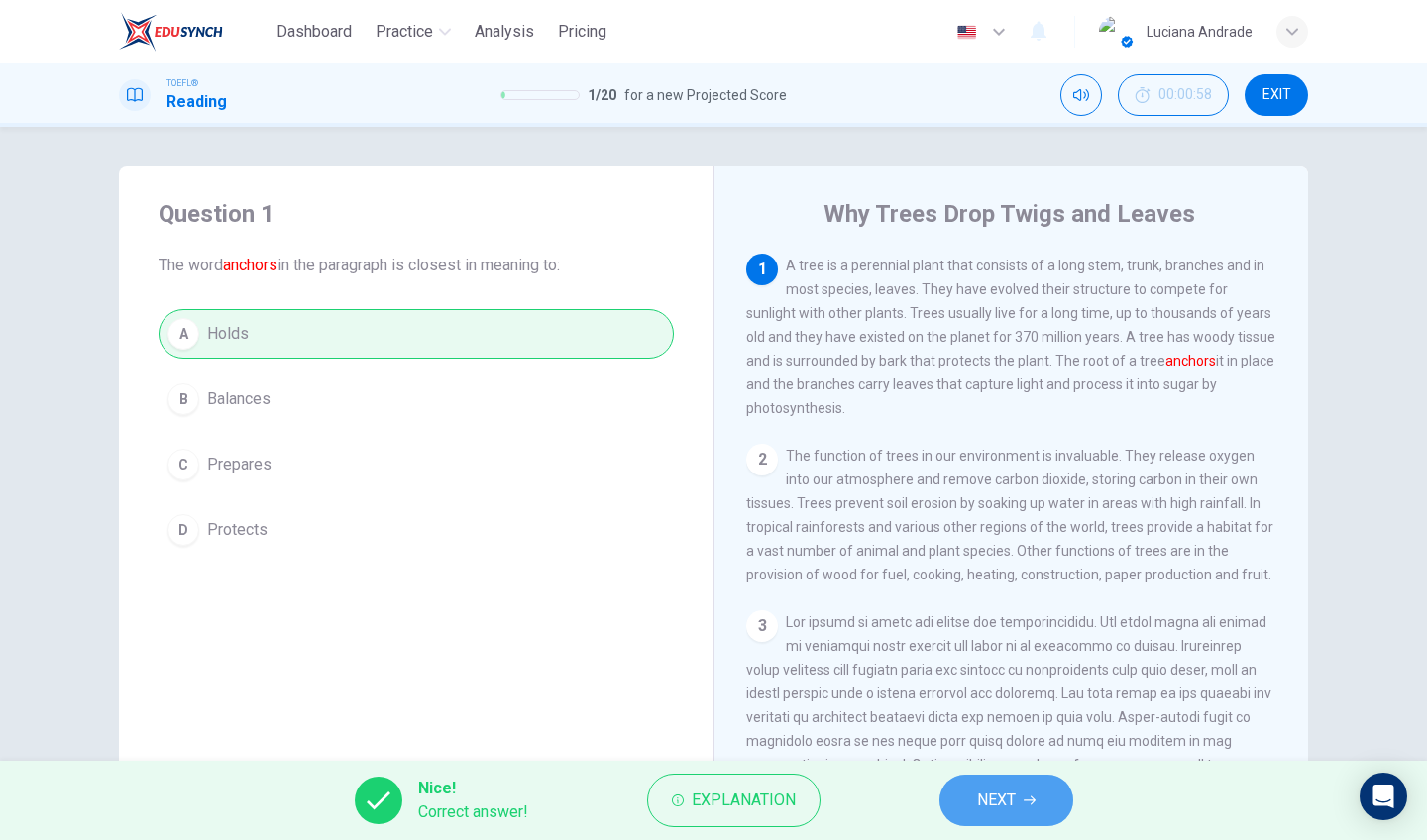 click on "NEXT" at bounding box center (1006, 800) 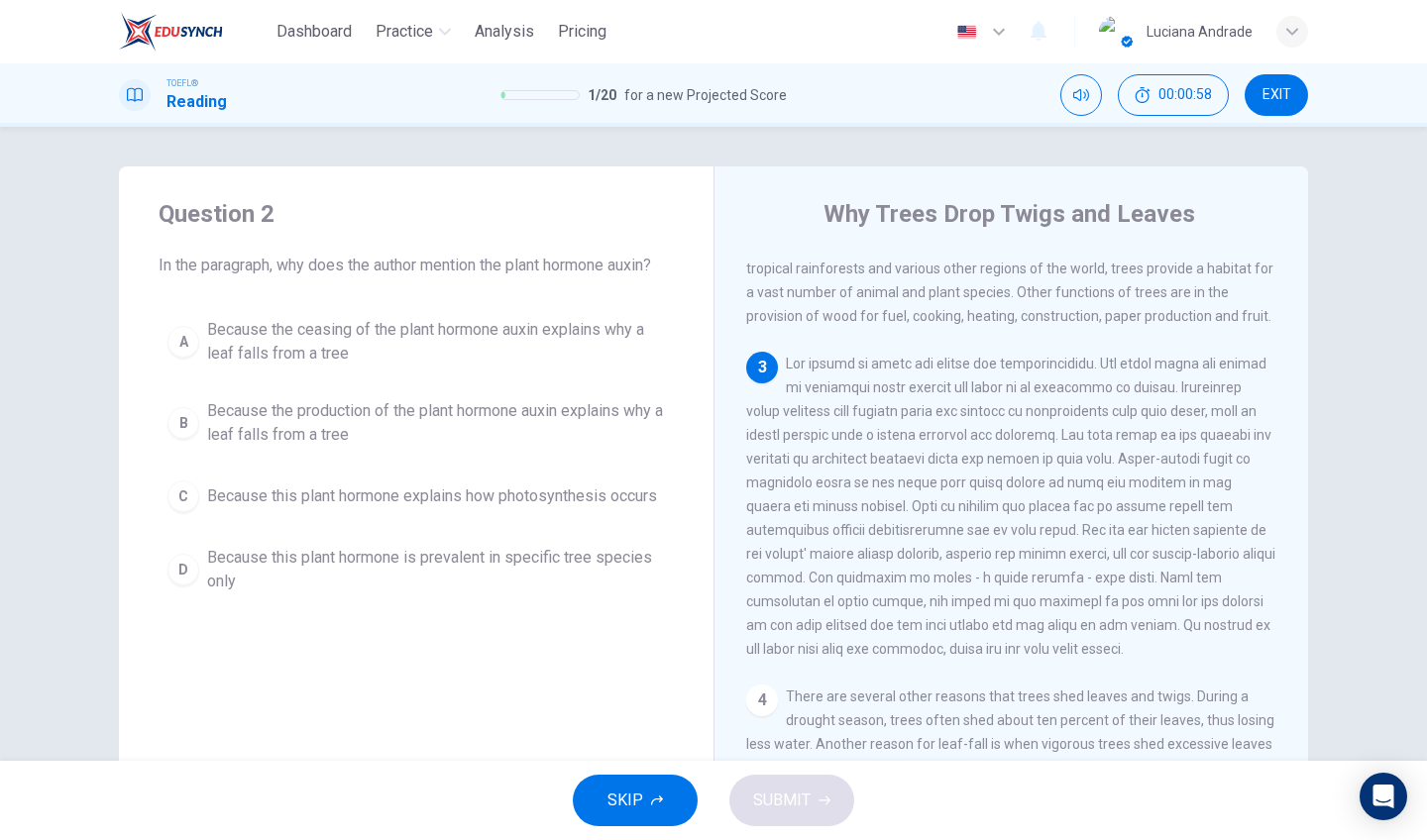 scroll, scrollTop: 294, scrollLeft: 0, axis: vertical 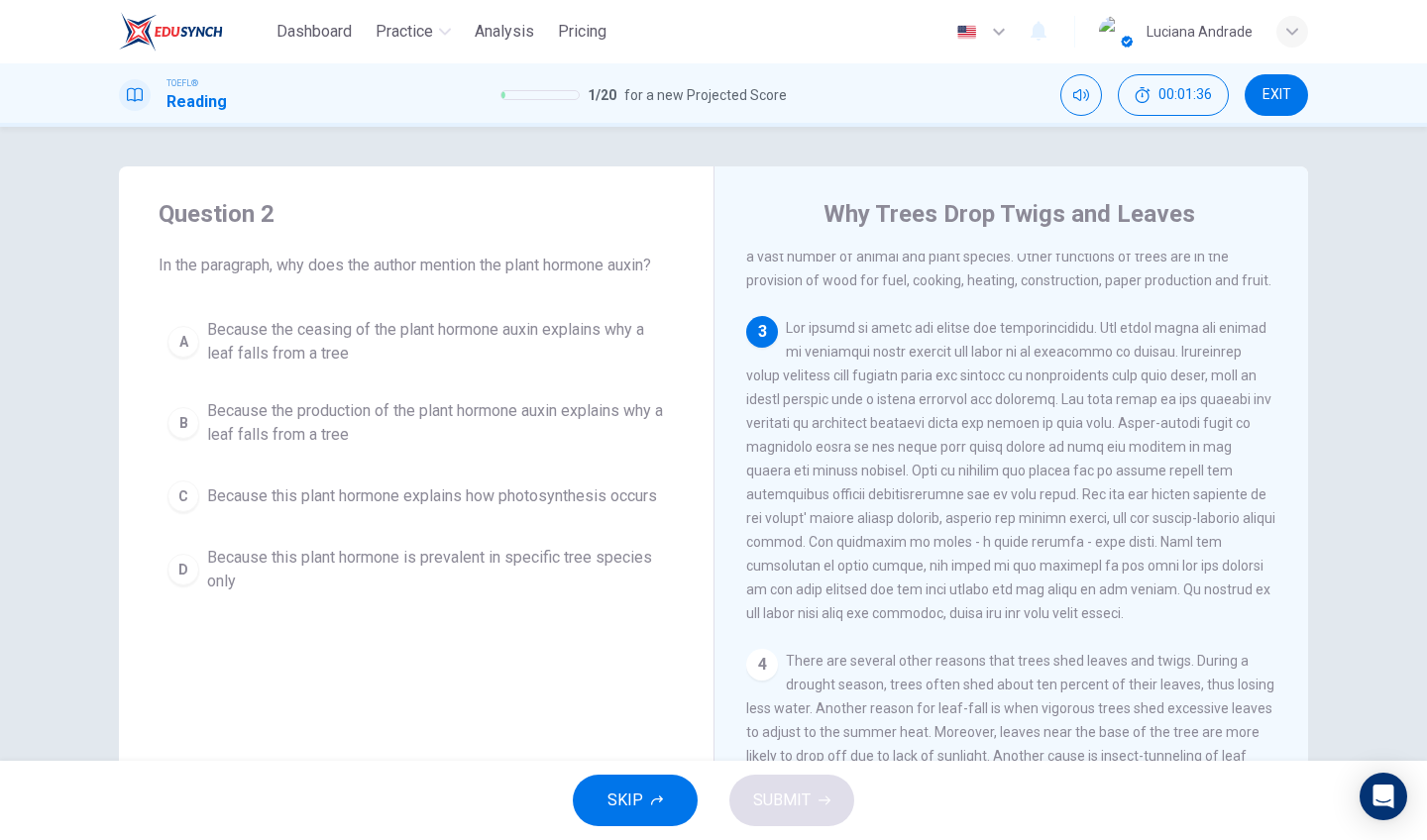 drag, startPoint x: 1099, startPoint y: 549, endPoint x: 1170, endPoint y: 573, distance: 74.94665 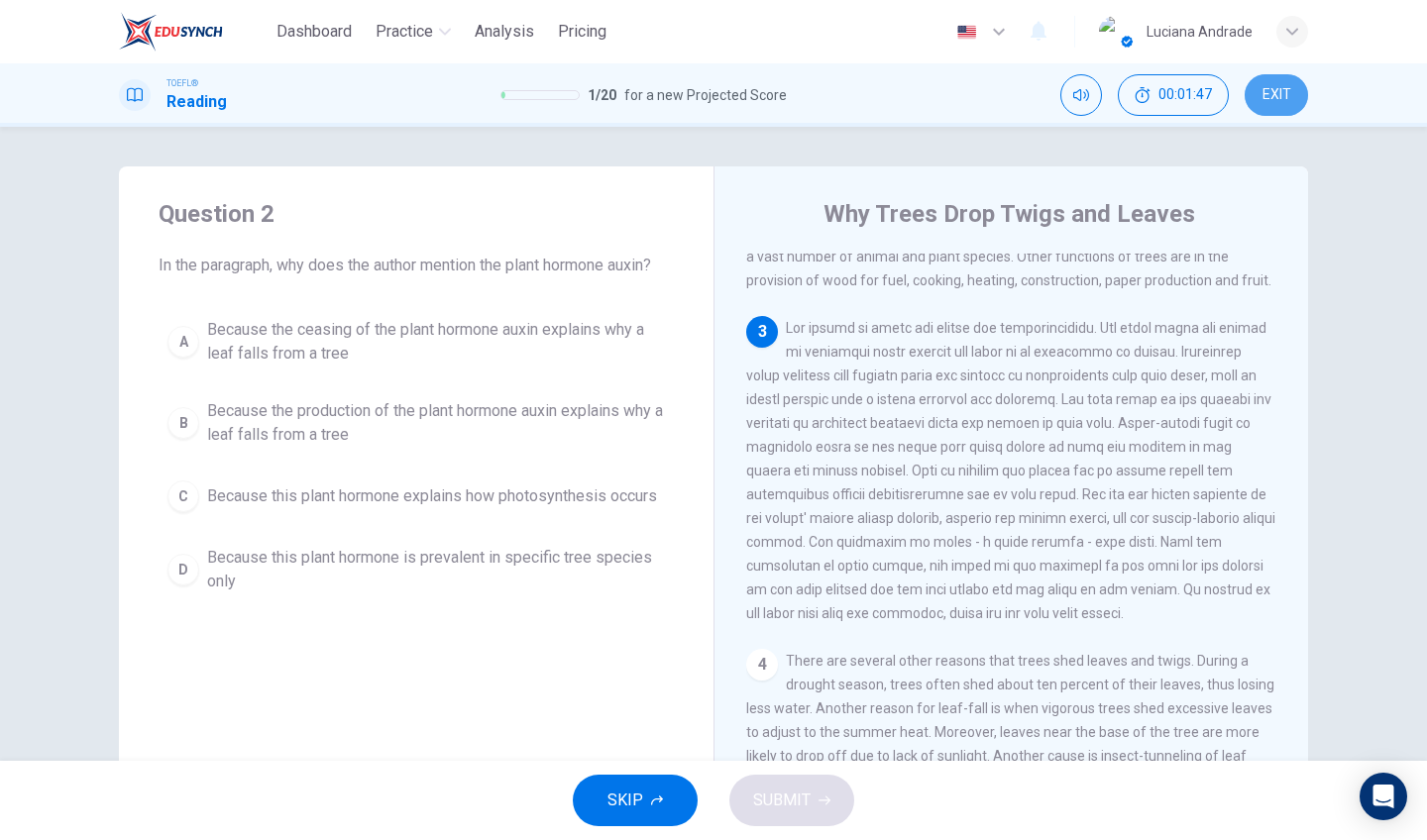 click on "EXIT" at bounding box center [1276, 95] 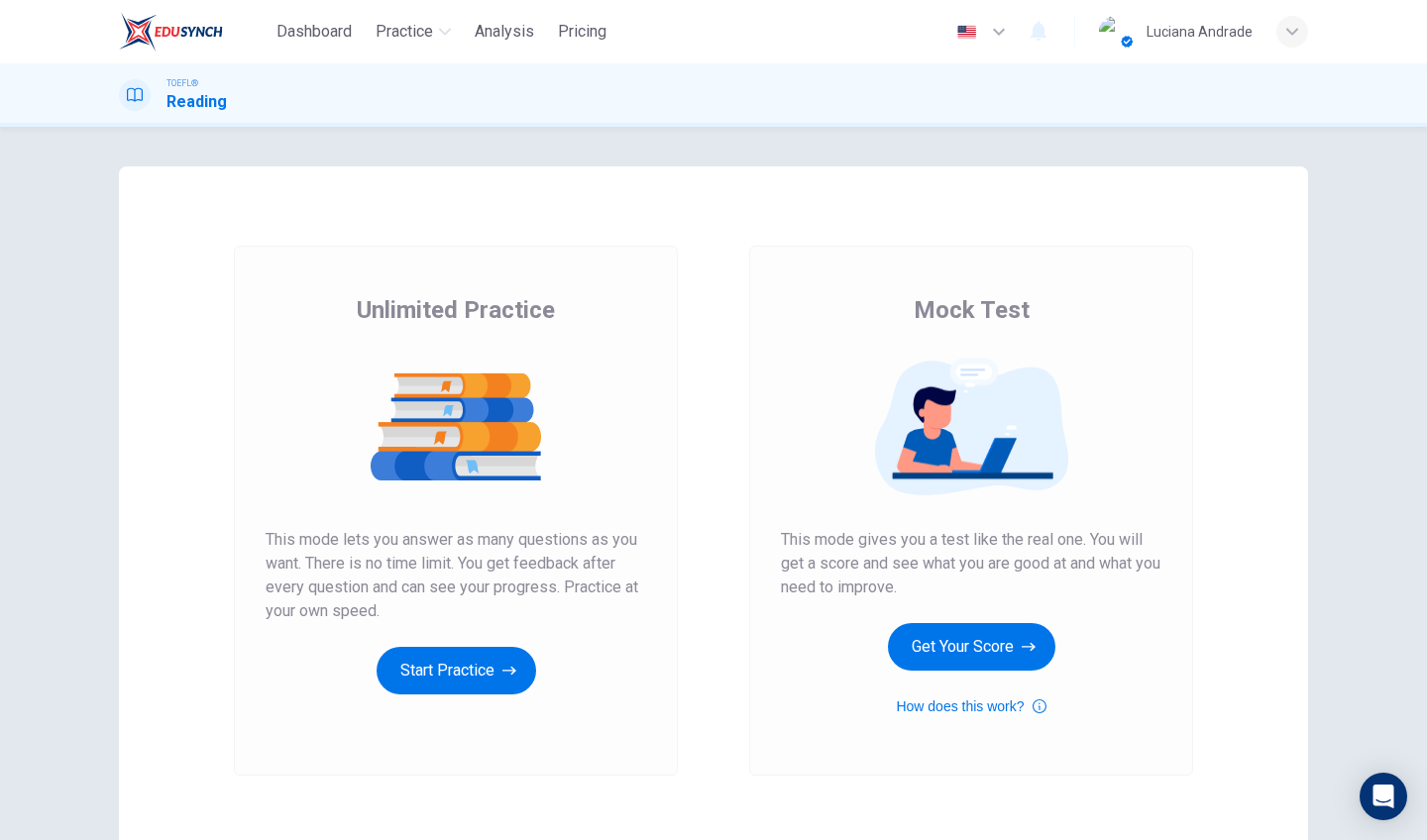 scroll, scrollTop: 0, scrollLeft: 0, axis: both 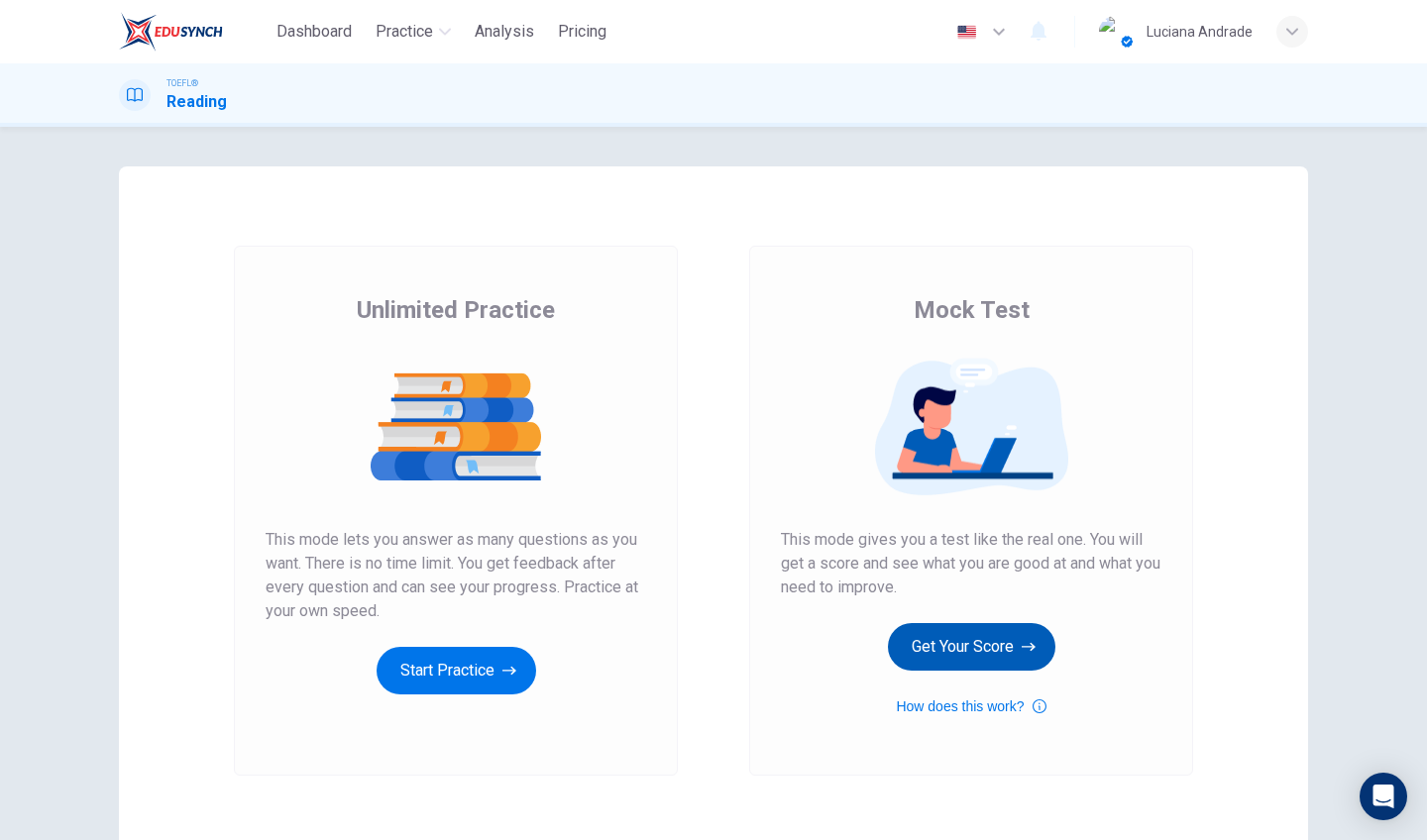 click at bounding box center [509, 671] 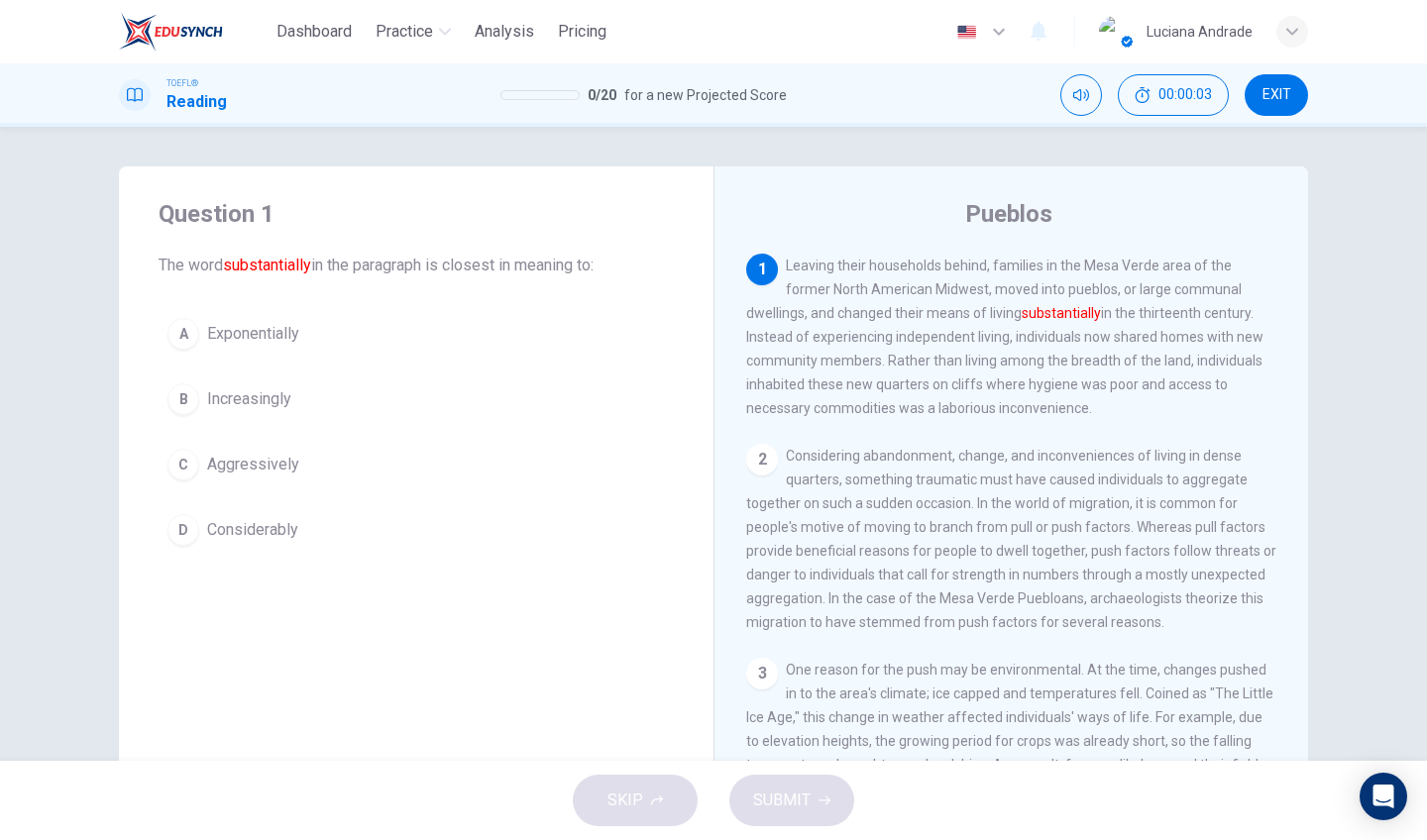 click on "Considerably" at bounding box center (253, 334) 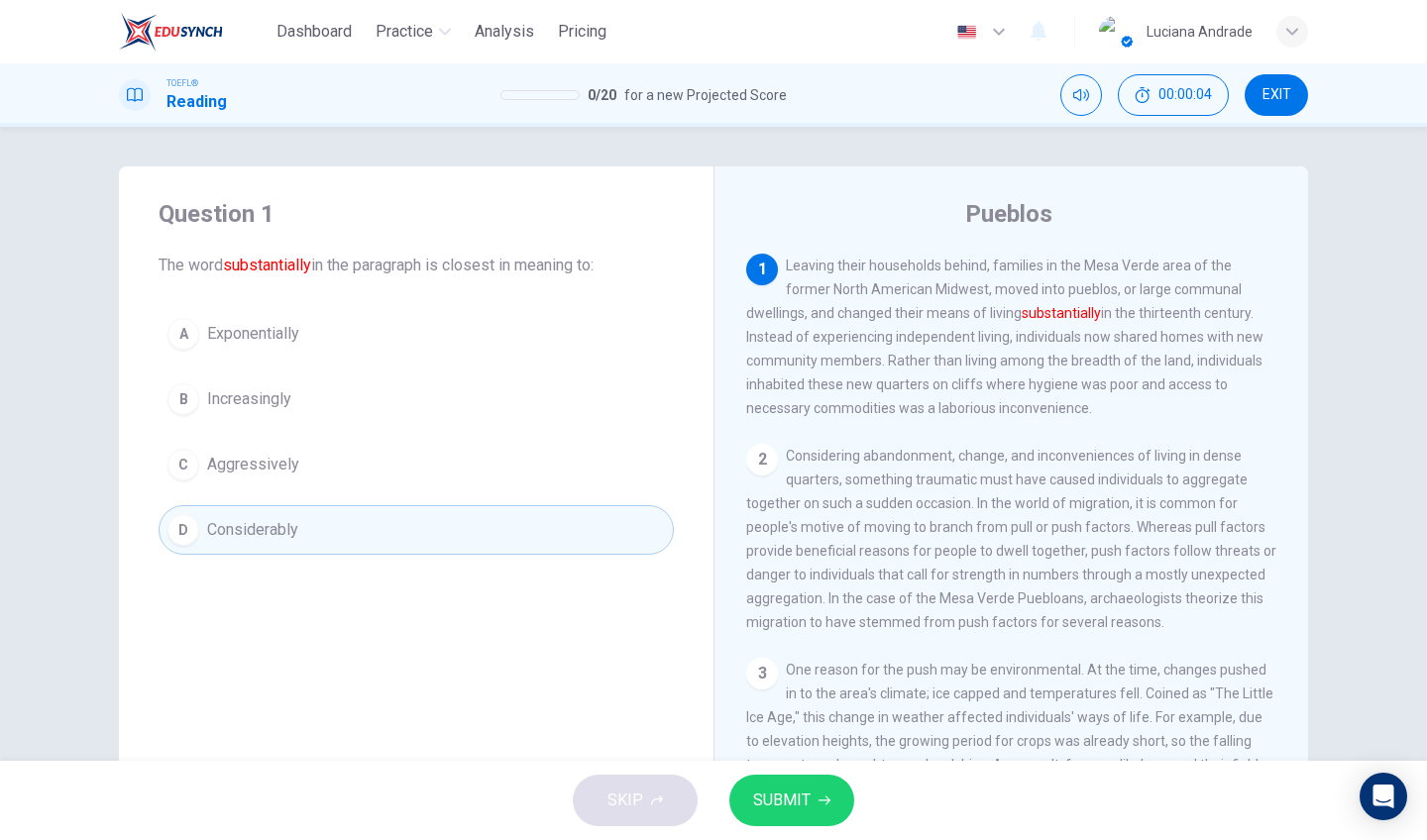 click on "SUBMIT" at bounding box center (782, 800) 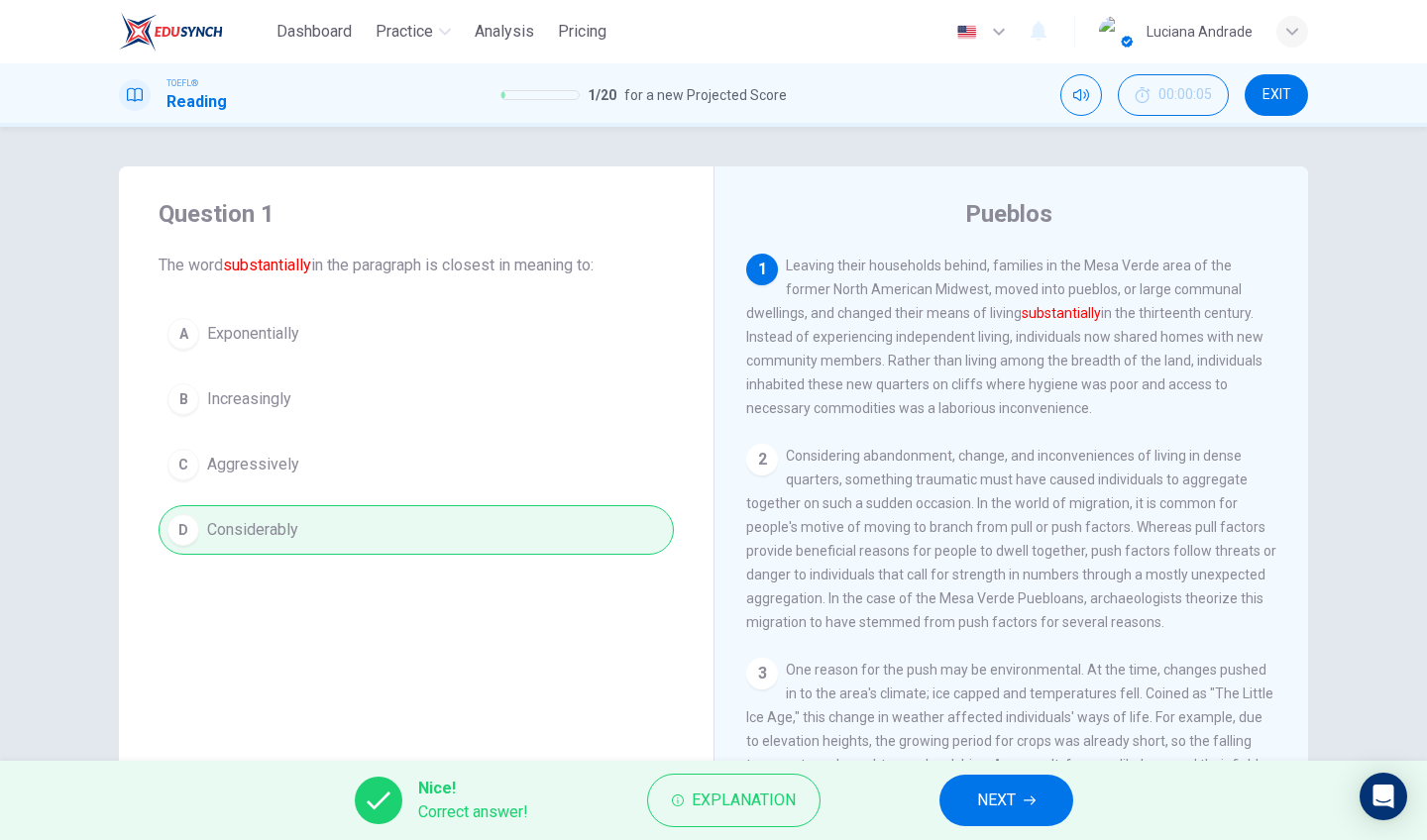 click on "NEXT" at bounding box center [996, 800] 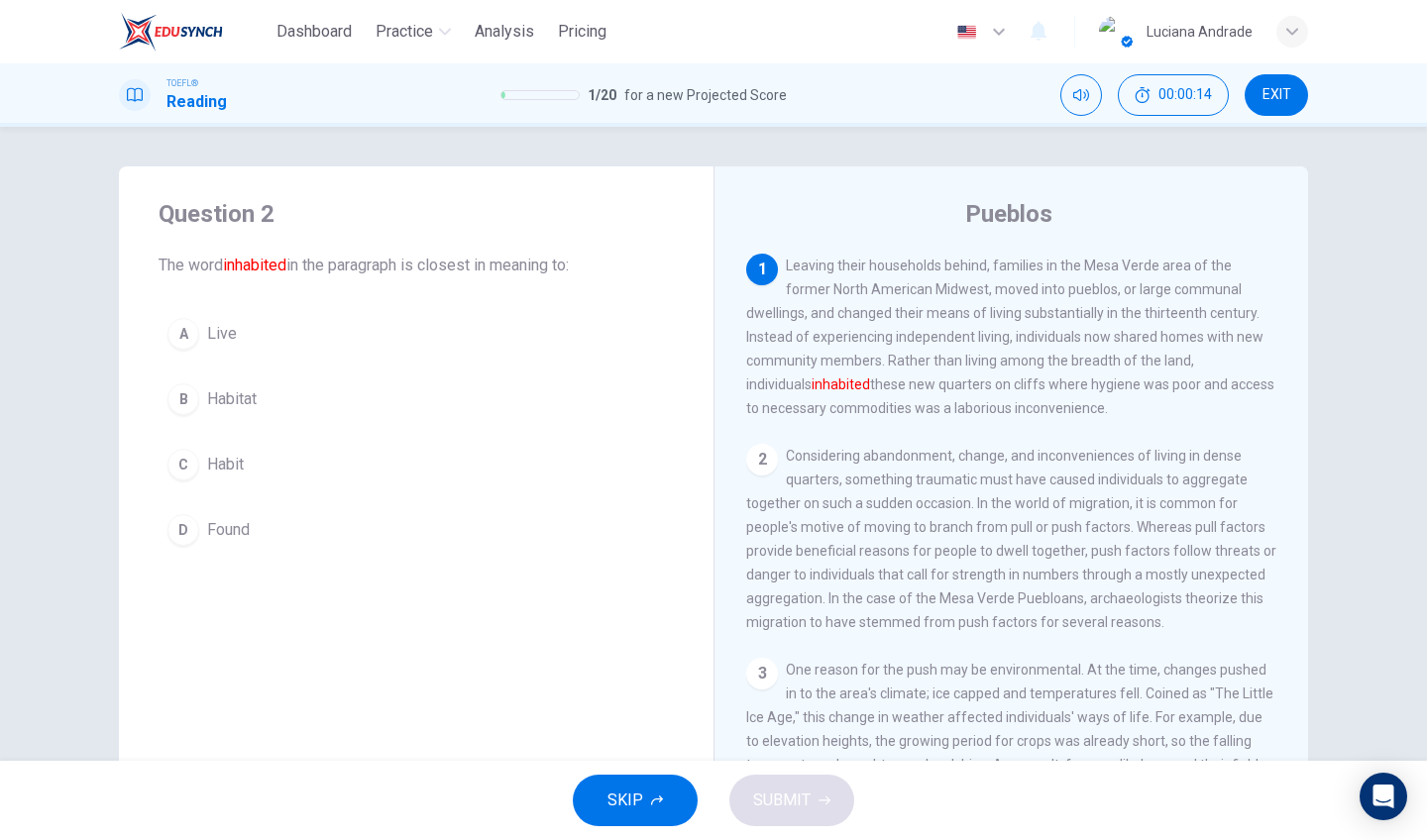 click on "Habit" at bounding box center (222, 334) 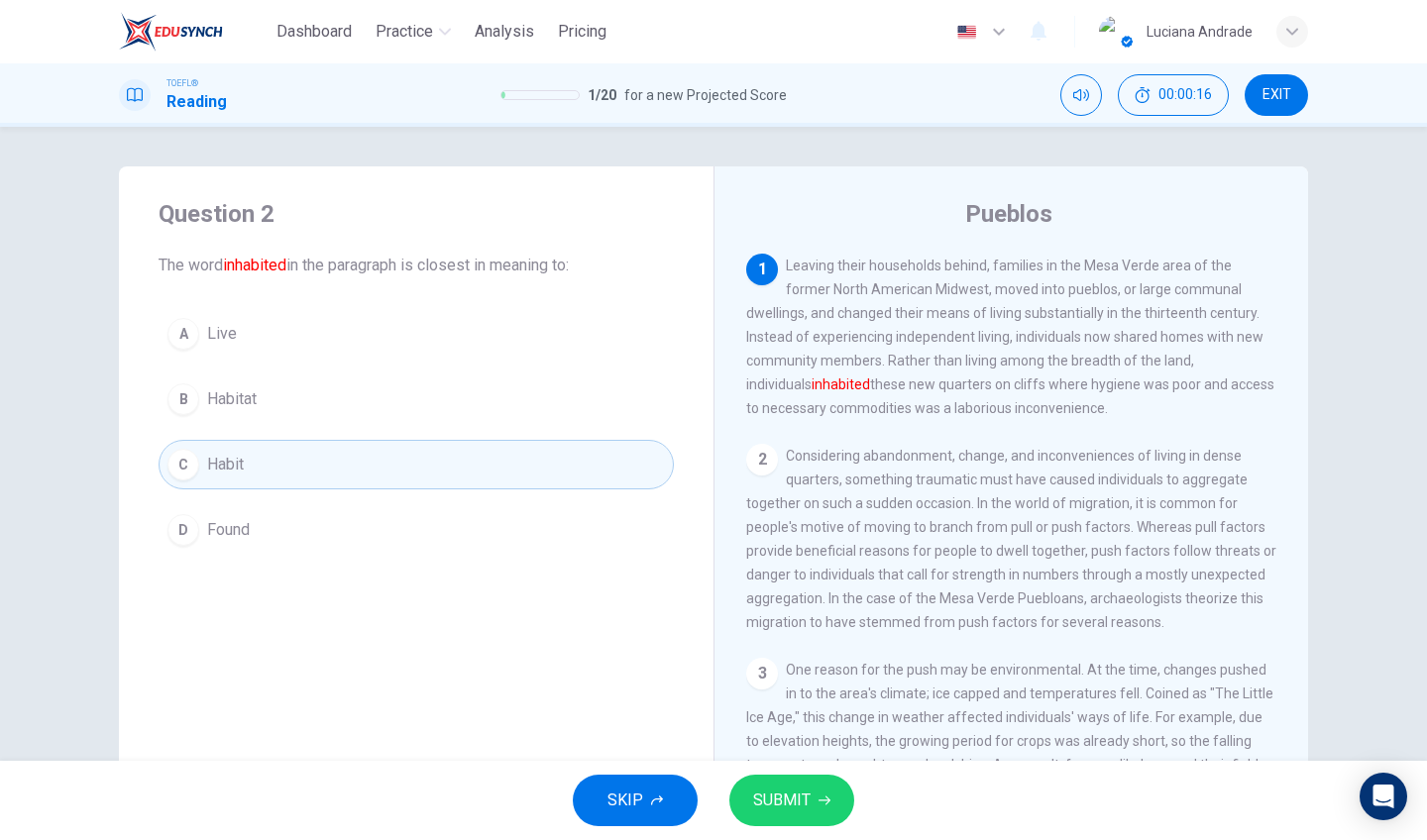 click on "Habitat" at bounding box center (222, 334) 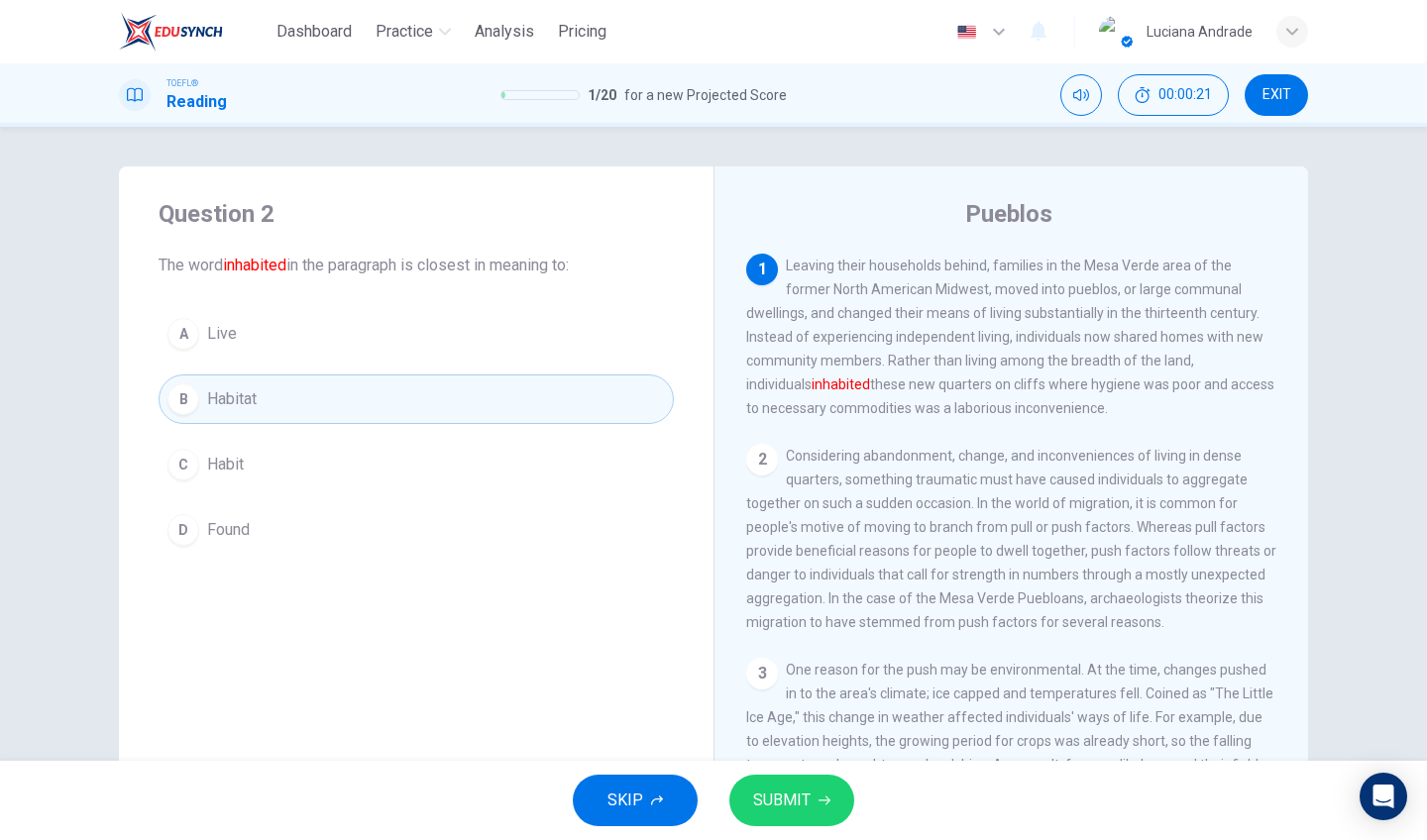 click on "SUBMIT" at bounding box center (782, 800) 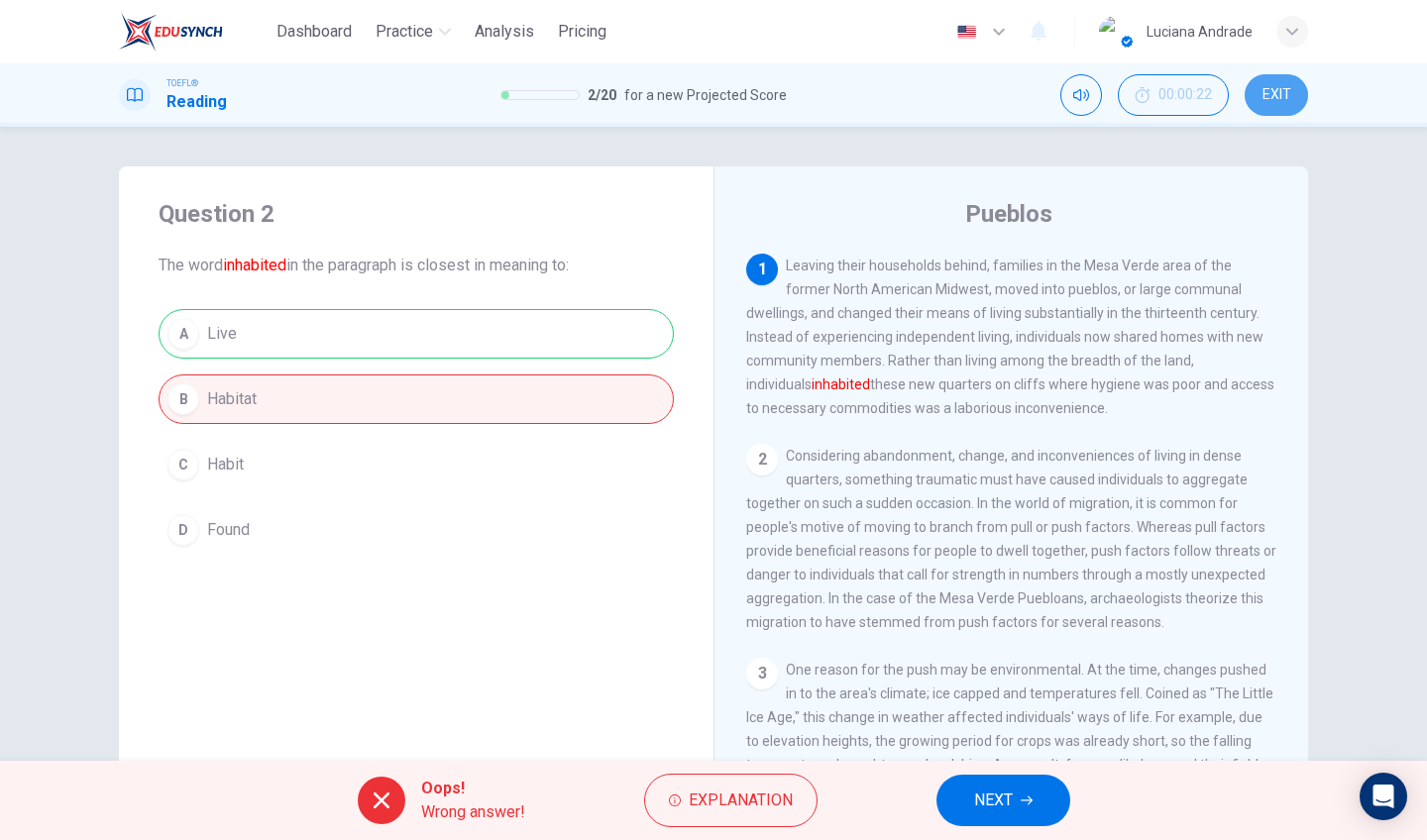 click on "EXIT" at bounding box center [1276, 95] 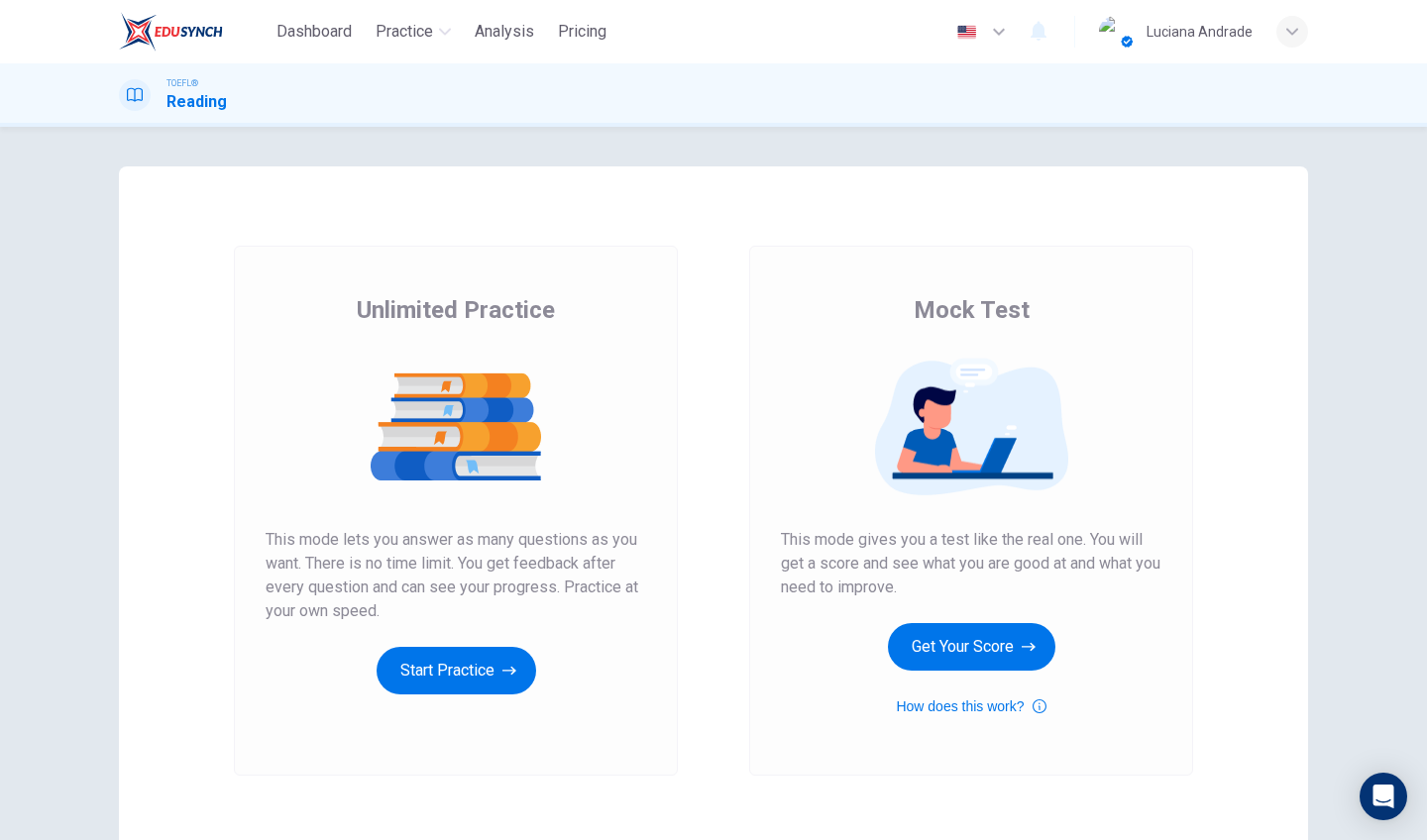 scroll, scrollTop: 0, scrollLeft: 0, axis: both 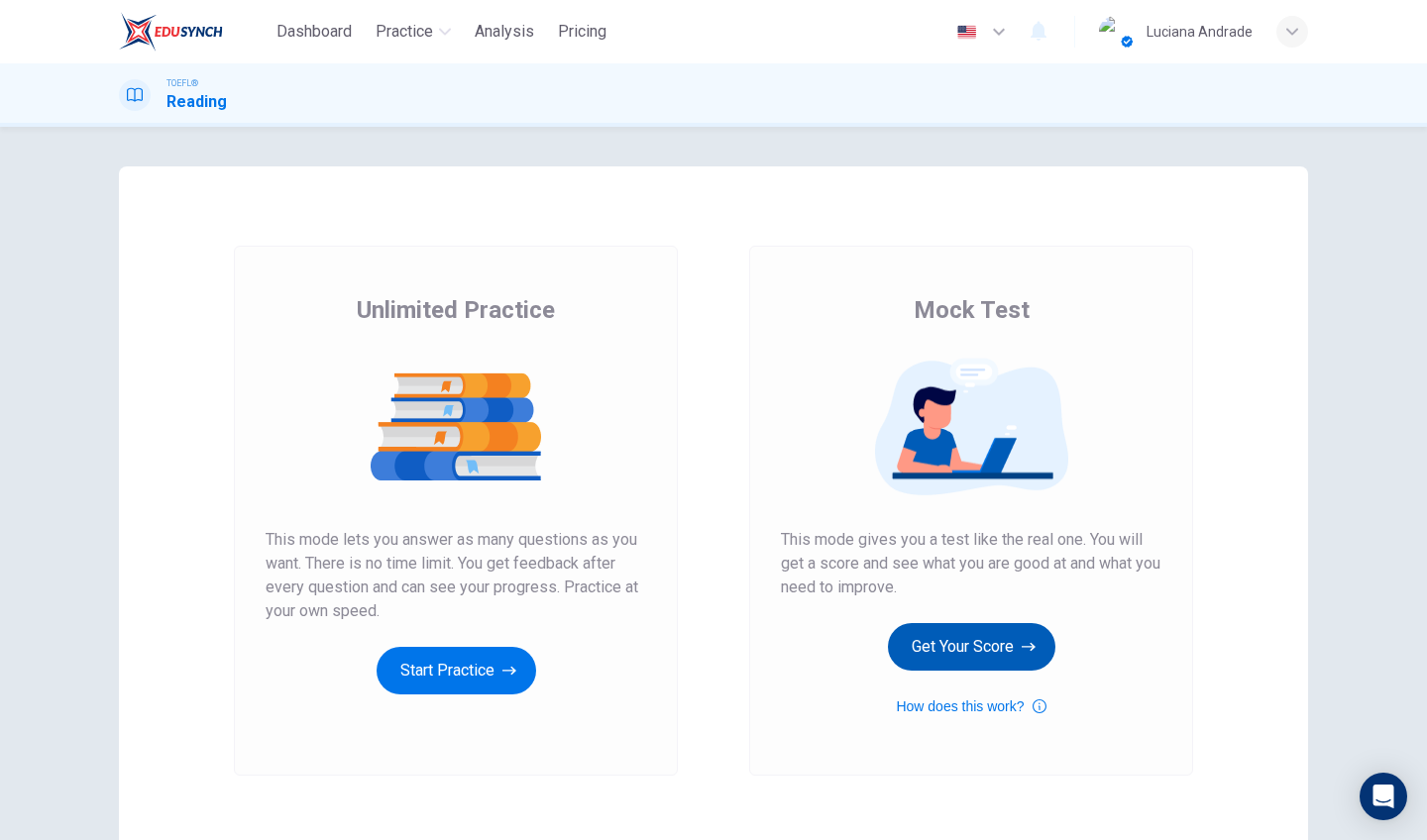 click on "Get Your Score" at bounding box center (456, 671) 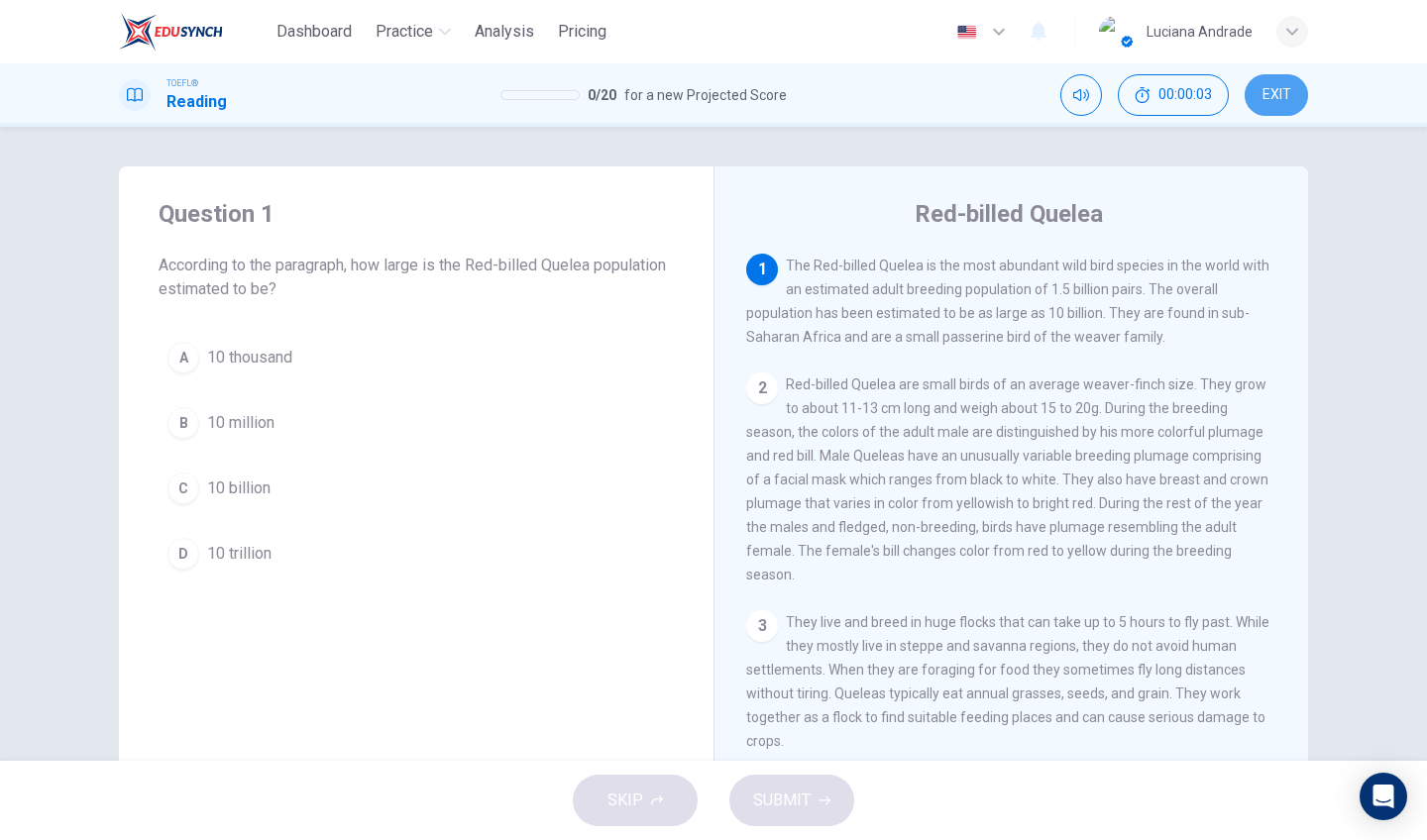 click on "EXIT" at bounding box center [1276, 95] 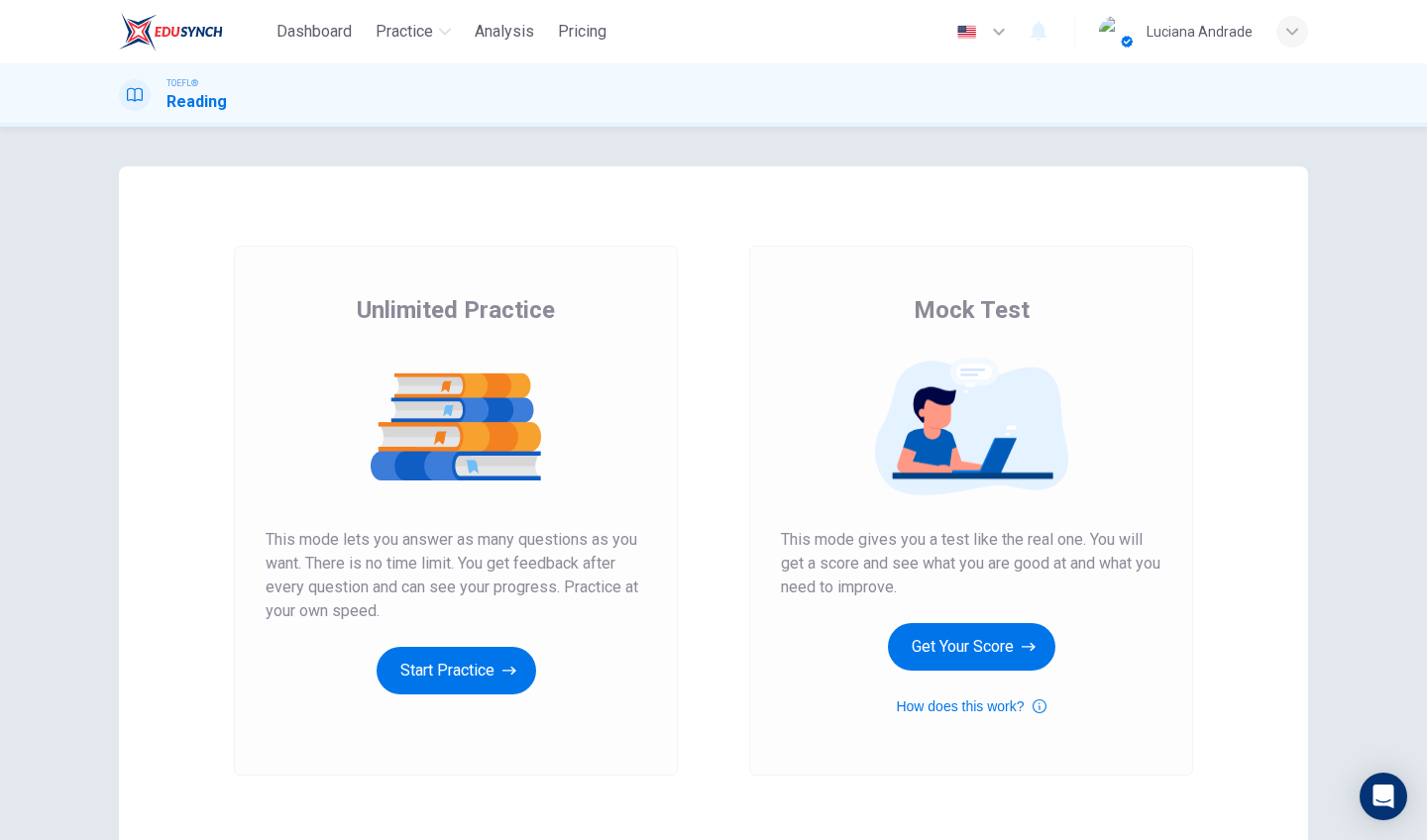 scroll, scrollTop: 0, scrollLeft: 0, axis: both 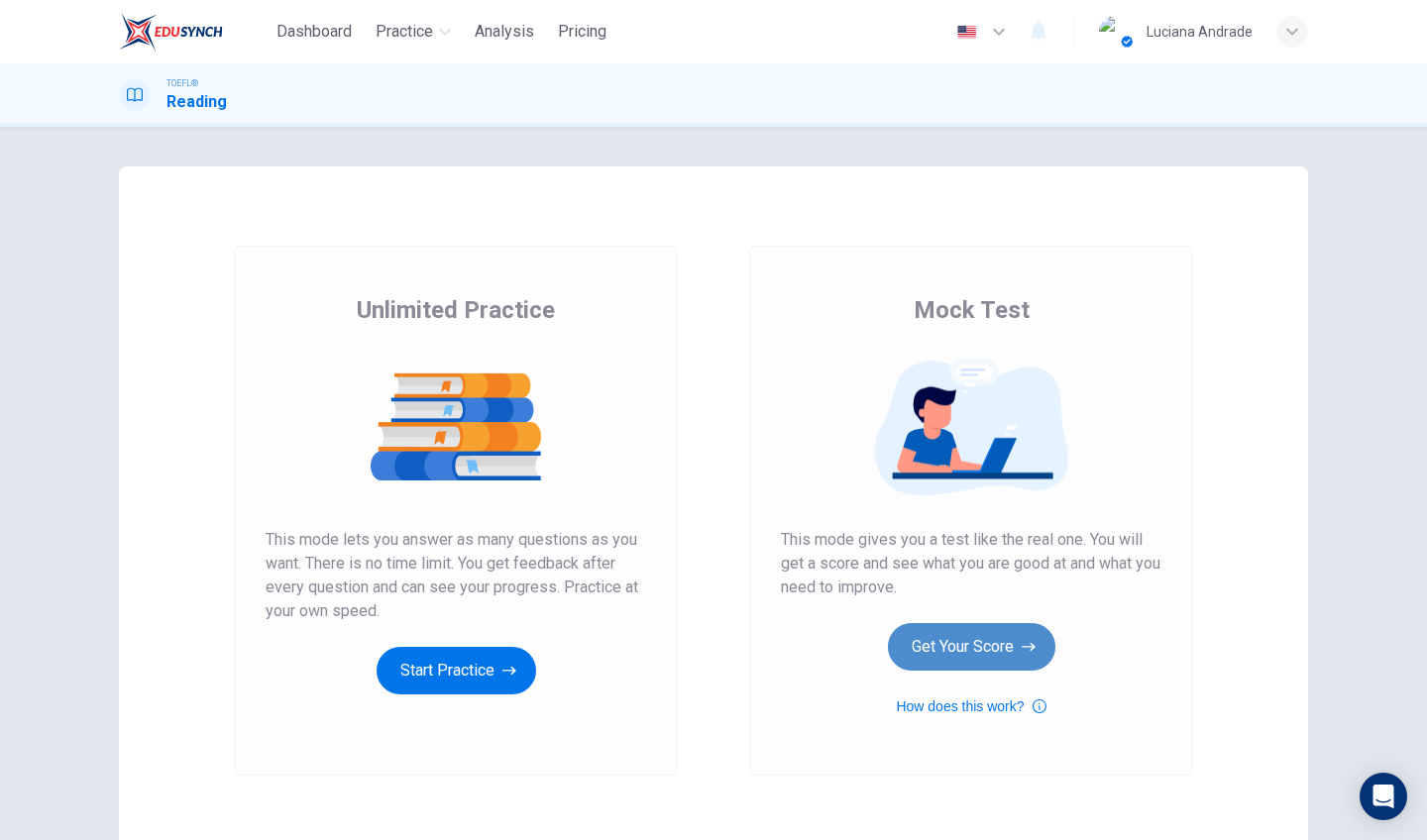 click on "Get Your Score" at bounding box center [456, 671] 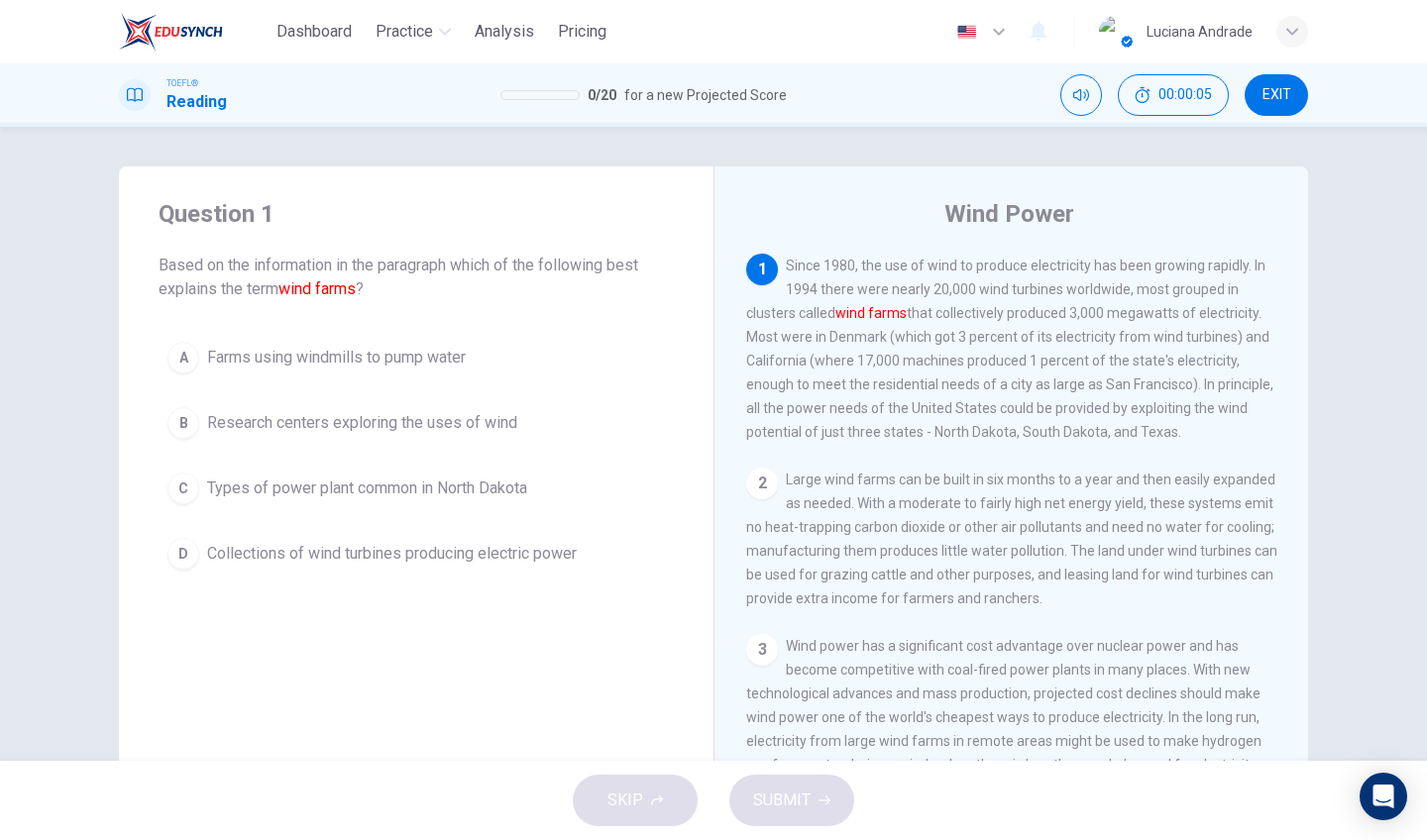 drag, startPoint x: 290, startPoint y: 292, endPoint x: 533, endPoint y: 293, distance: 243.00206 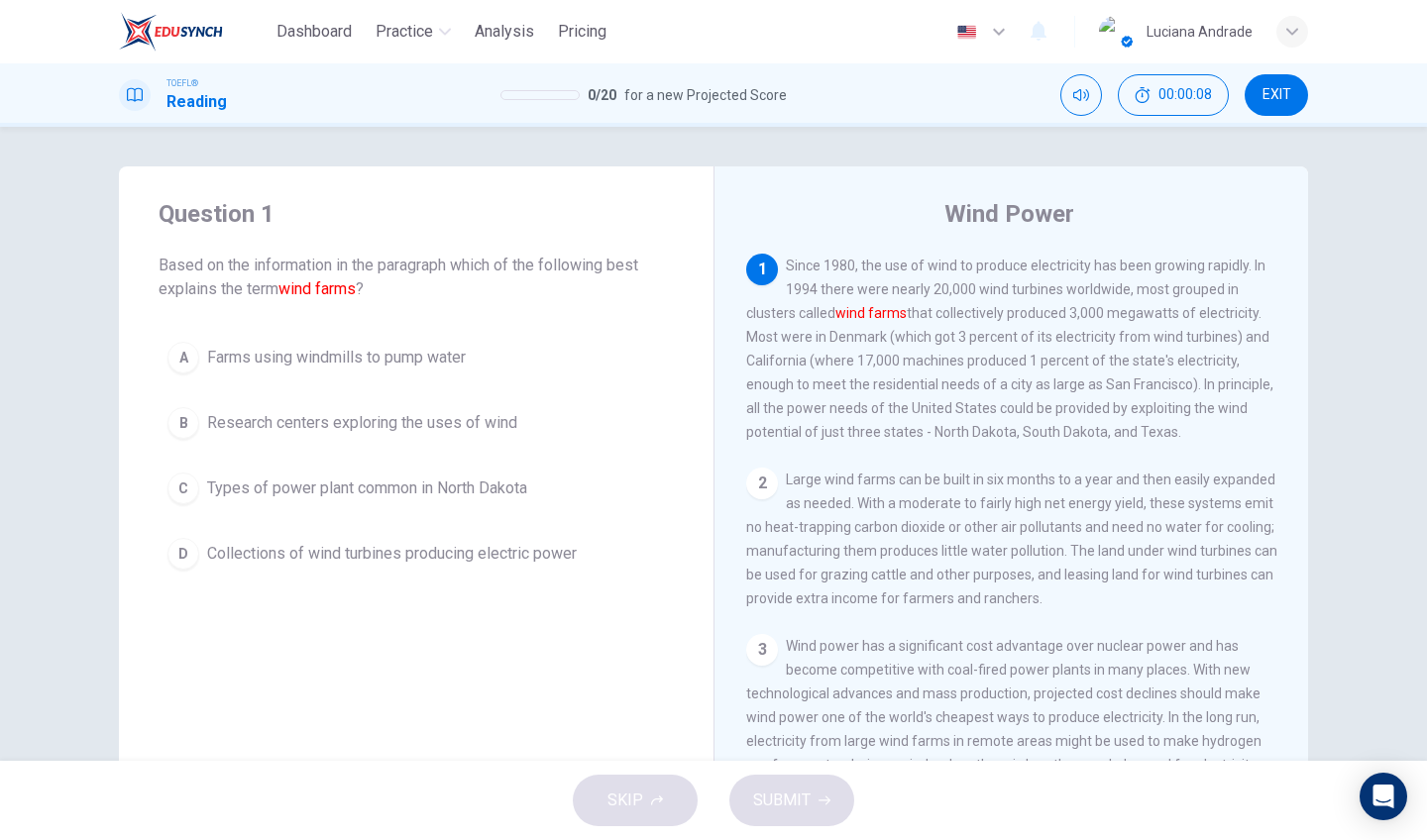 drag, startPoint x: 905, startPoint y: 321, endPoint x: 944, endPoint y: 324, distance: 39.115214 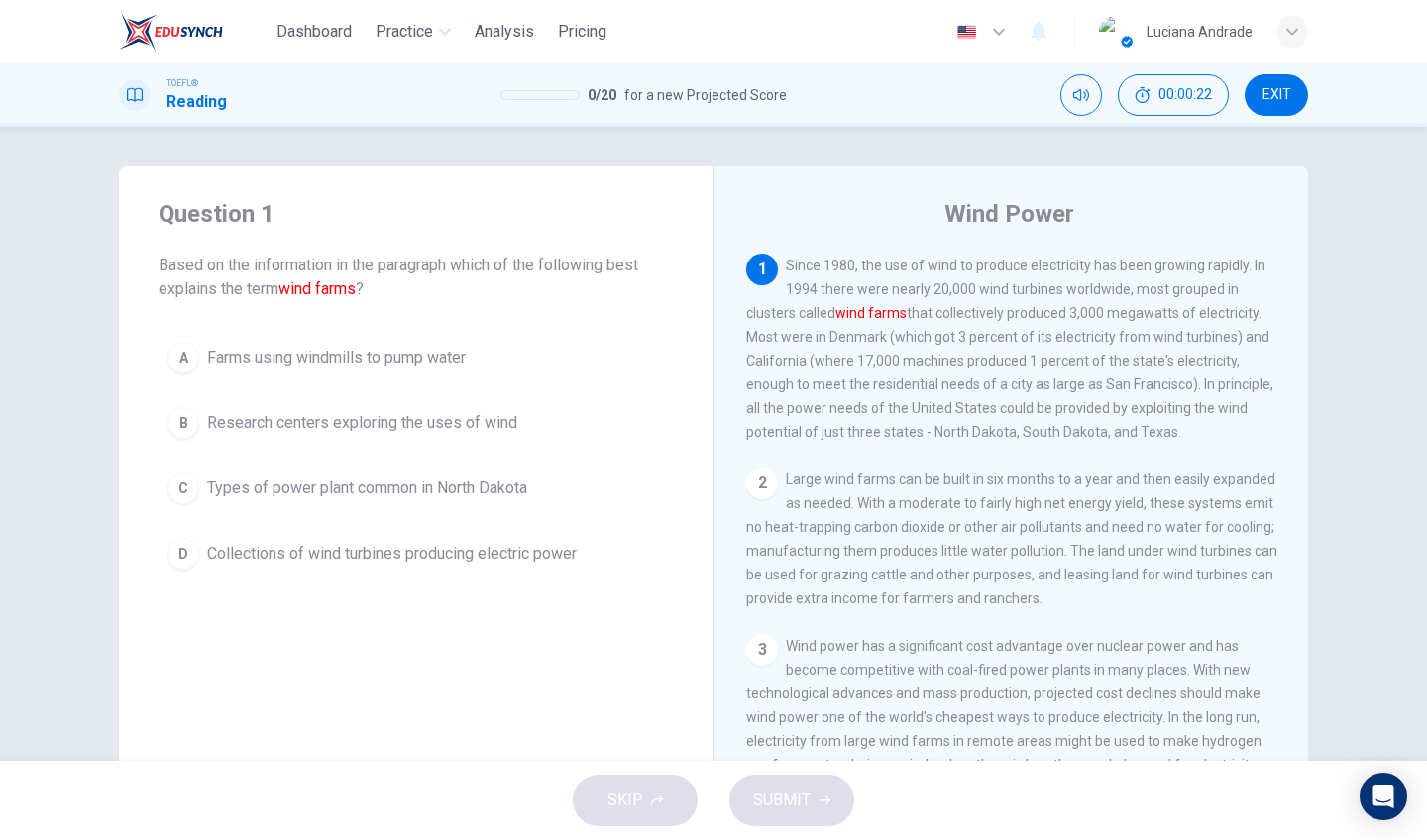 drag, startPoint x: 1262, startPoint y: 303, endPoint x: 877, endPoint y: 281, distance: 385.6281 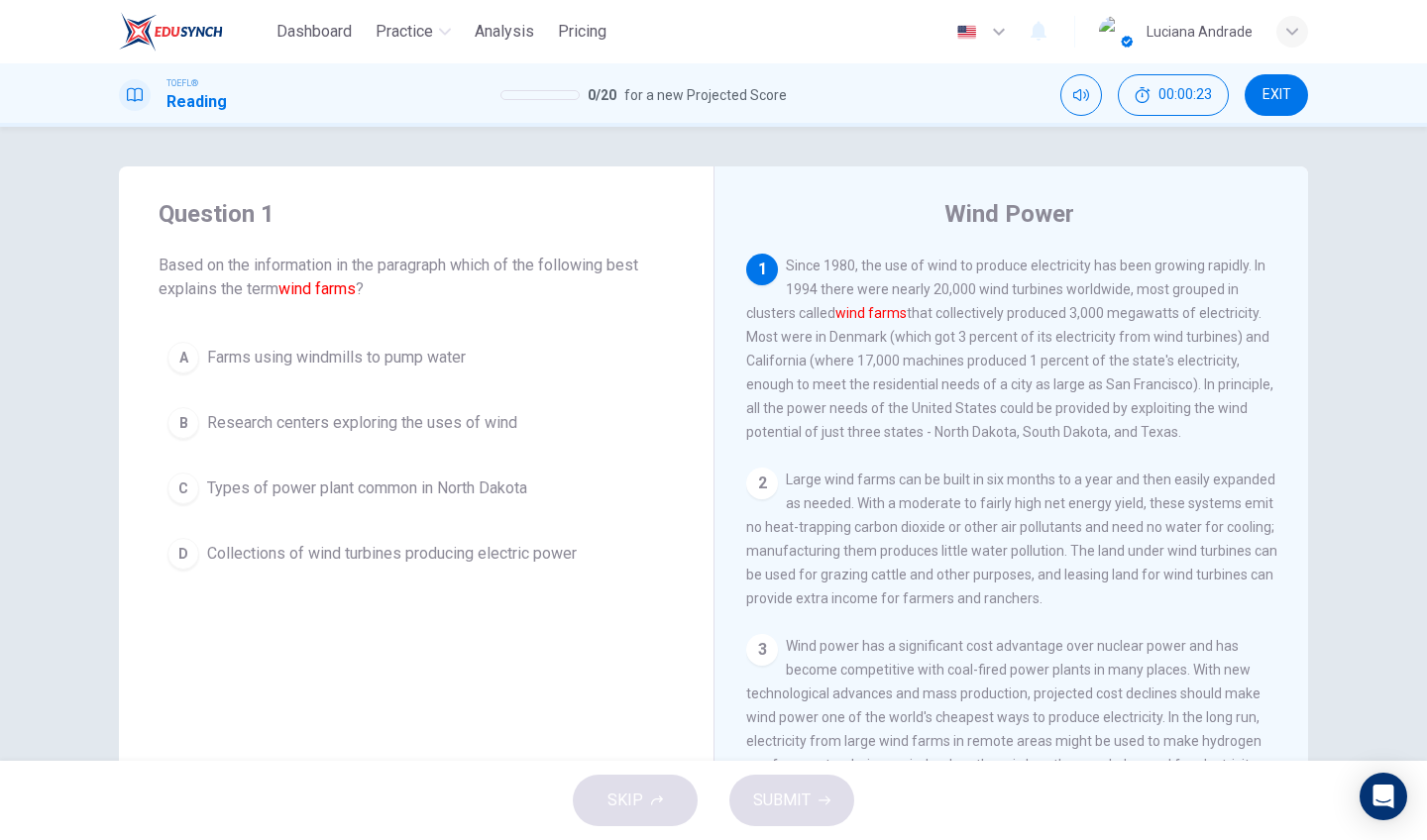 click on "Collections of wind turbines producing electric power" at bounding box center (336, 358) 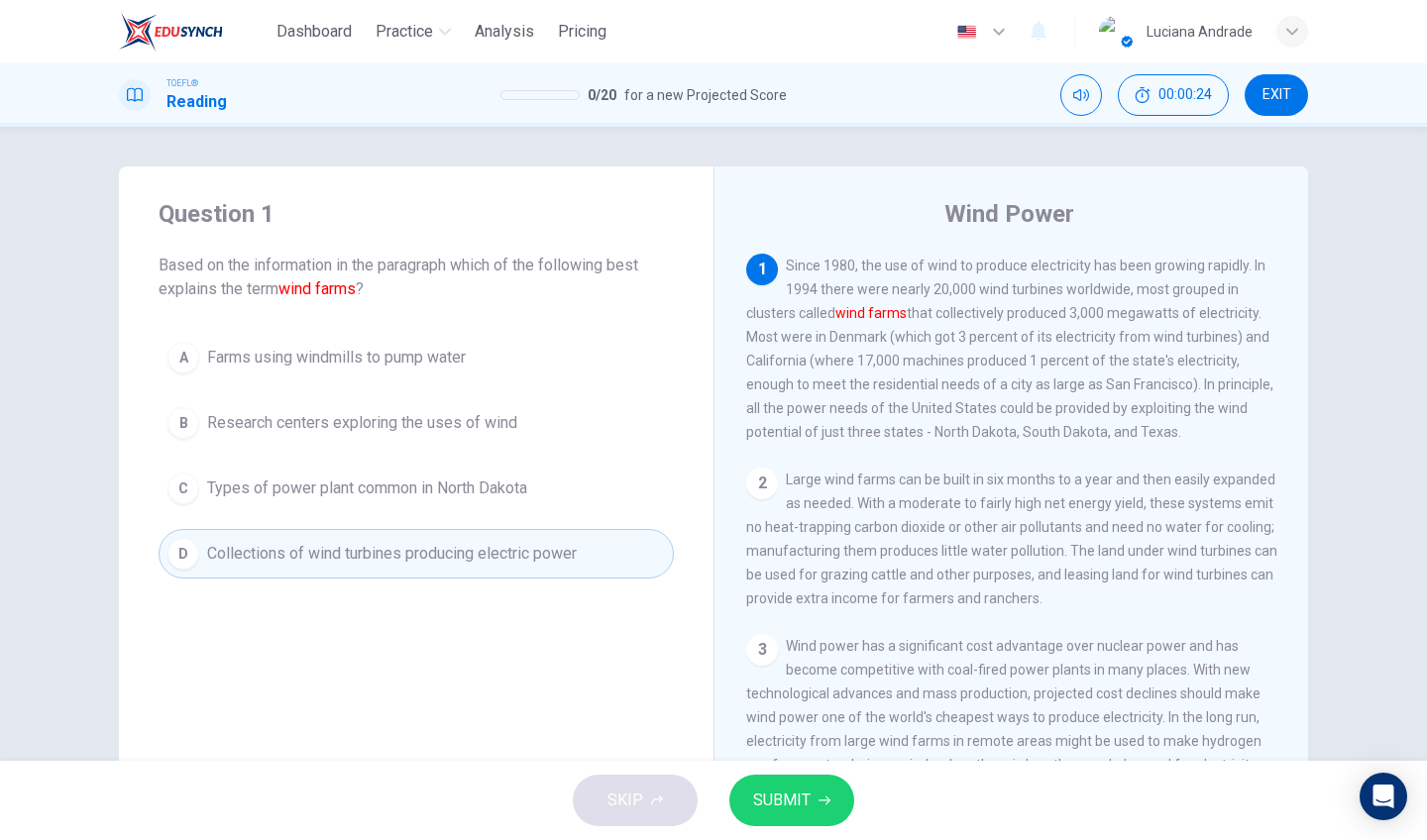 click on "SUBMIT" at bounding box center [792, 800] 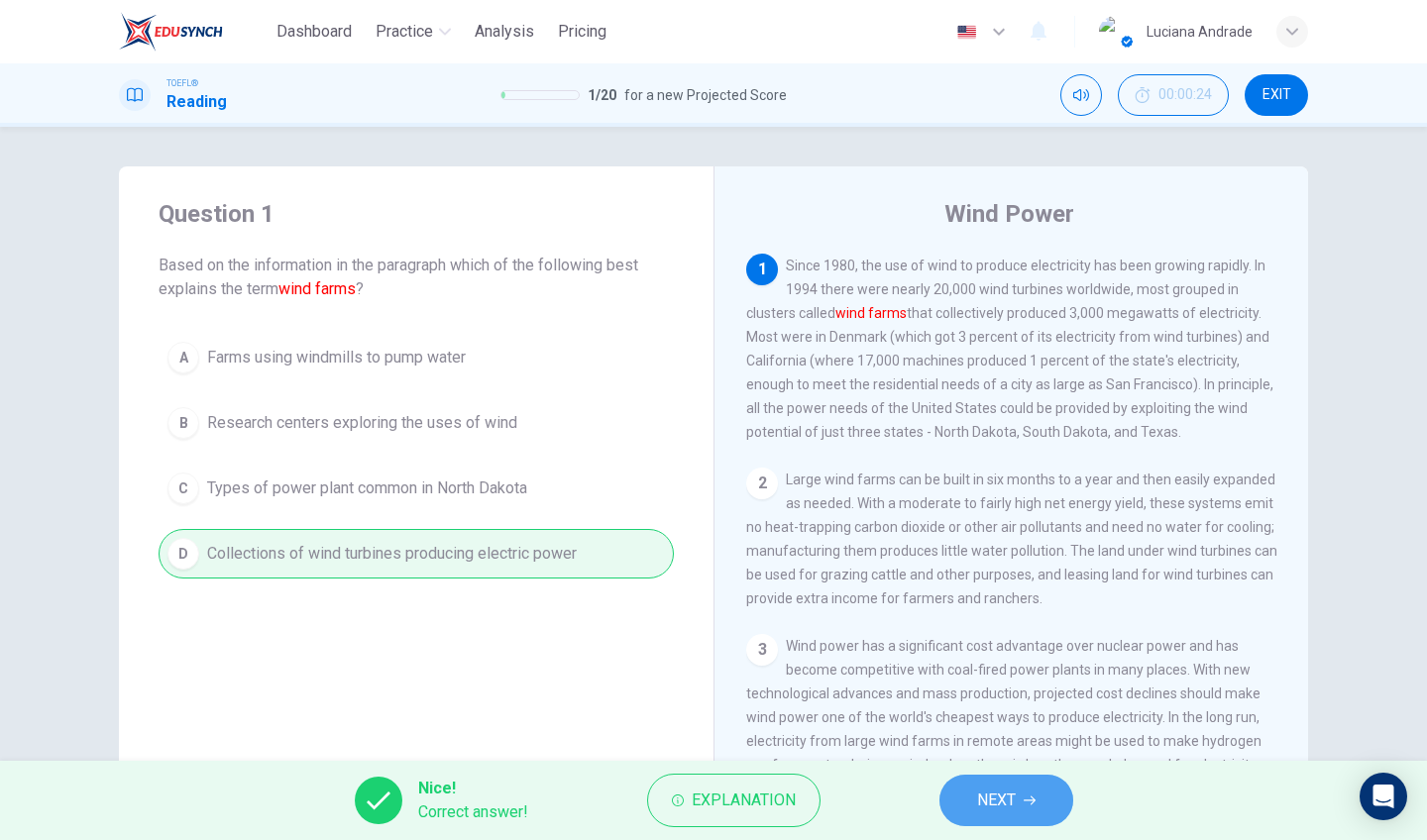 click on "NEXT" at bounding box center (996, 800) 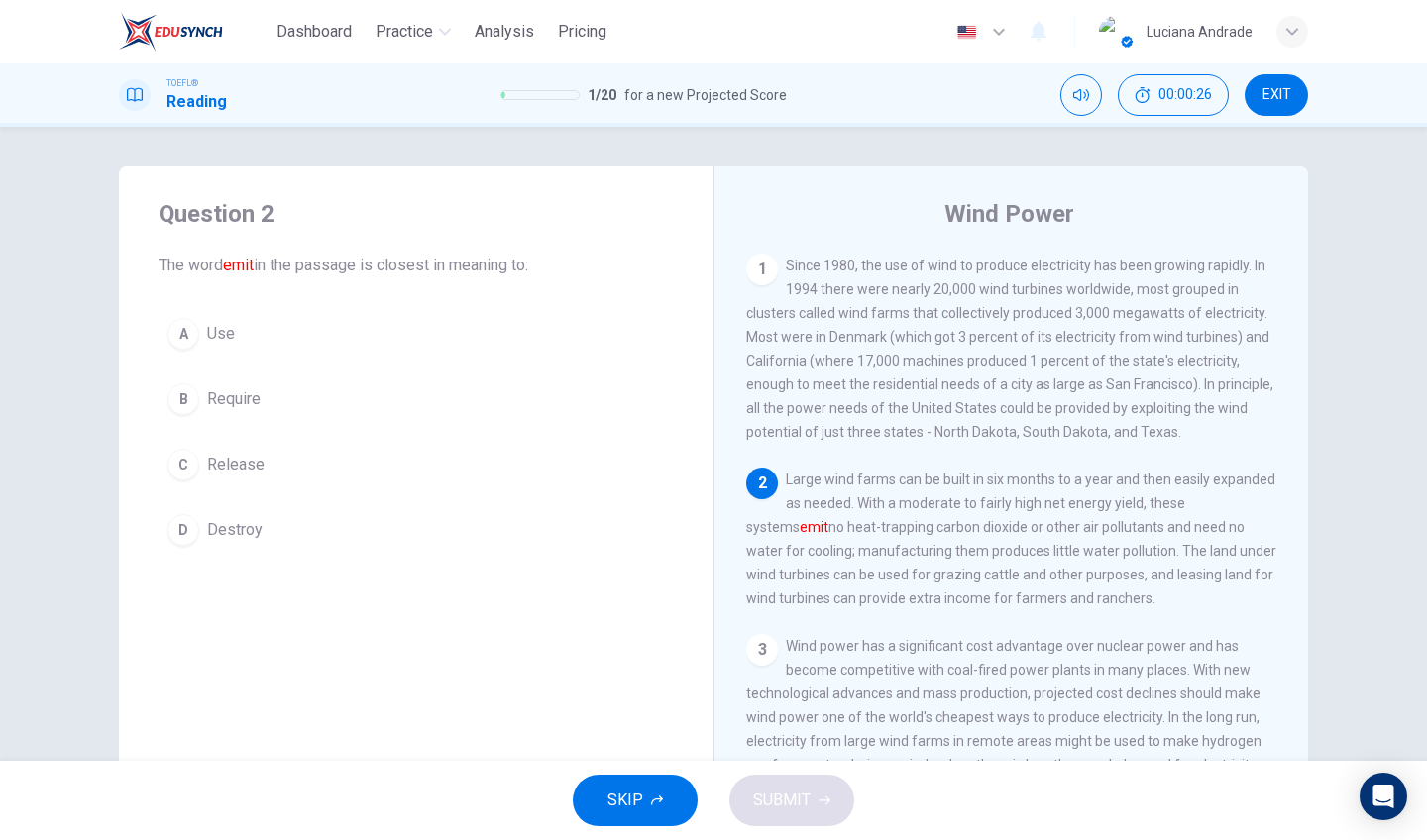 click on "C" at bounding box center [183, 334] 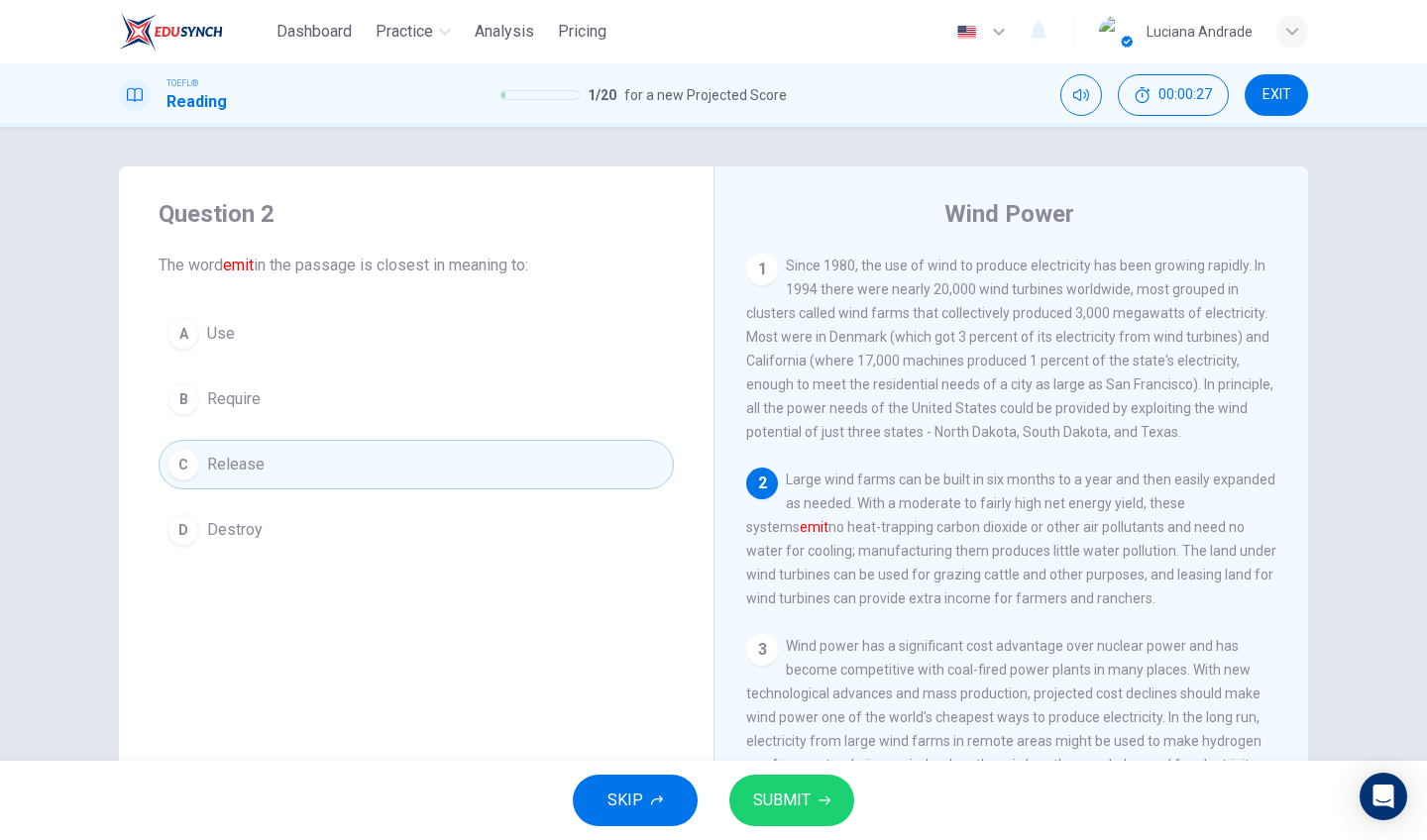 click on "SUBMIT" at bounding box center [792, 800] 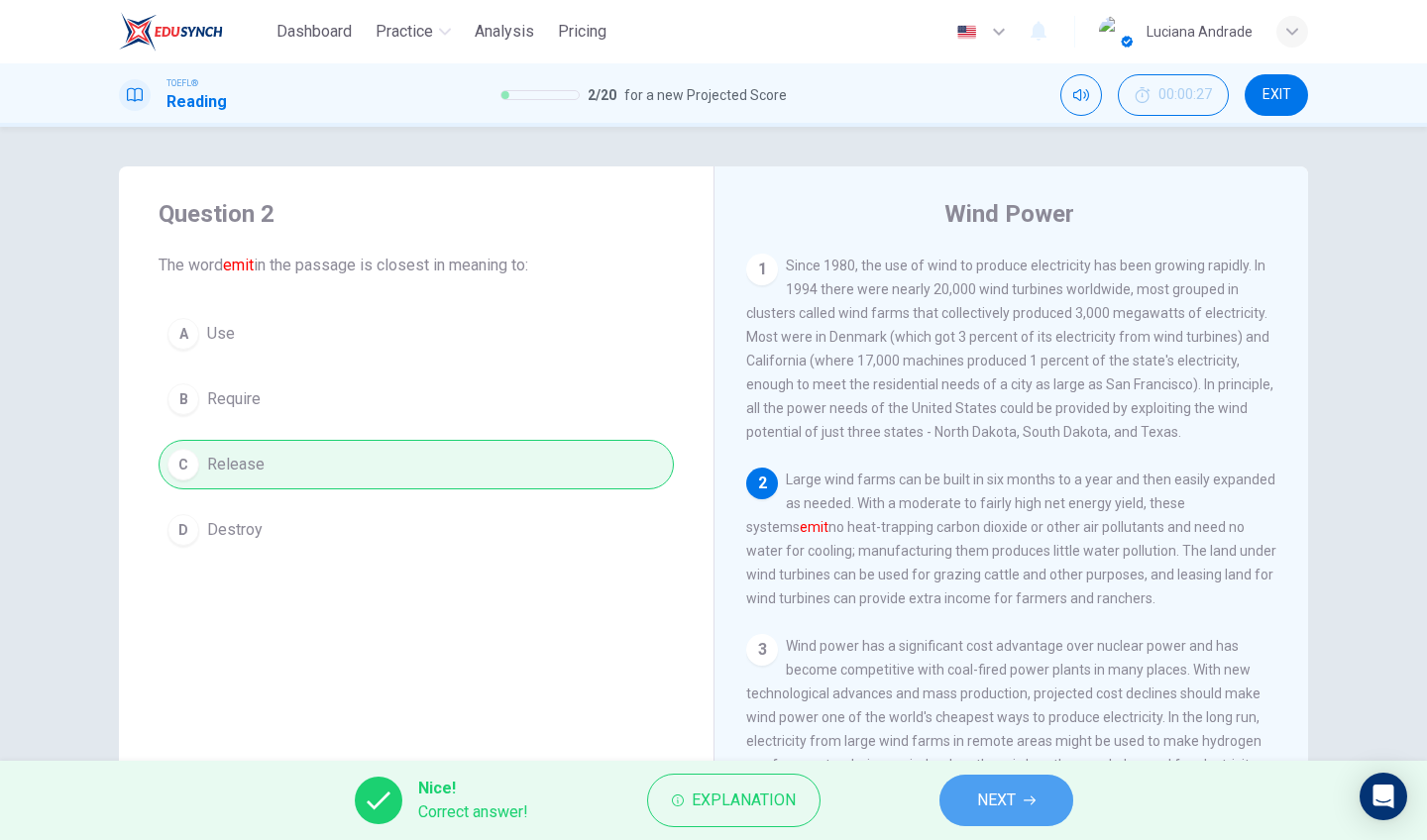 click on "NEXT" at bounding box center (996, 800) 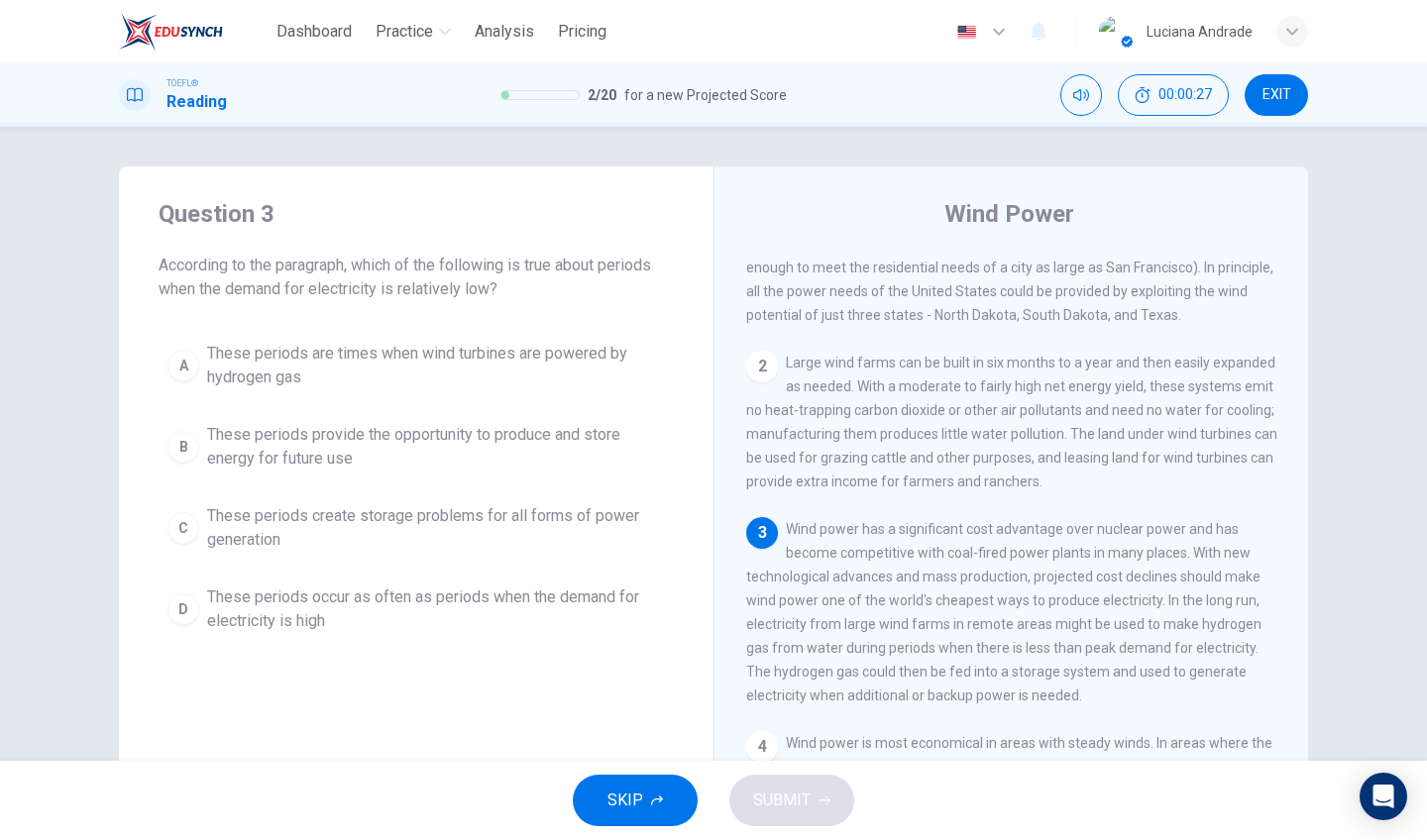 scroll, scrollTop: 199, scrollLeft: 0, axis: vertical 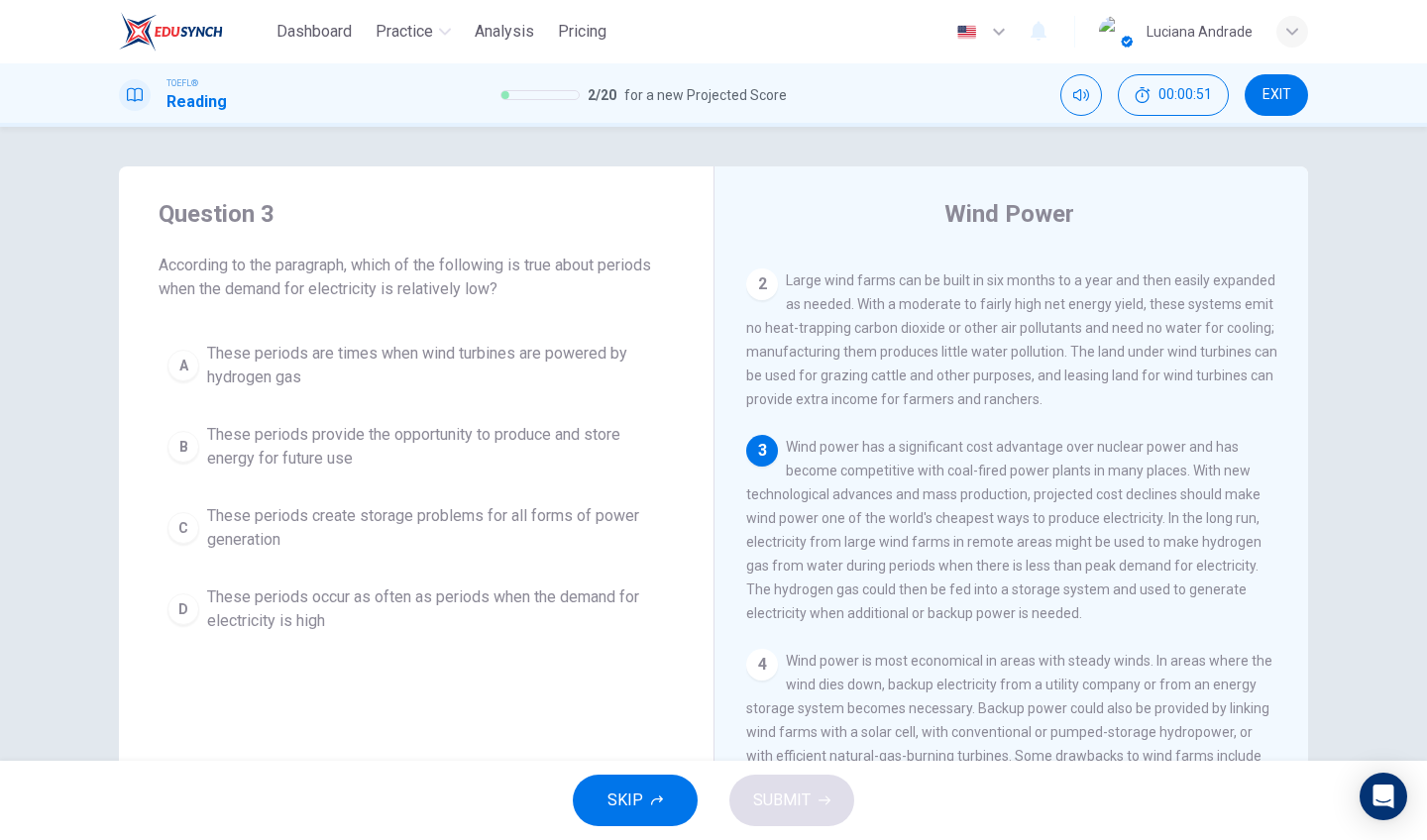 drag, startPoint x: 1154, startPoint y: 518, endPoint x: 719, endPoint y: 434, distance: 443.03612 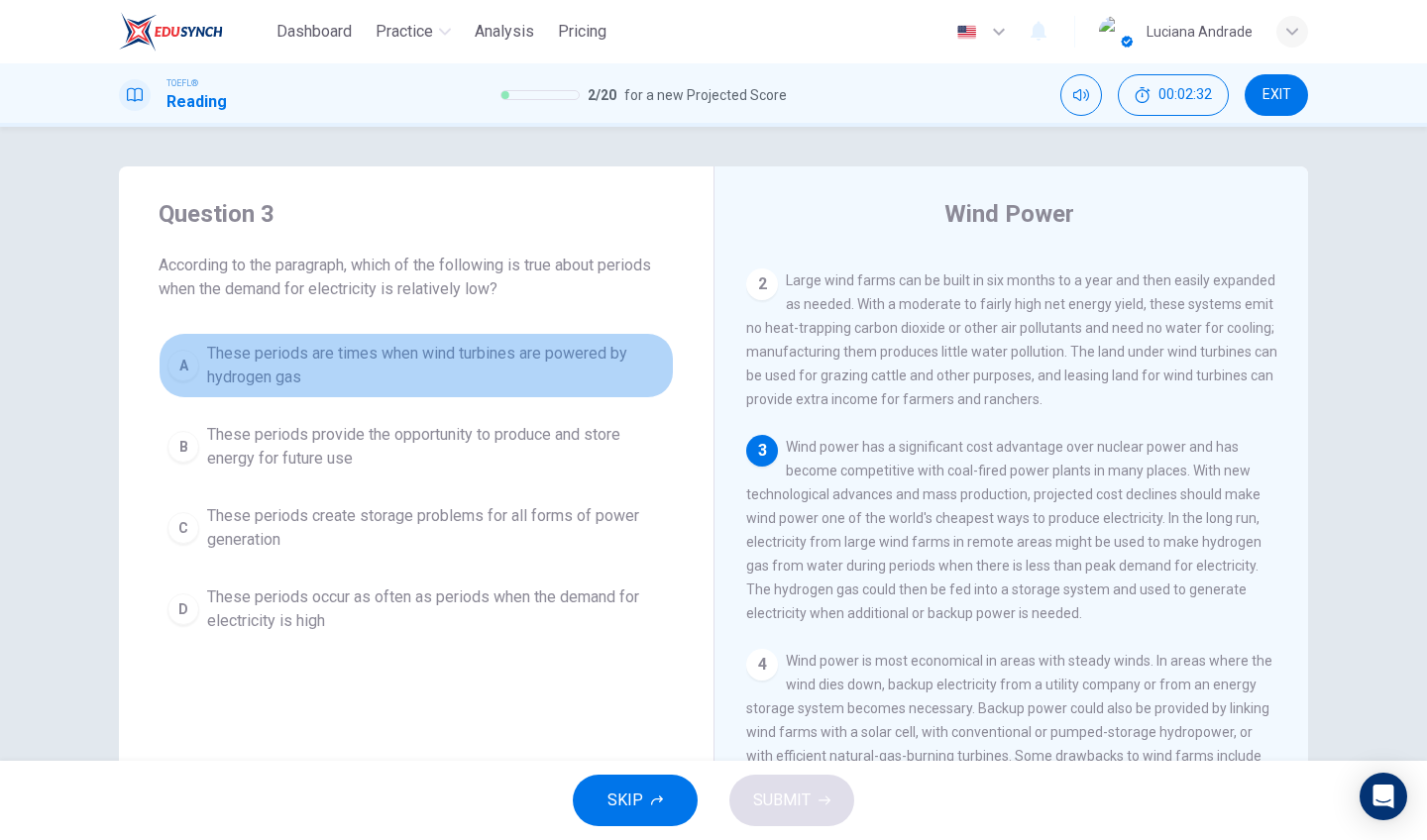 click on "These periods are times when wind turbines are powered by hydrogen gas" at bounding box center (436, 366) 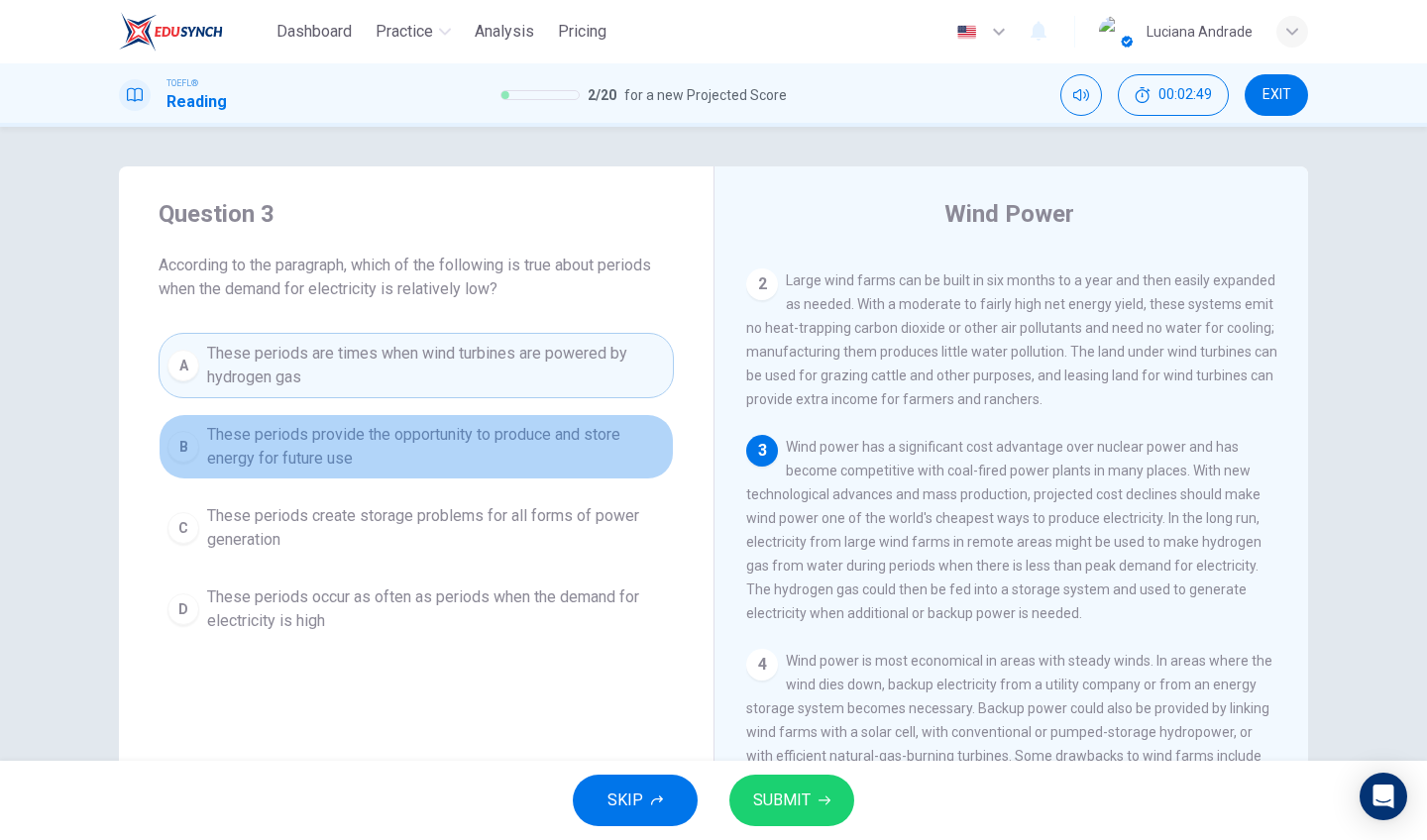 click on "These periods provide the opportunity to produce and store energy for future use" at bounding box center (436, 447) 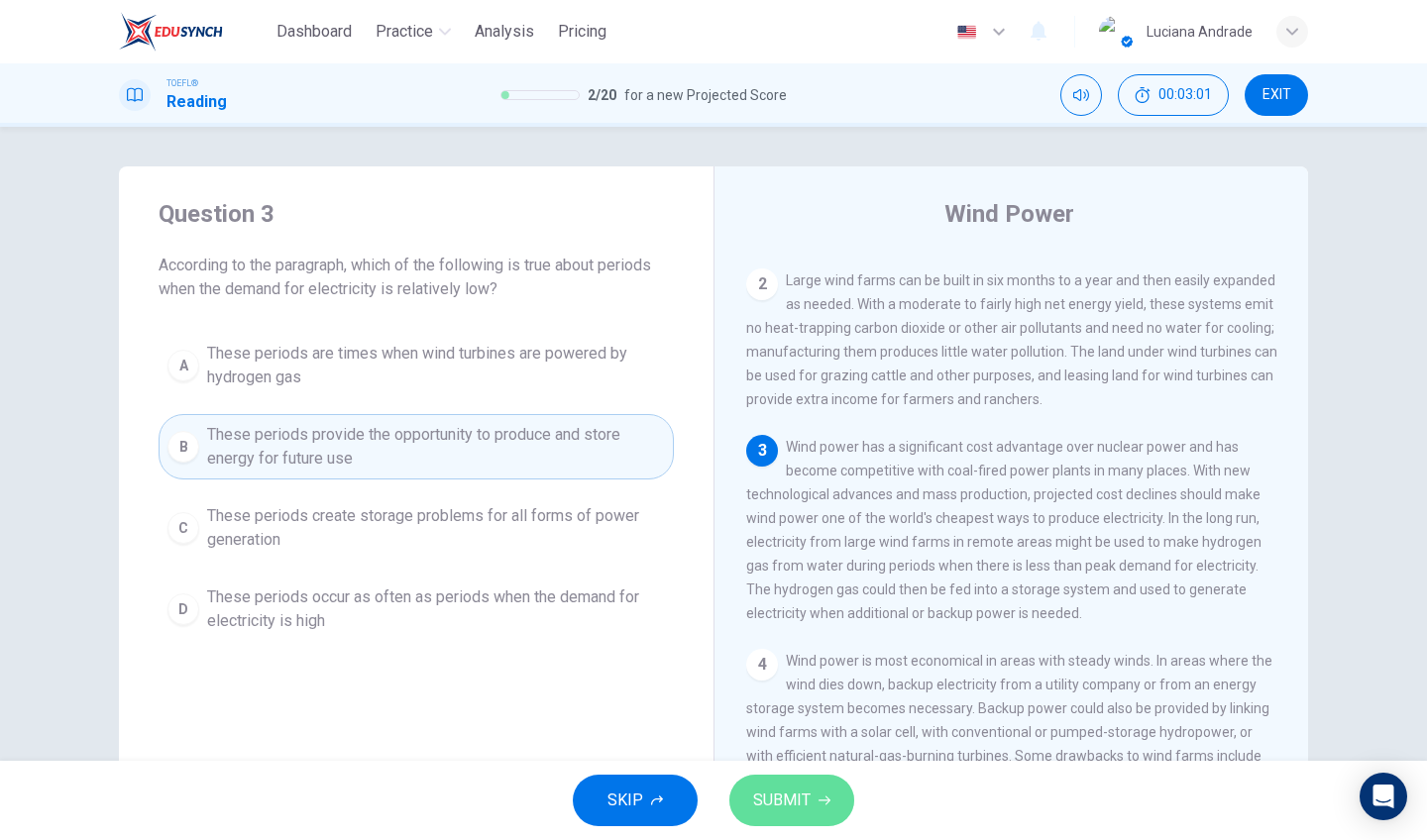 click on "SUBMIT" at bounding box center (782, 800) 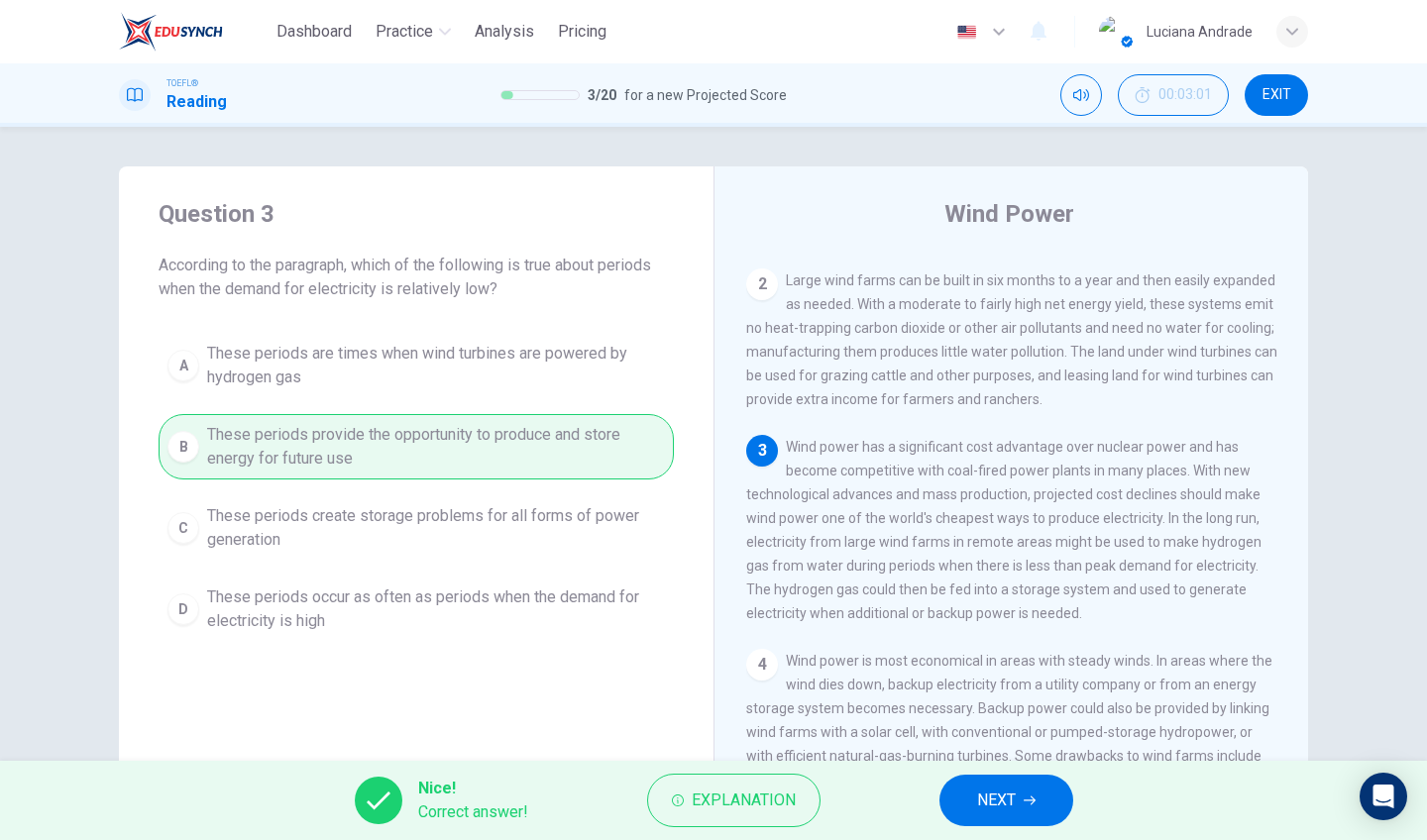 click on "NEXT" at bounding box center [1006, 800] 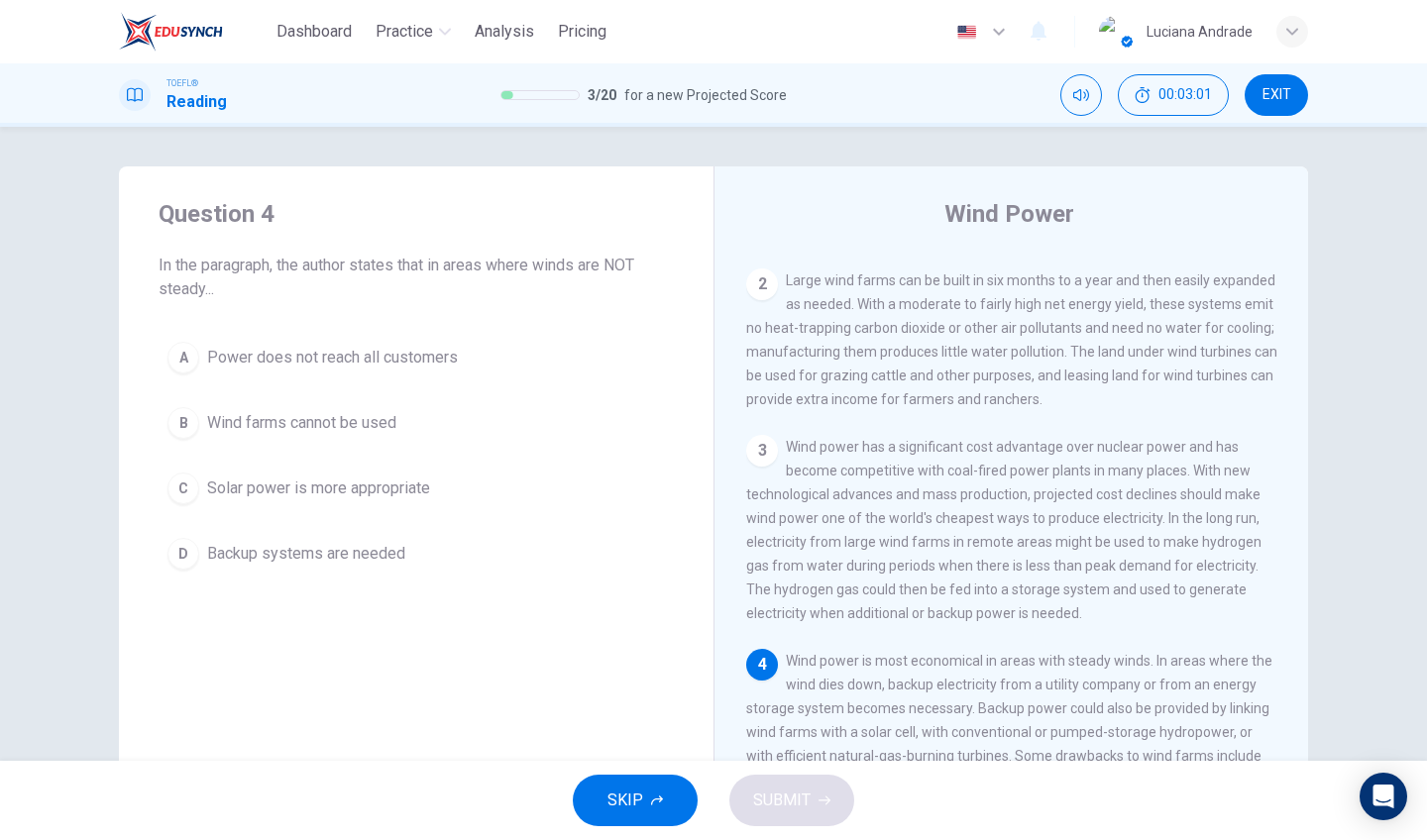 scroll, scrollTop: 389, scrollLeft: 0, axis: vertical 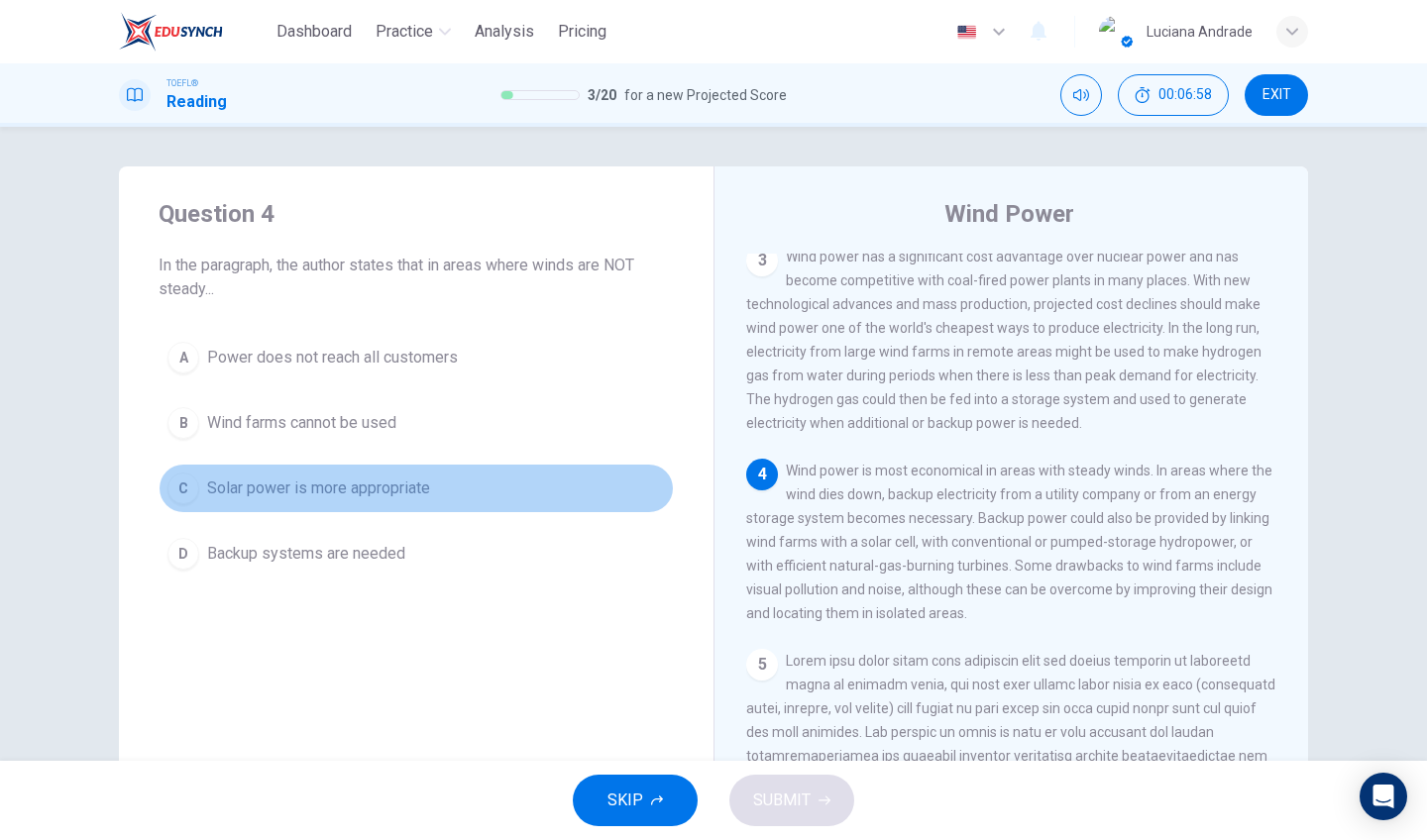 click on "Solar power is more appropriate" at bounding box center (332, 358) 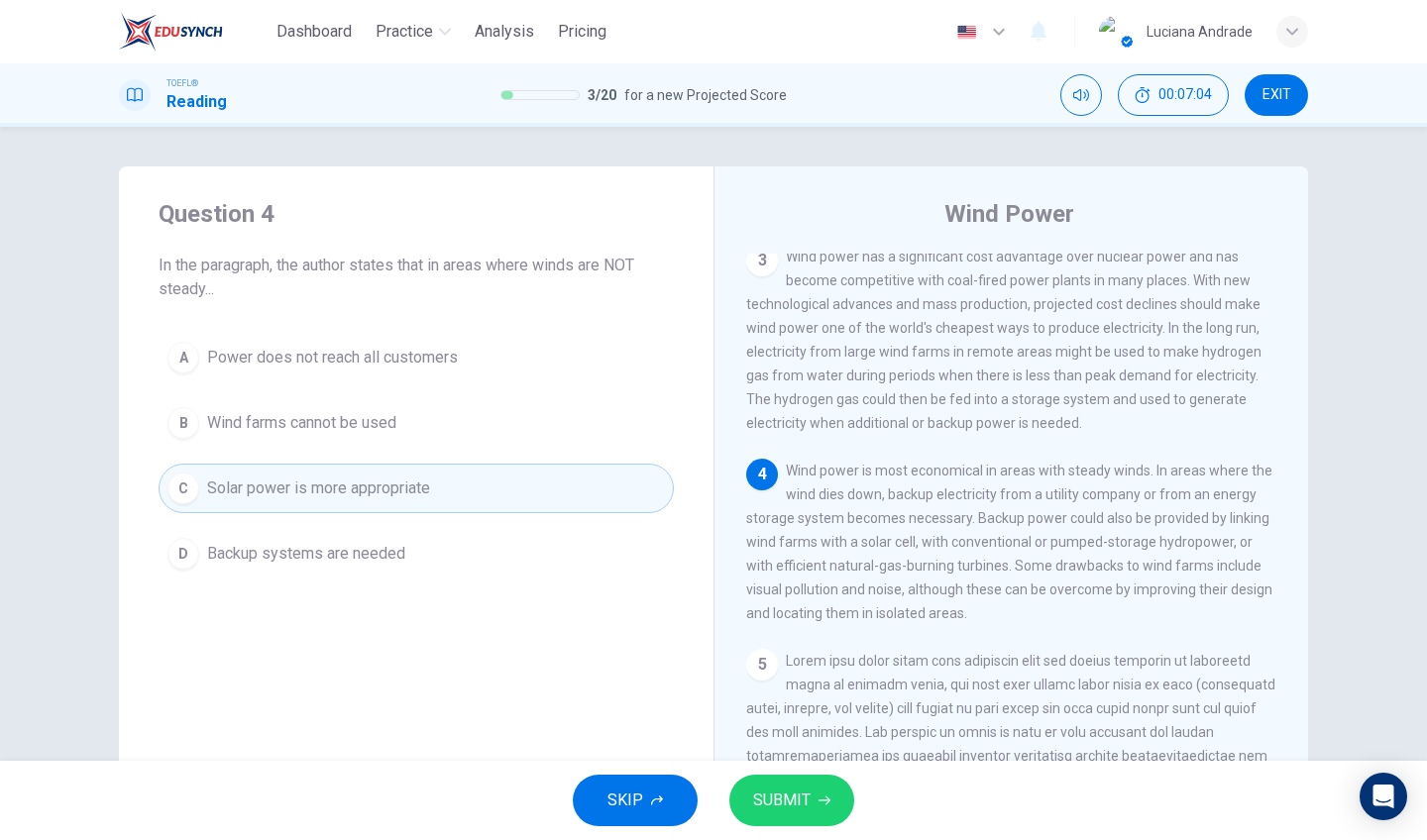 click on "Power does not reach all customers" at bounding box center [332, 358] 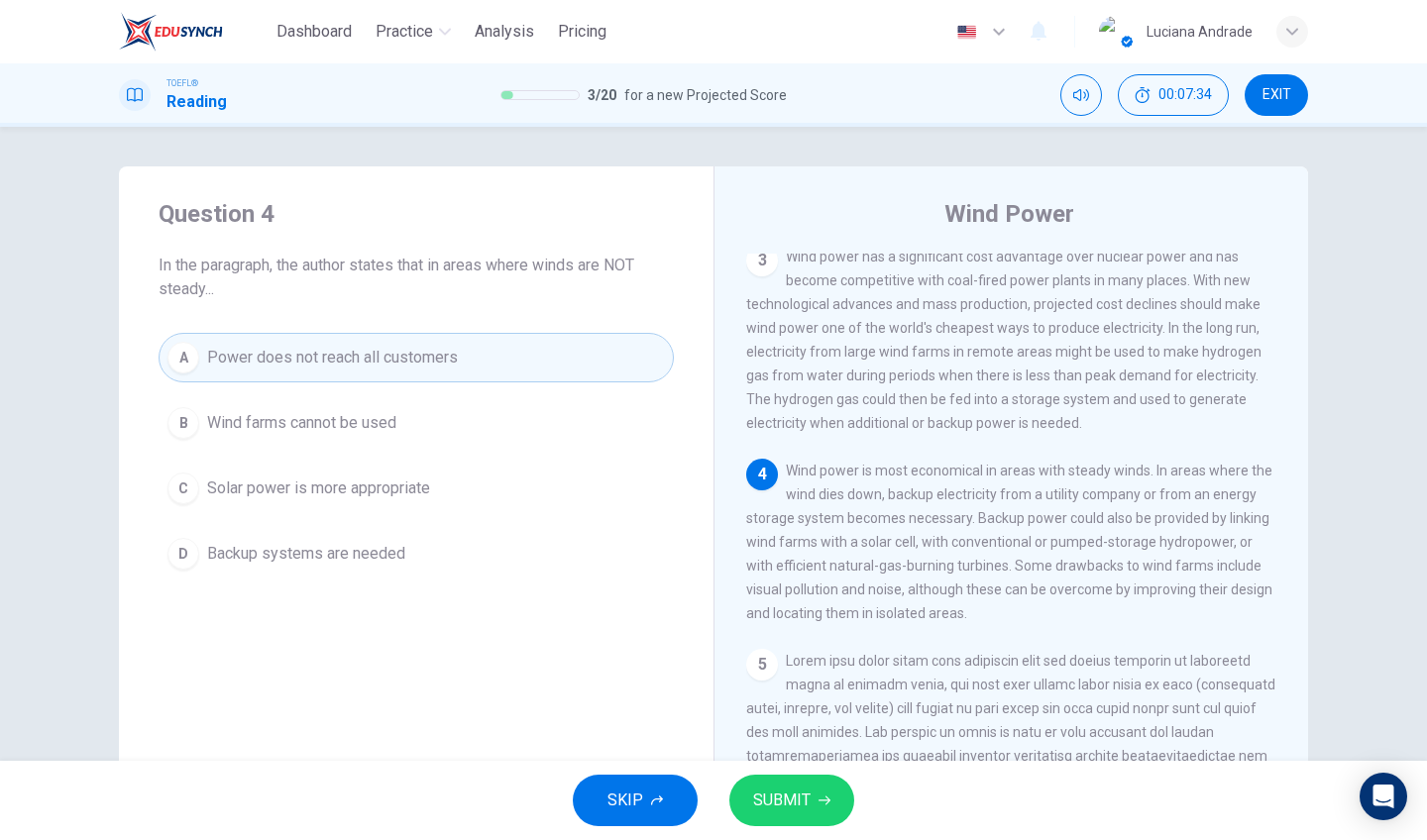 click on "SUBMIT" at bounding box center [792, 800] 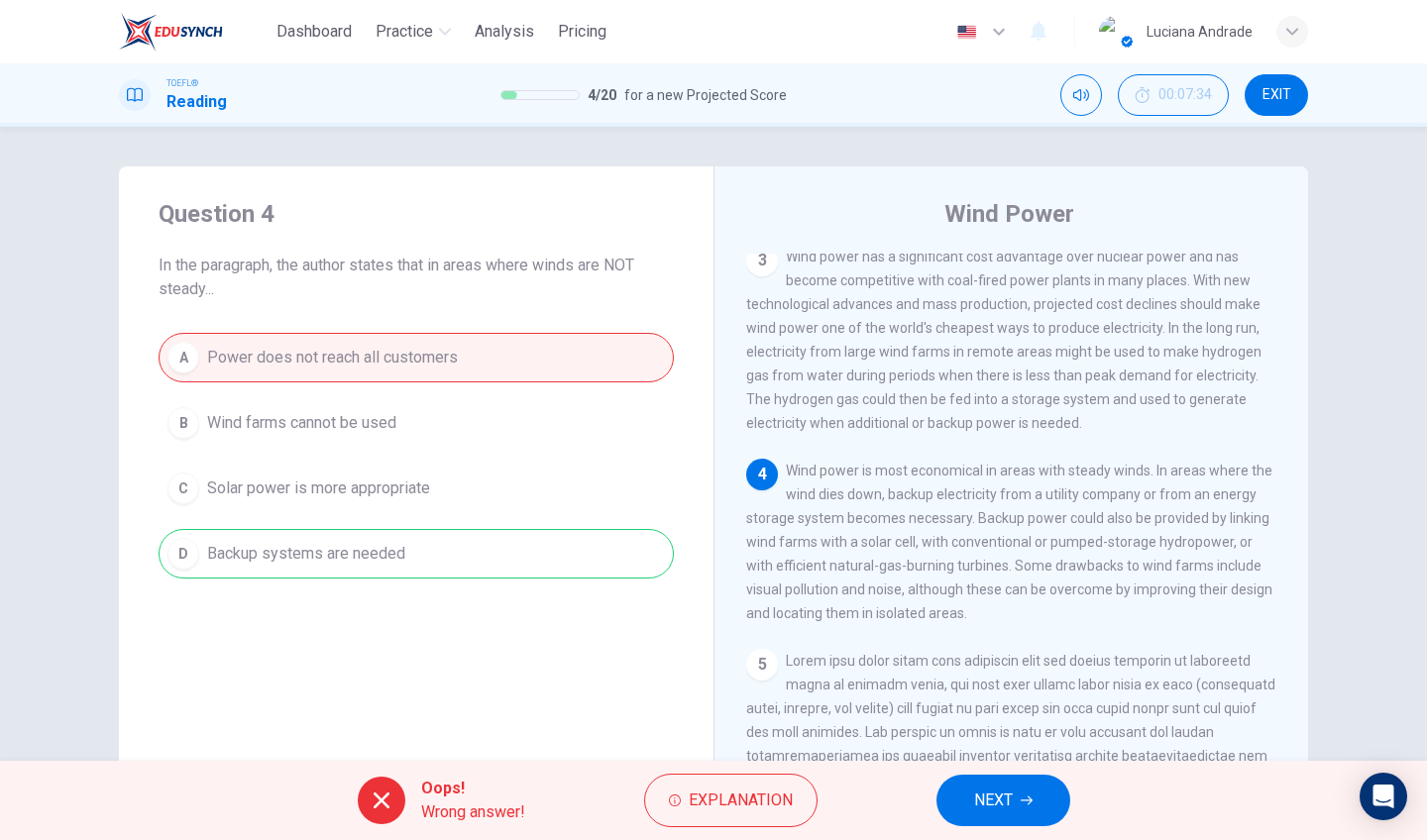 click on "NEXT" at bounding box center (1003, 800) 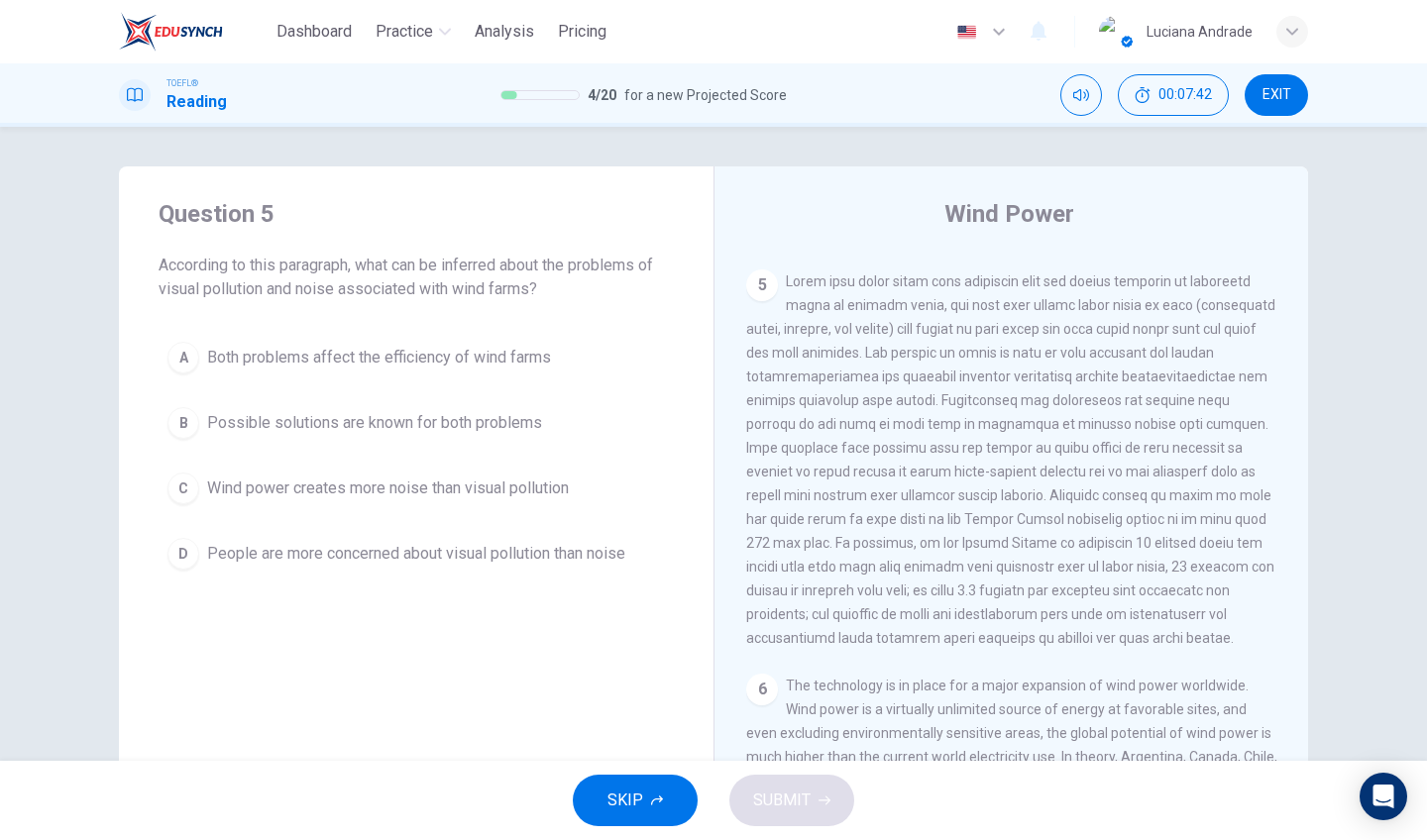 scroll, scrollTop: 557, scrollLeft: 0, axis: vertical 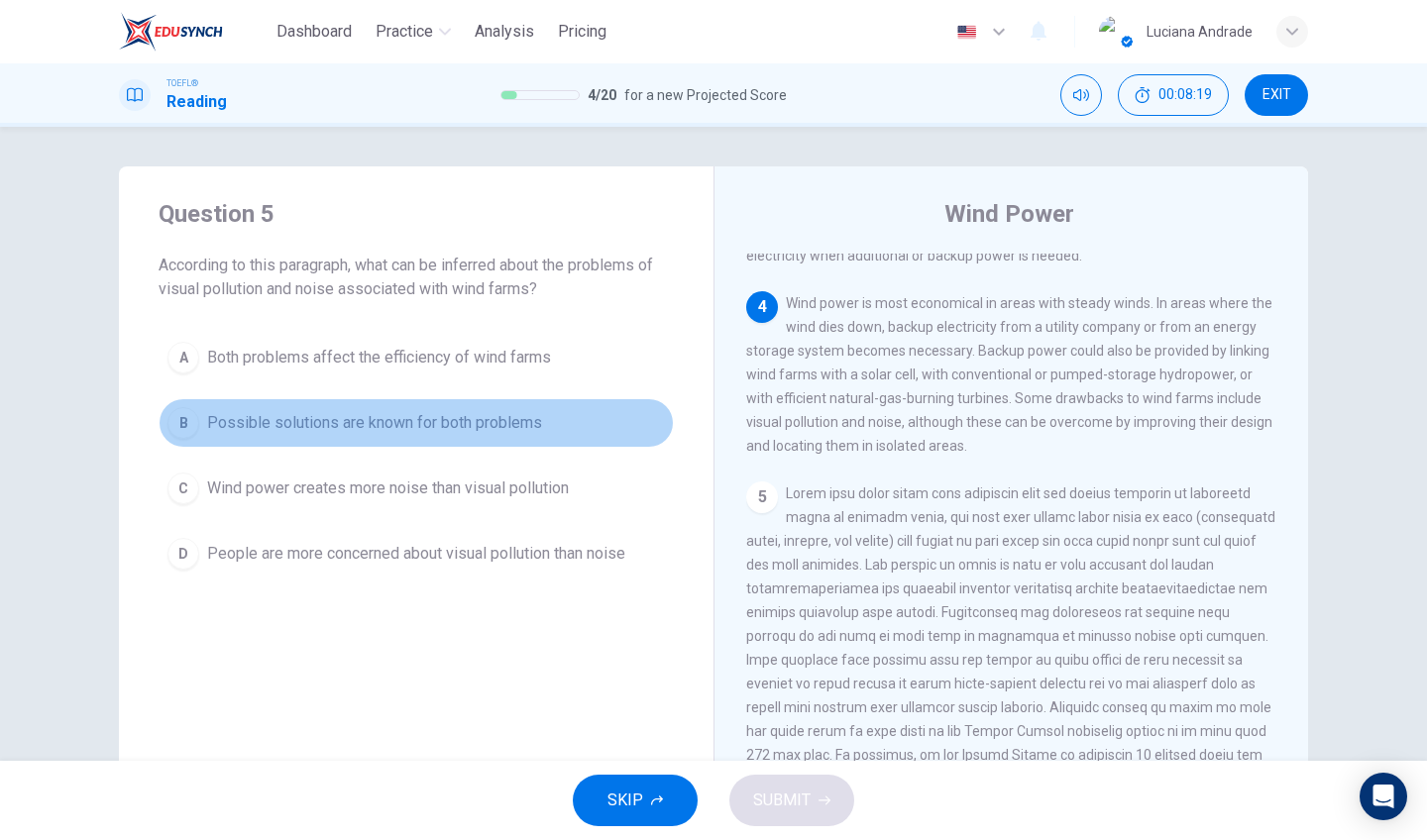 click on "Possible solutions are known for both problems" at bounding box center [379, 358] 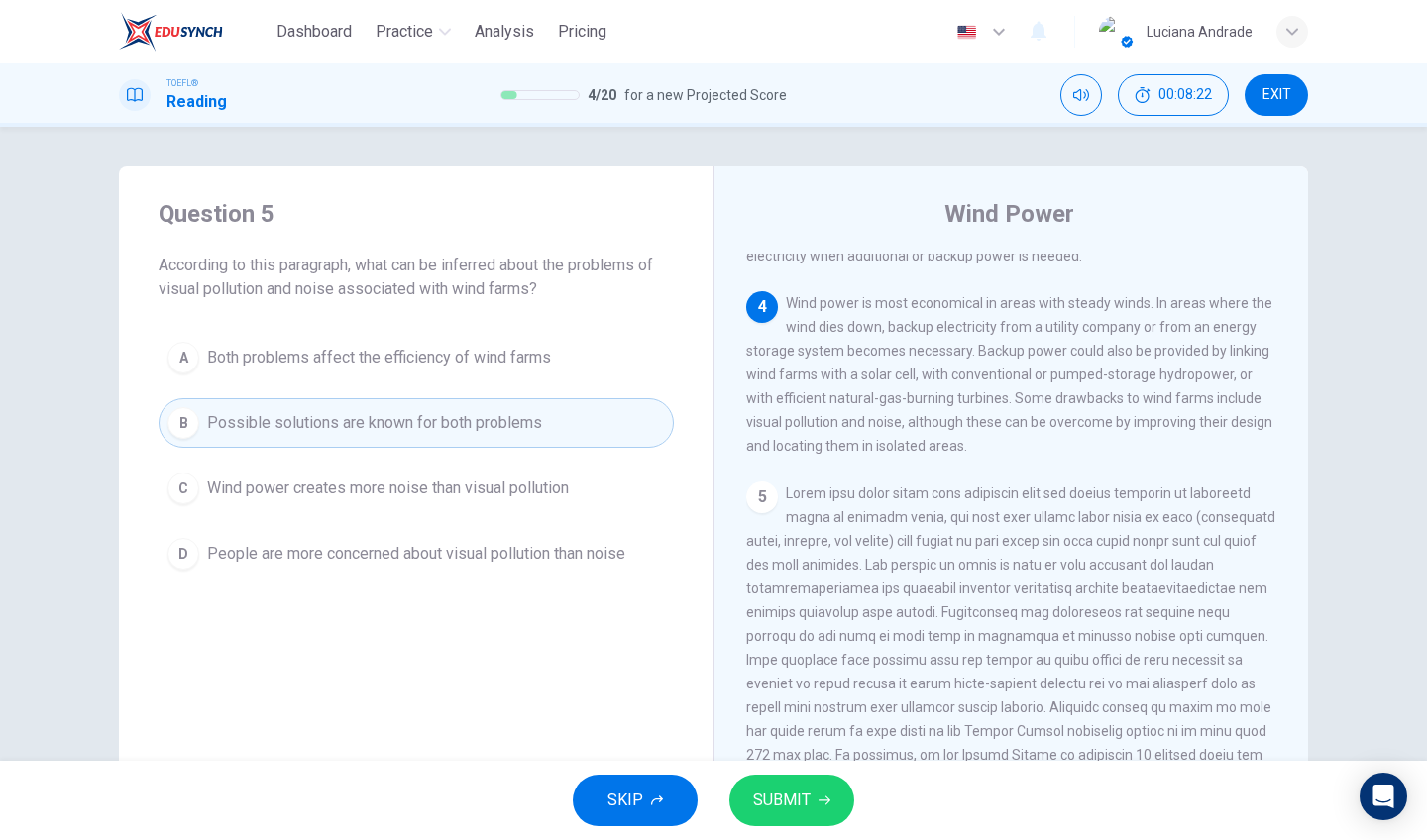 click on "SUBMIT" at bounding box center [782, 800] 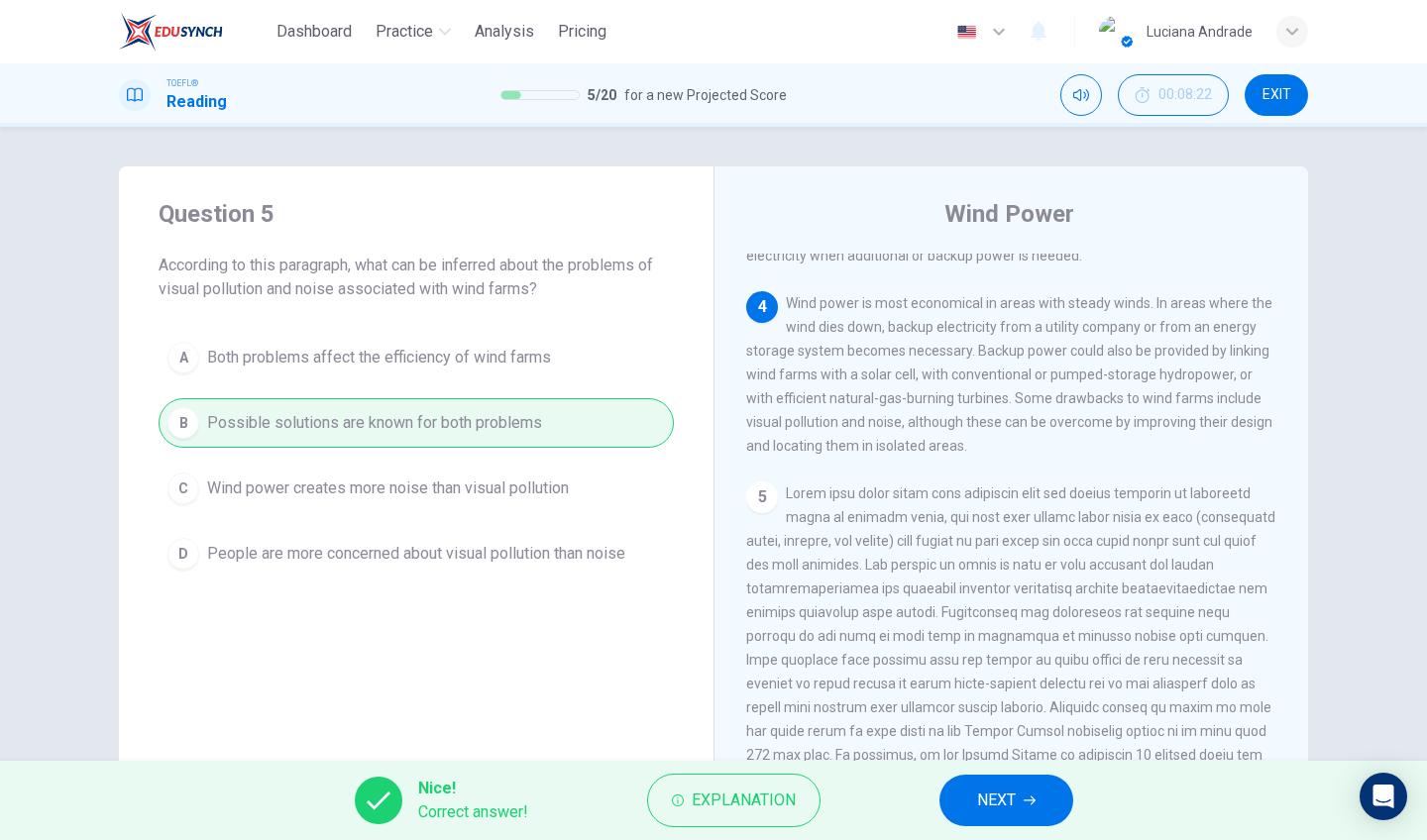 click on "NEXT" at bounding box center [1006, 800] 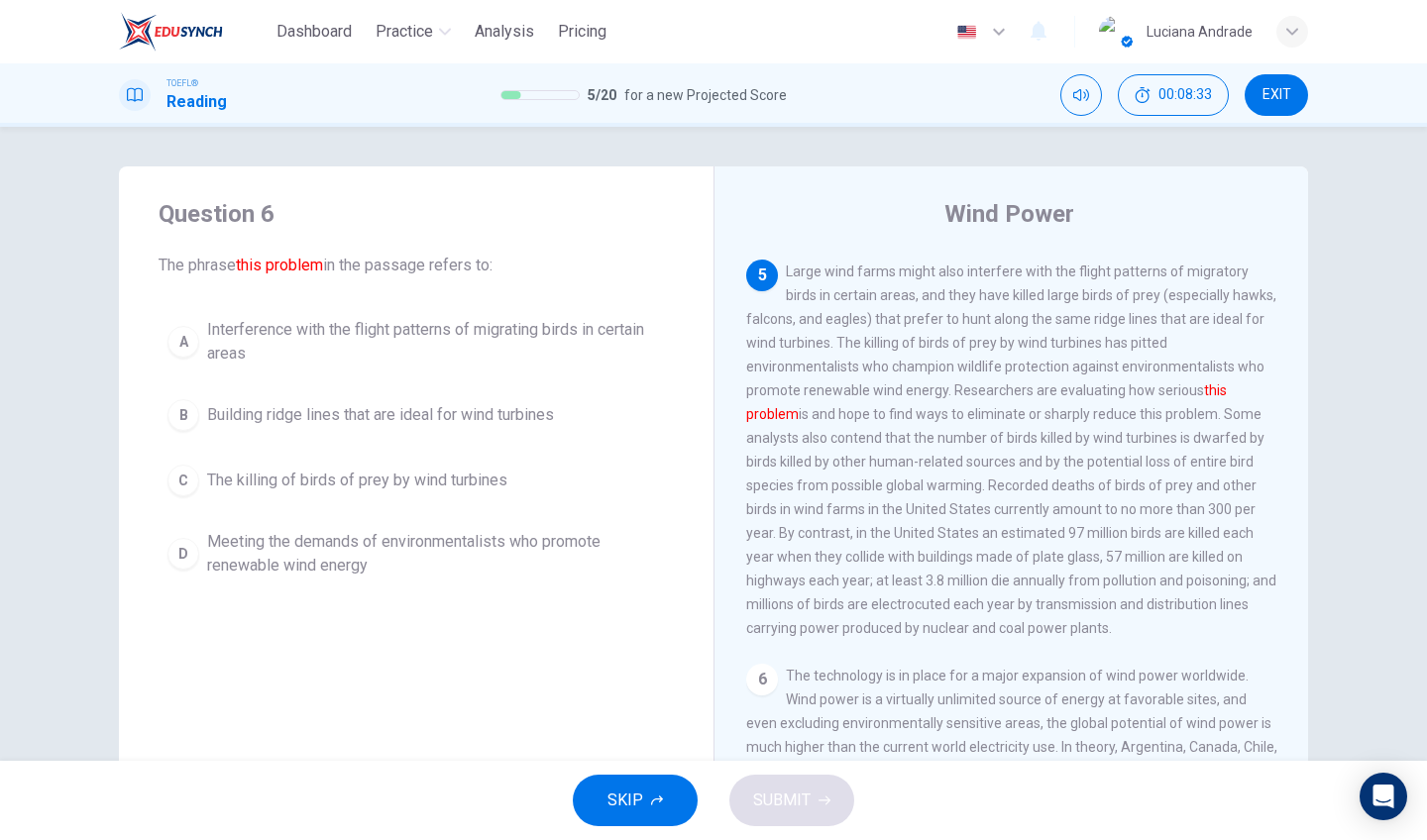 scroll, scrollTop: 775, scrollLeft: 0, axis: vertical 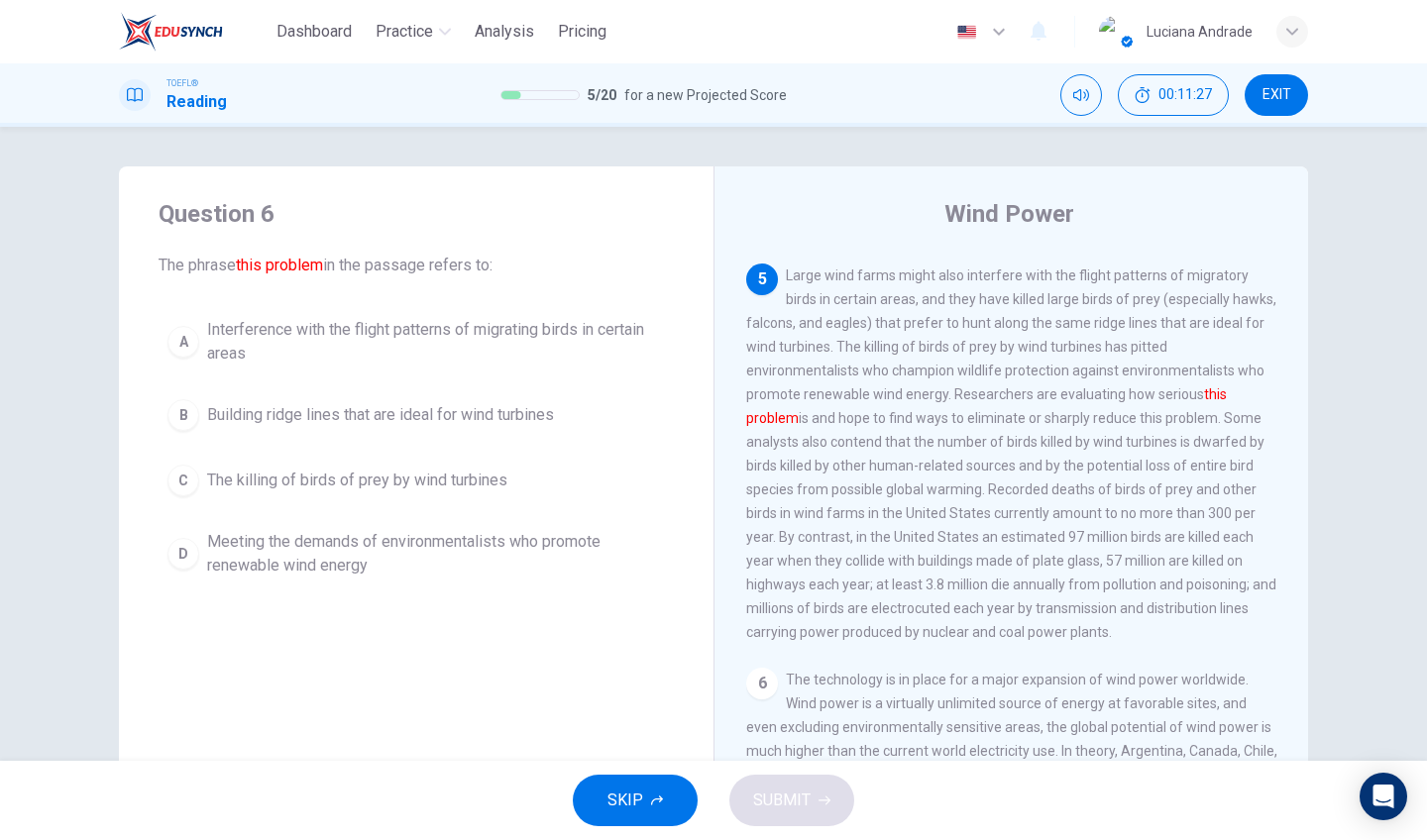 click on "Interference with the flight patterns of migrating birds in certain areas" at bounding box center (436, 342) 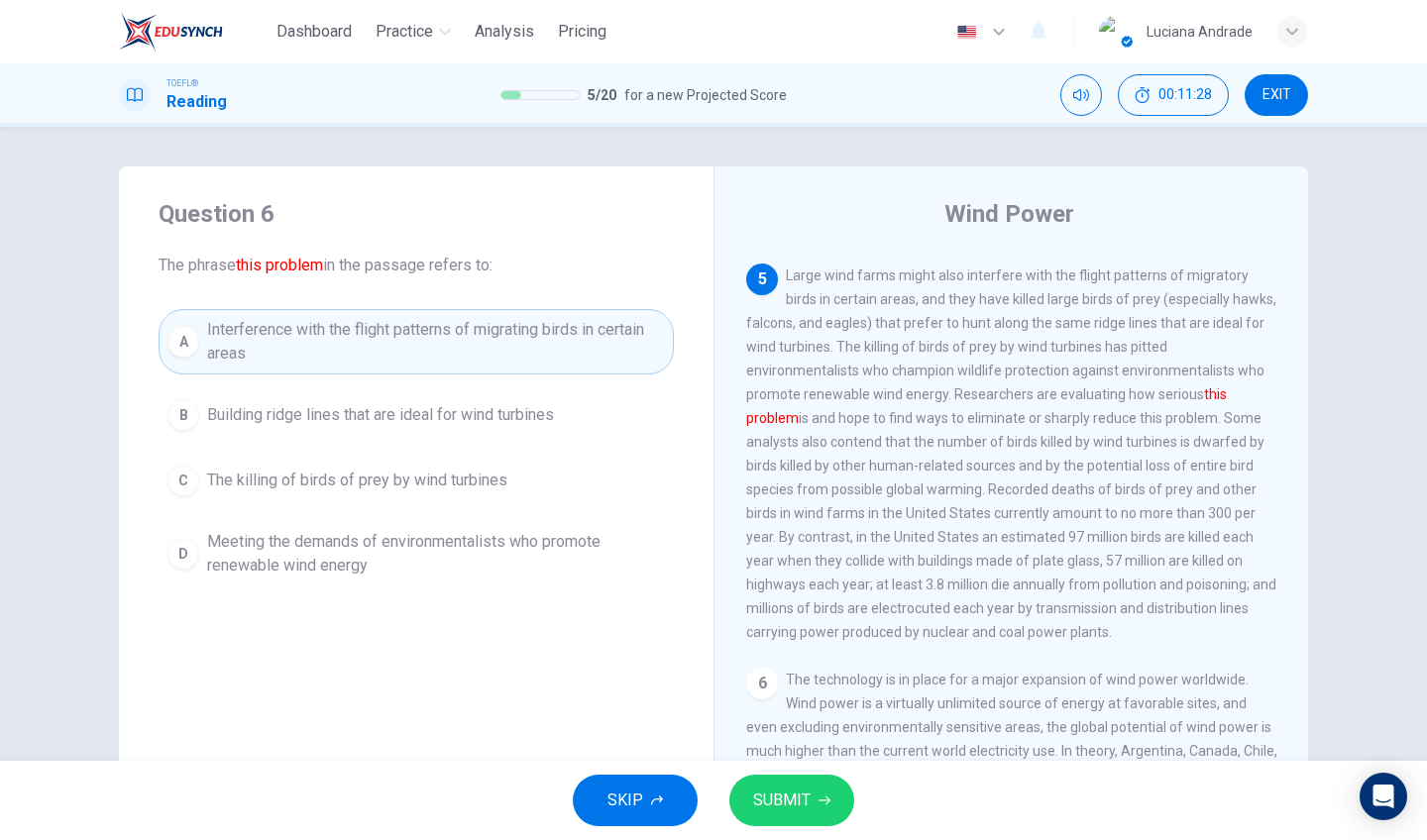 click on "The killing of birds of prey by wind turbines" at bounding box center [381, 415] 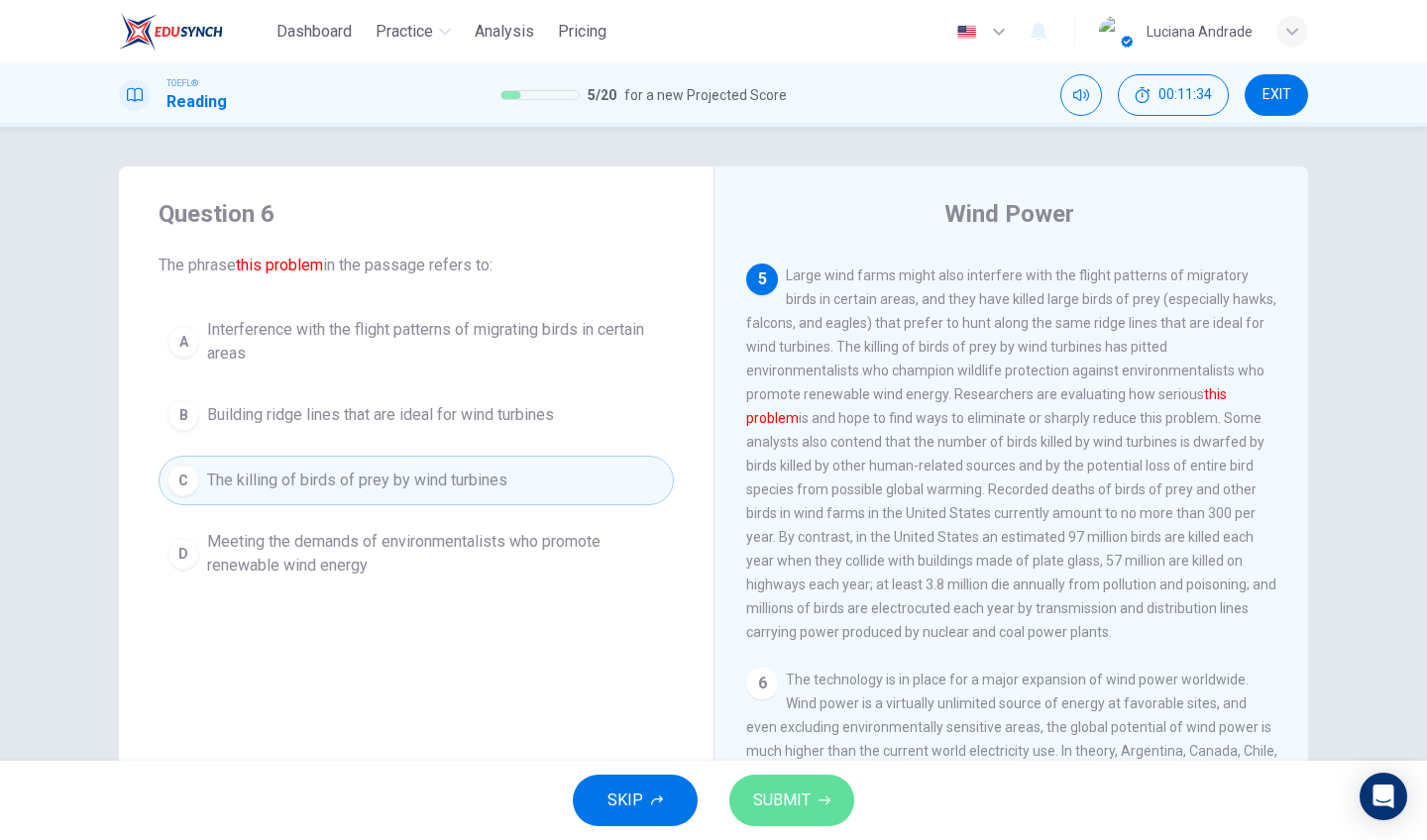 click on "SUBMIT" at bounding box center (782, 800) 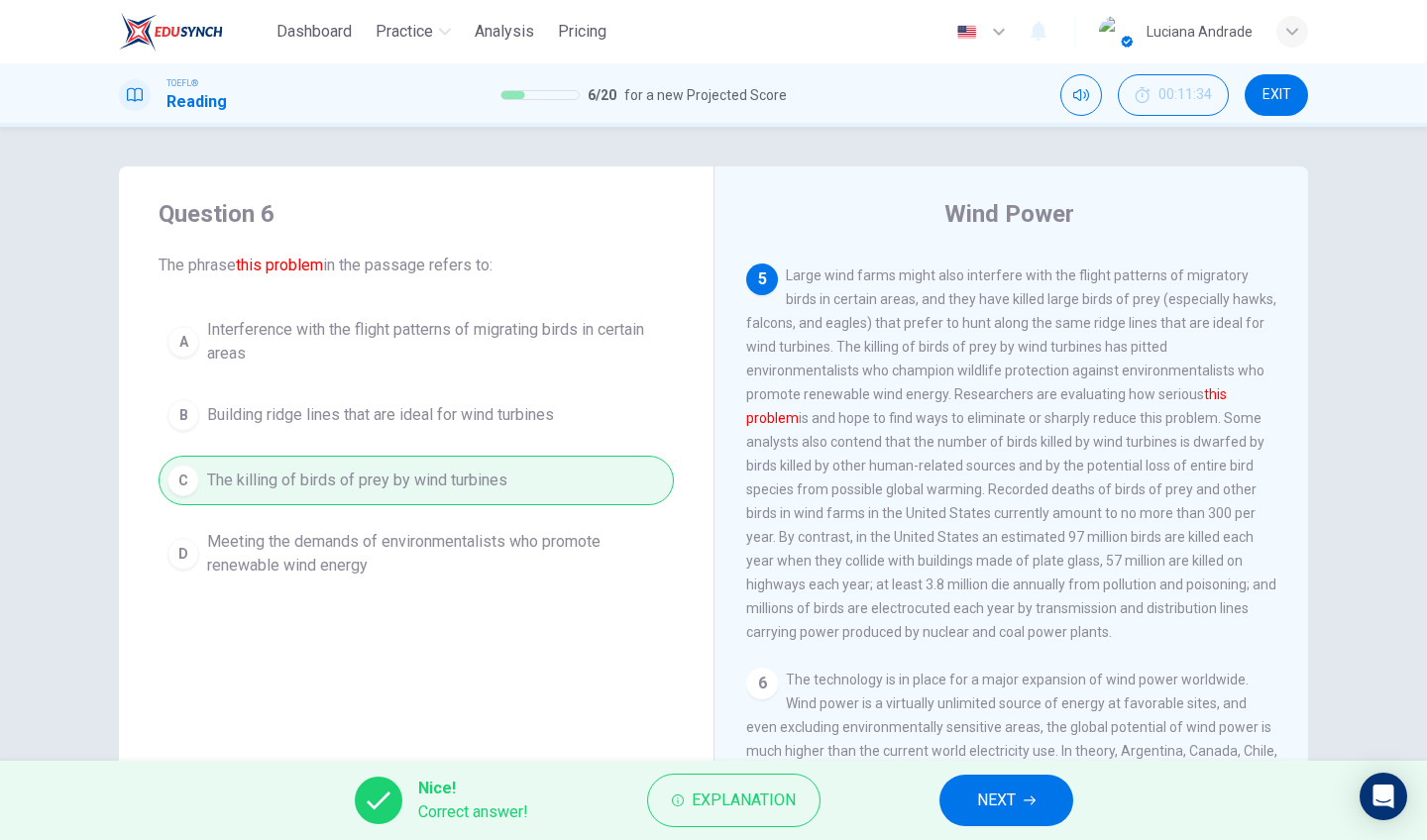 click at bounding box center [1030, 800] 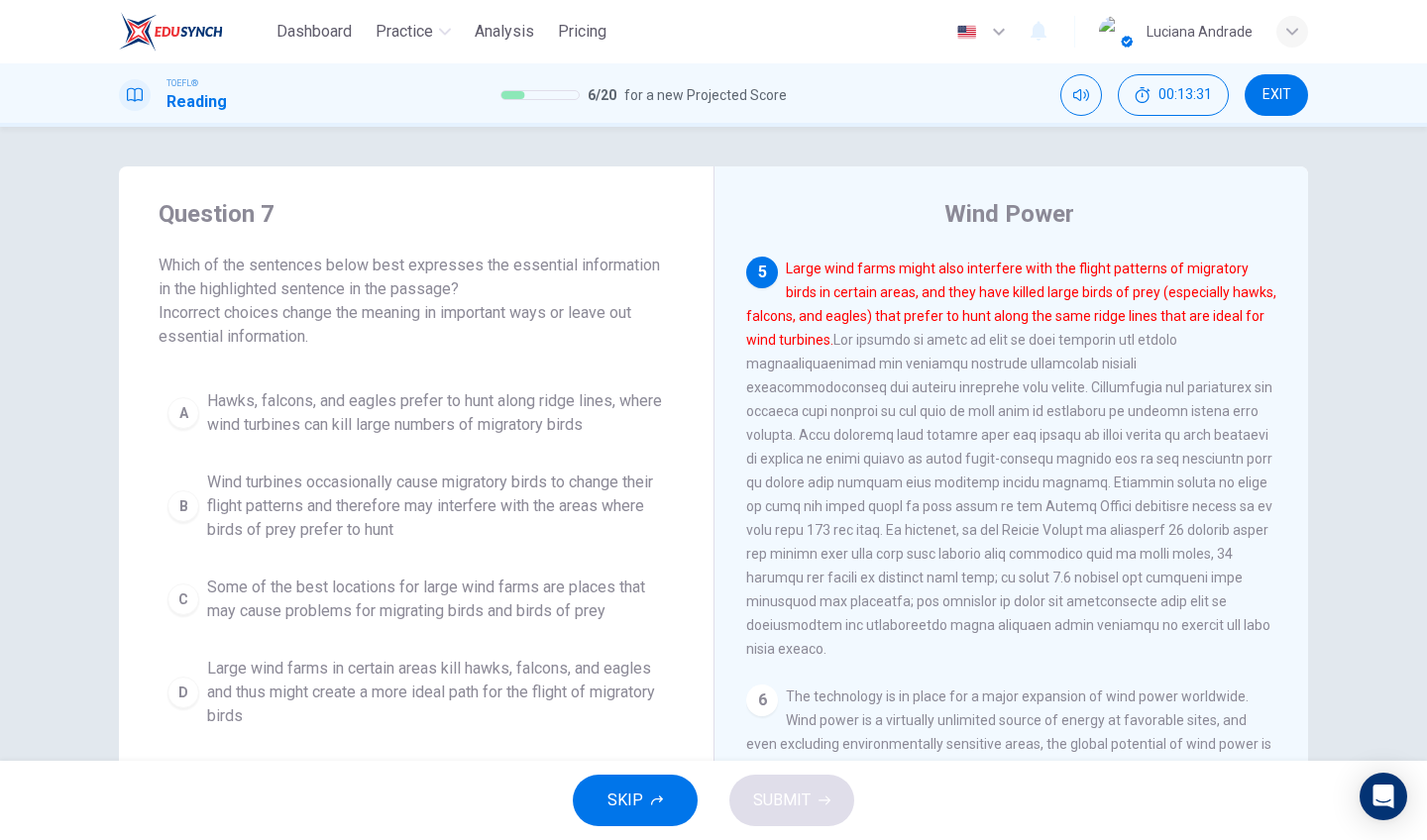 scroll, scrollTop: 738, scrollLeft: 0, axis: vertical 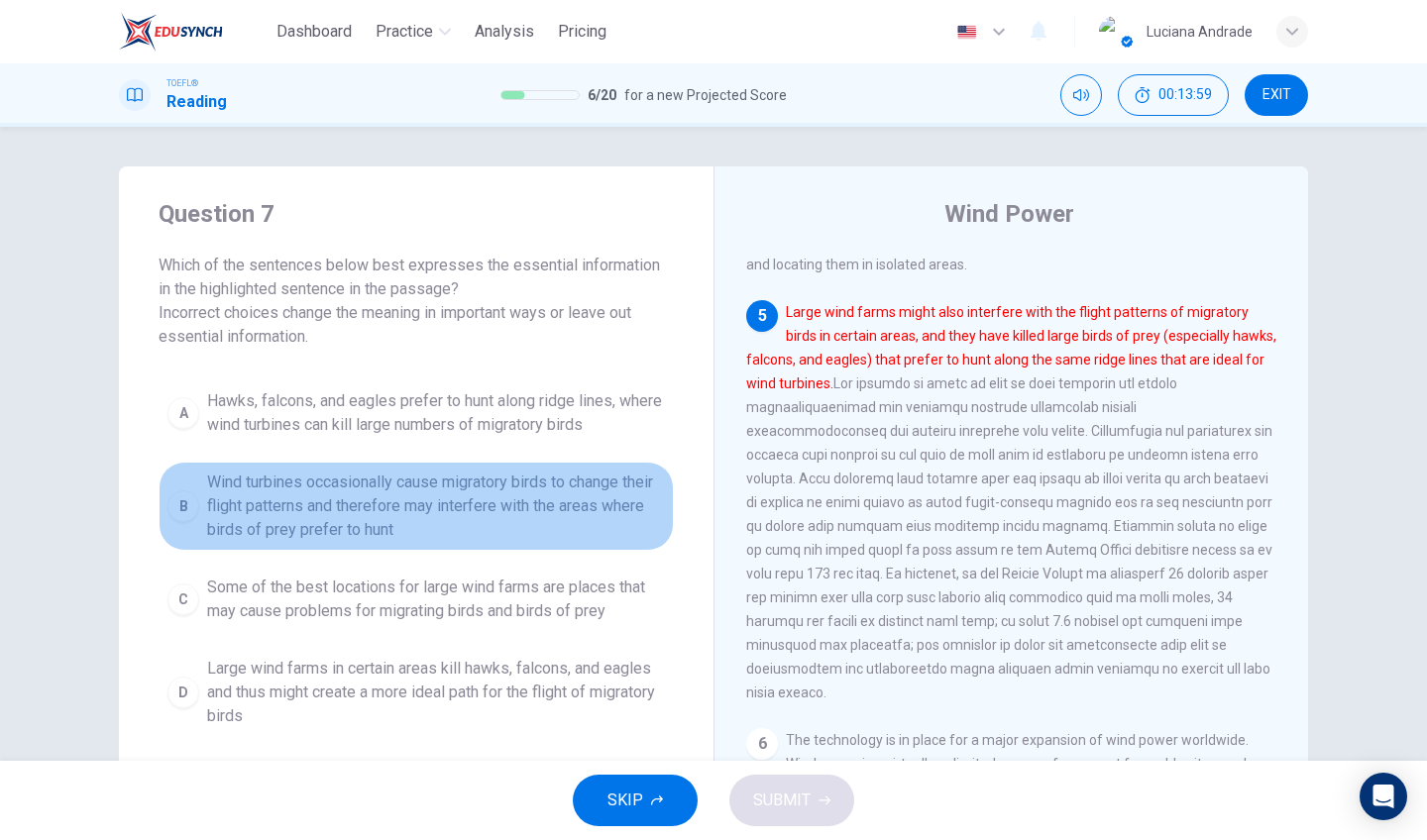 click on "B Wind turbines occasionally cause migratory birds to change their flight patterns and therefore may interfere with the areas where birds of prey prefer to hunt" at bounding box center (416, 506) 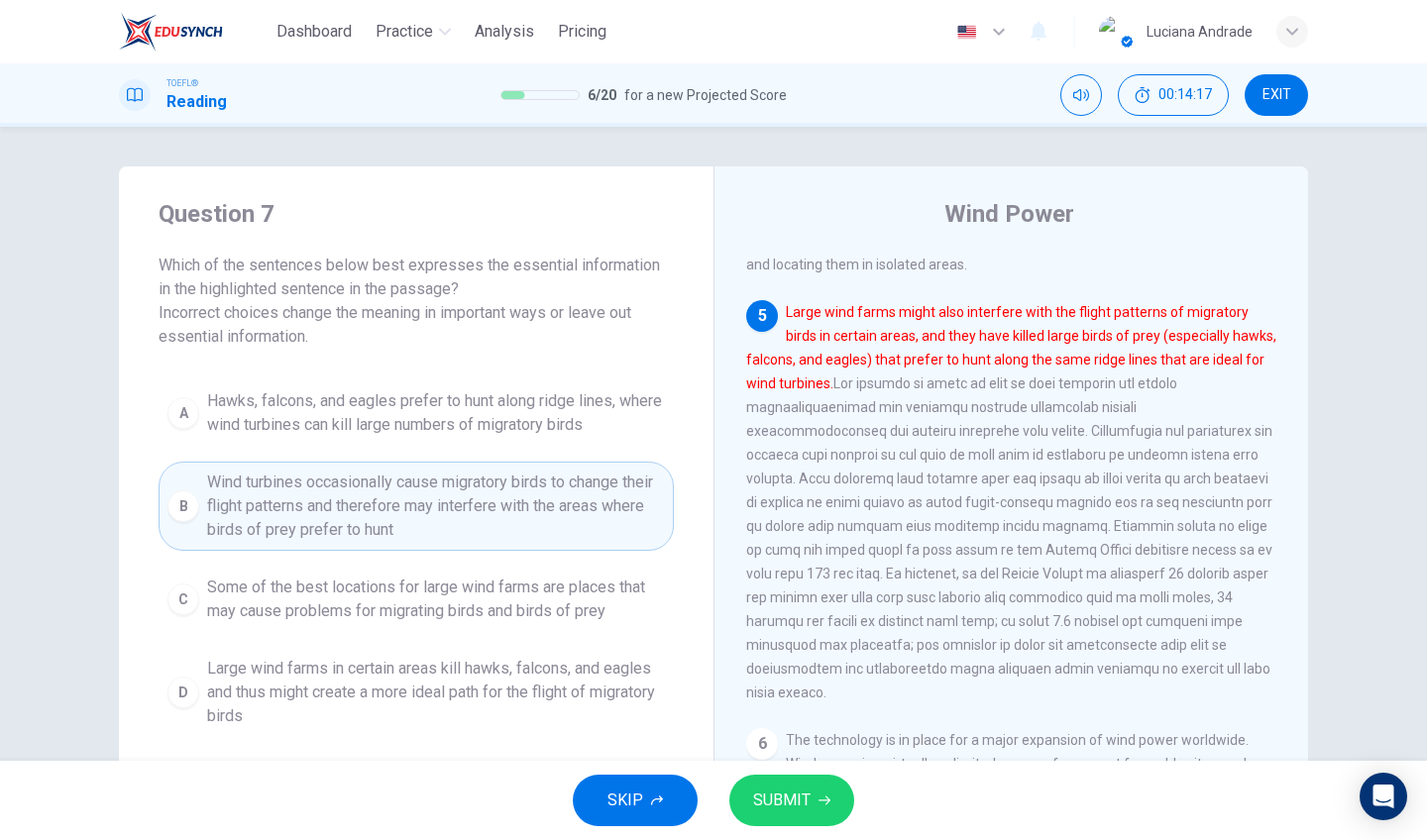 click on "Large wind farms in certain areas kill hawks, falcons, and eagles and thus might create a more ideal path for the flight of migratory birds" at bounding box center (436, 413) 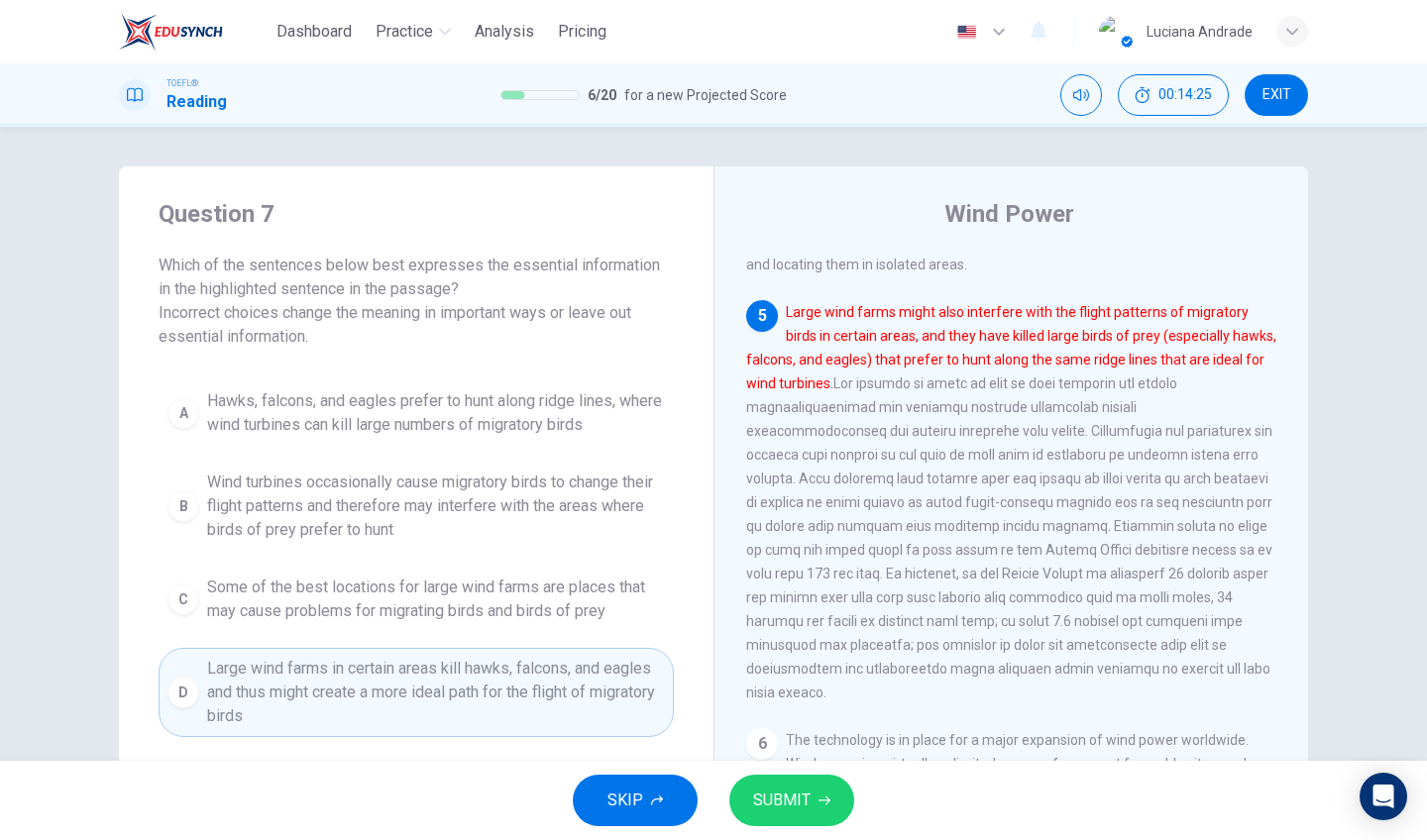 scroll, scrollTop: 35, scrollLeft: 0, axis: vertical 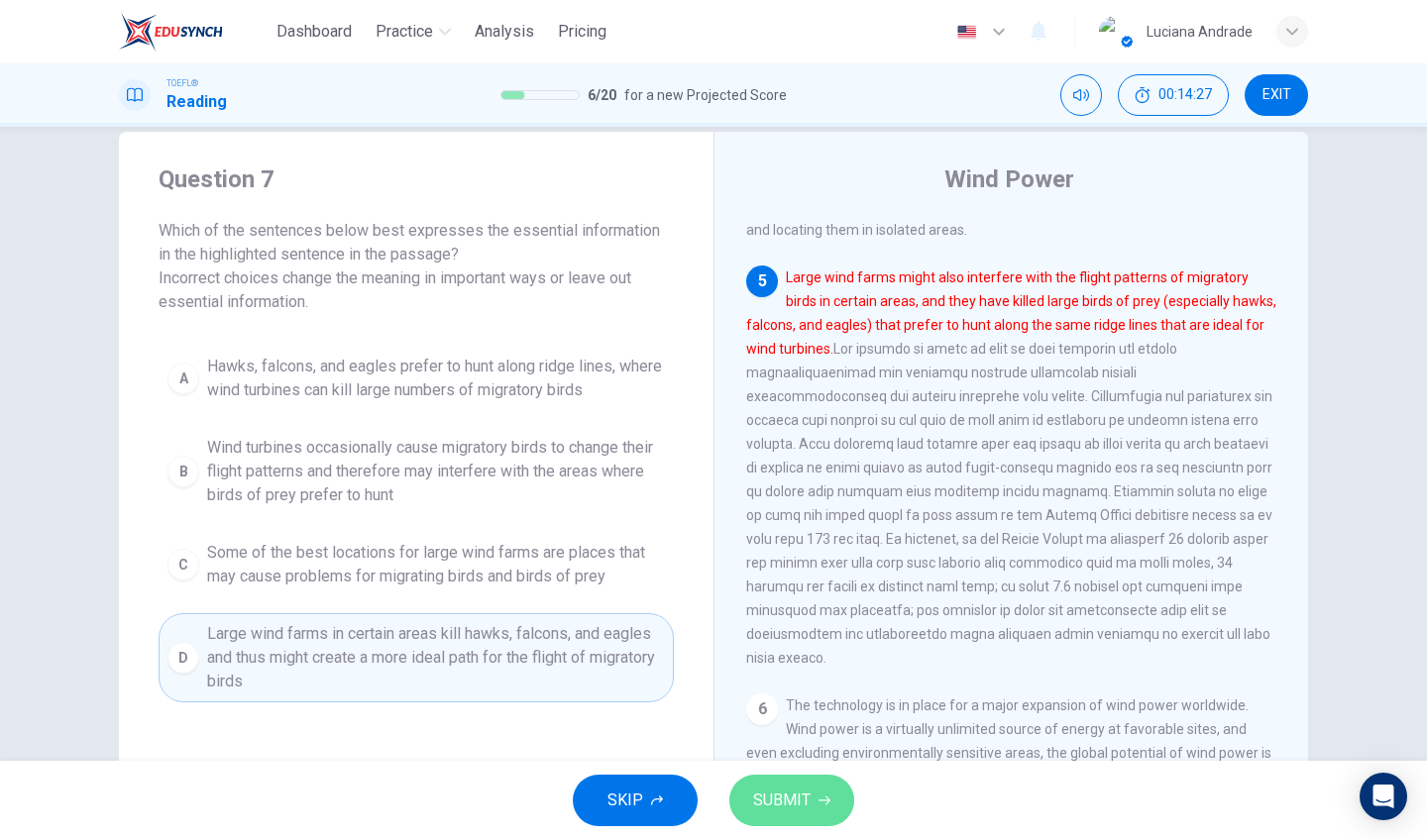 click on "SUBMIT" at bounding box center [782, 800] 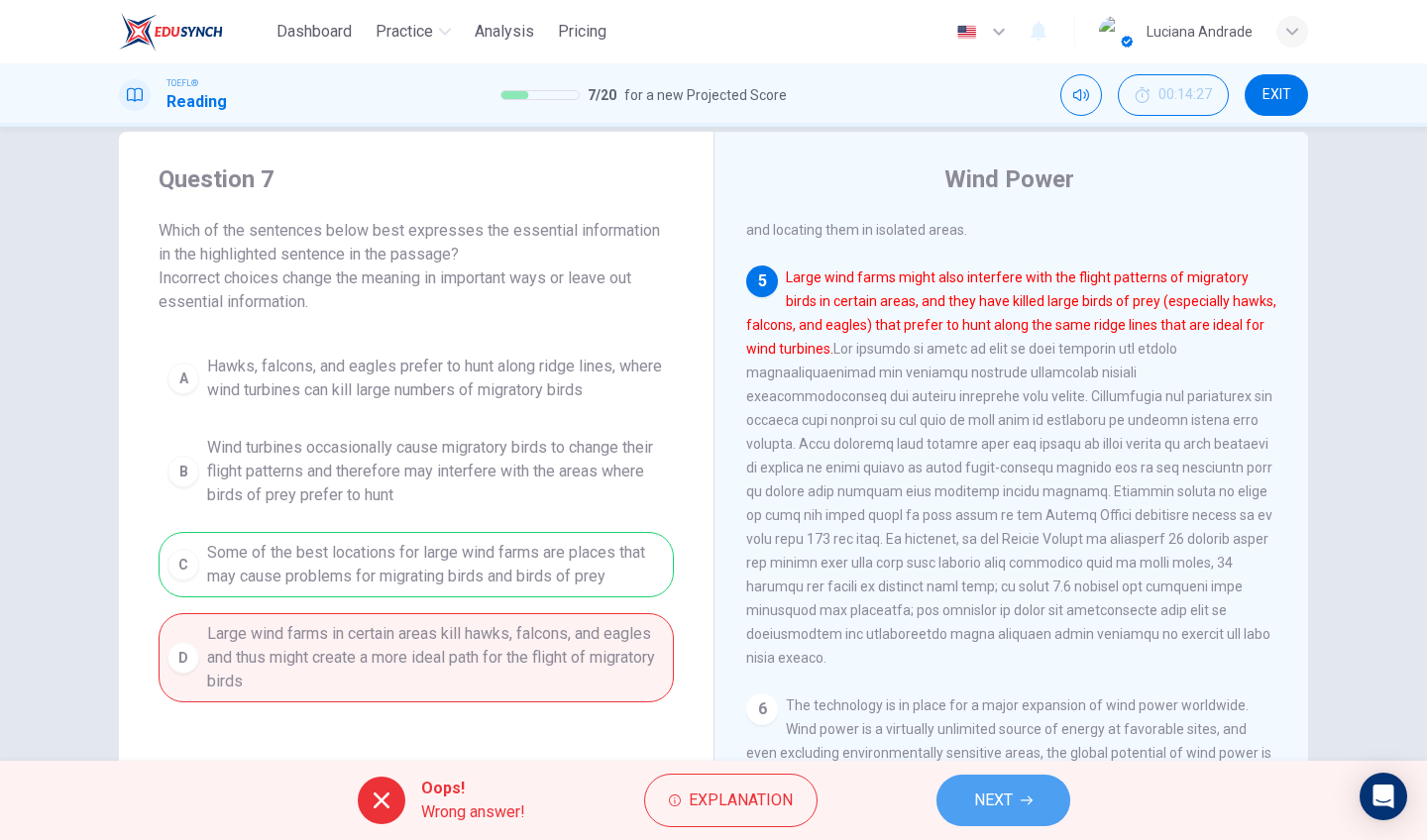 click on "NEXT" at bounding box center (1003, 800) 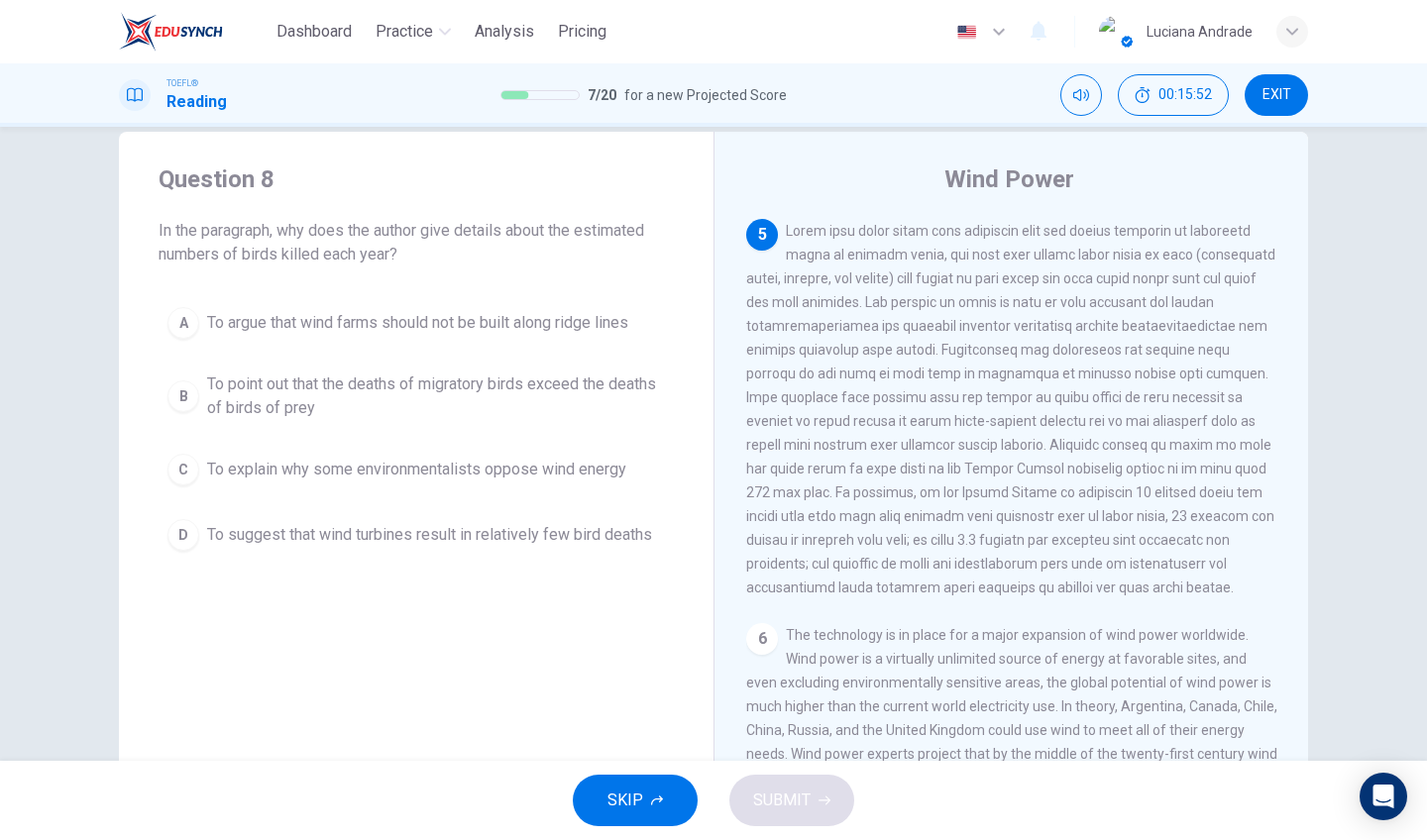 click on "A To argue that wind farms should not be built along ridge lines B To point out that the deaths of migratory birds exceed the deaths of birds of prey C To explain why some environmentalists oppose wind energy D To suggest that wind turbines result in relatively few bird deaths" at bounding box center [416, 429] 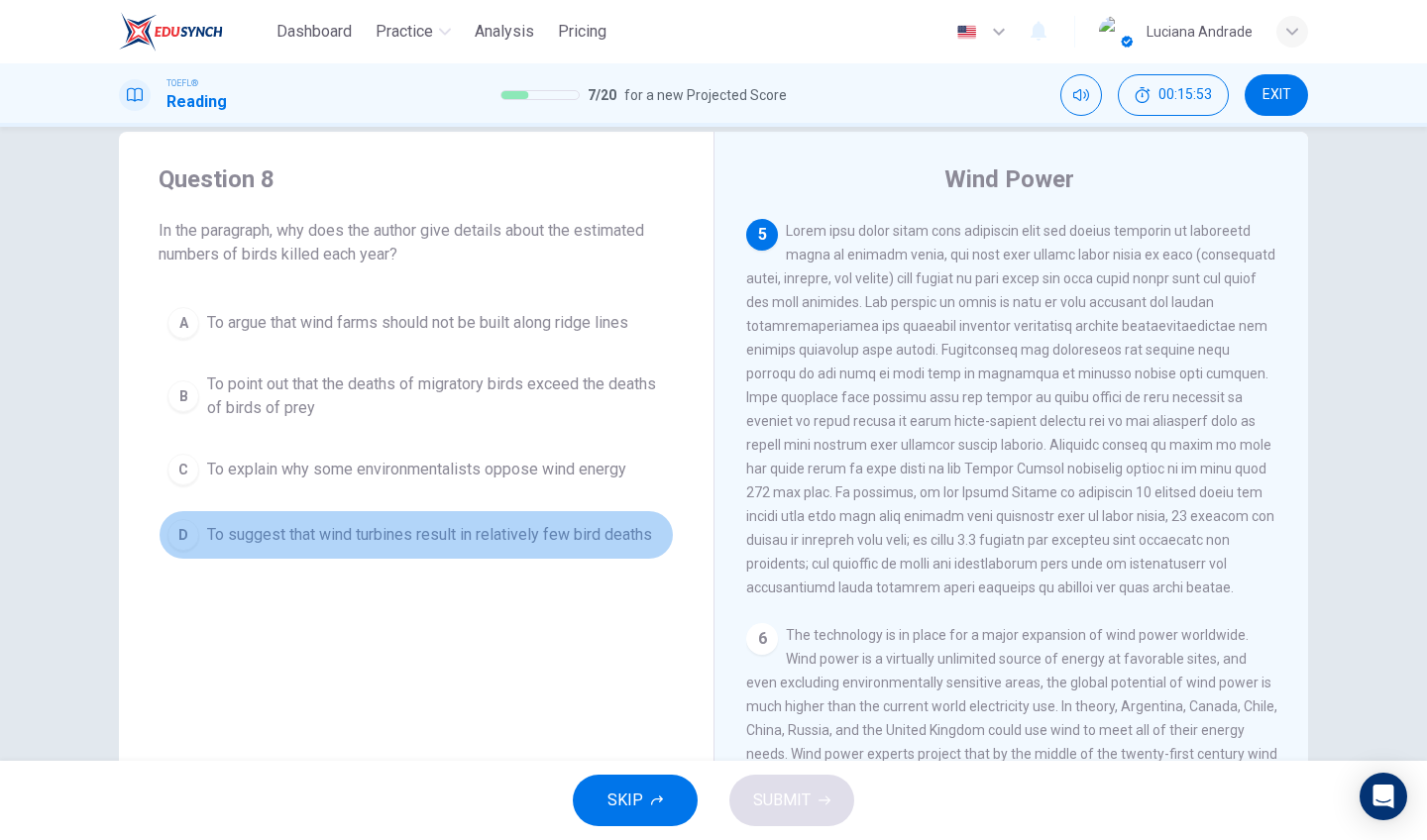 click on "To suggest that wind turbines result in relatively few bird deaths" at bounding box center (417, 323) 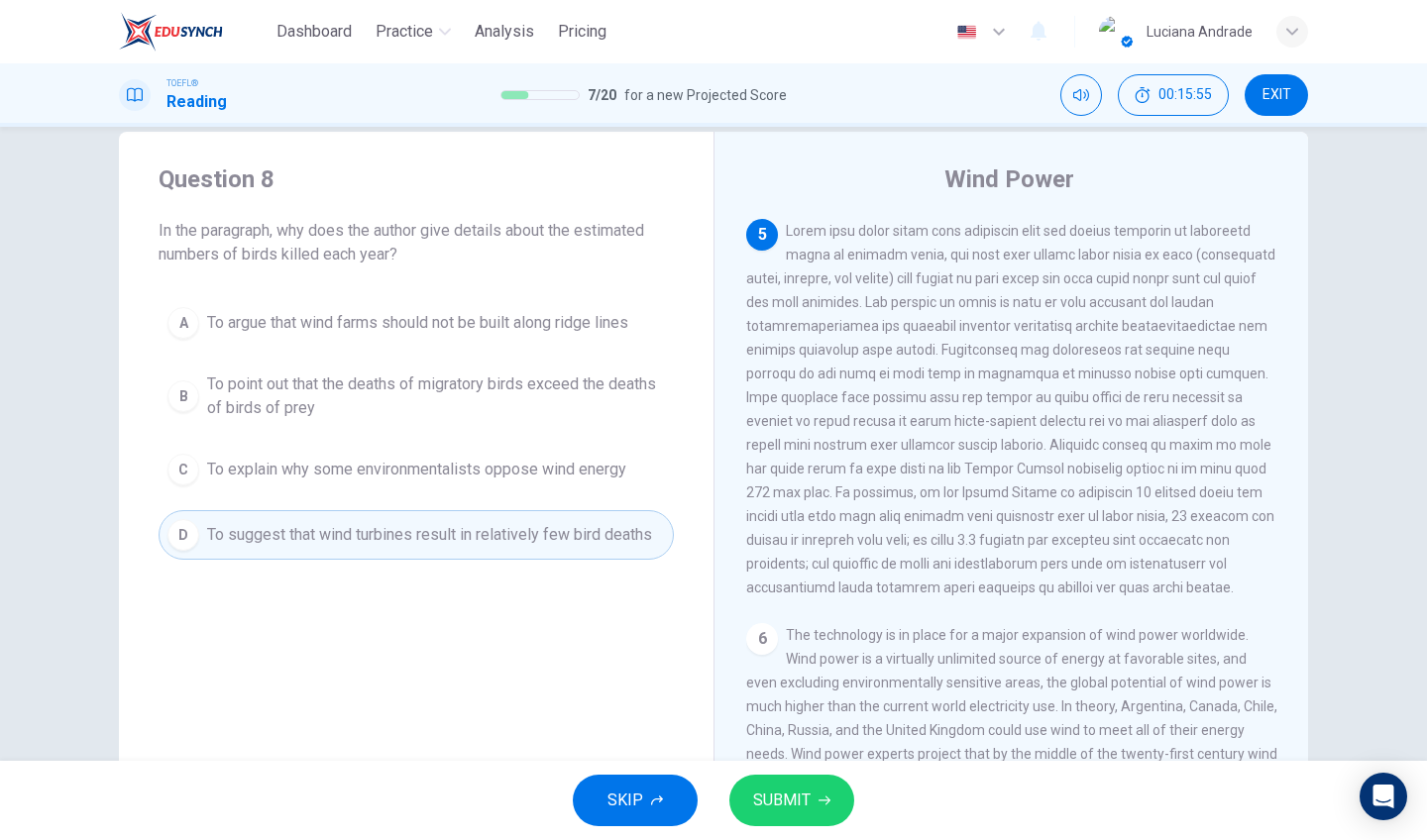 click on "SUBMIT" at bounding box center [782, 800] 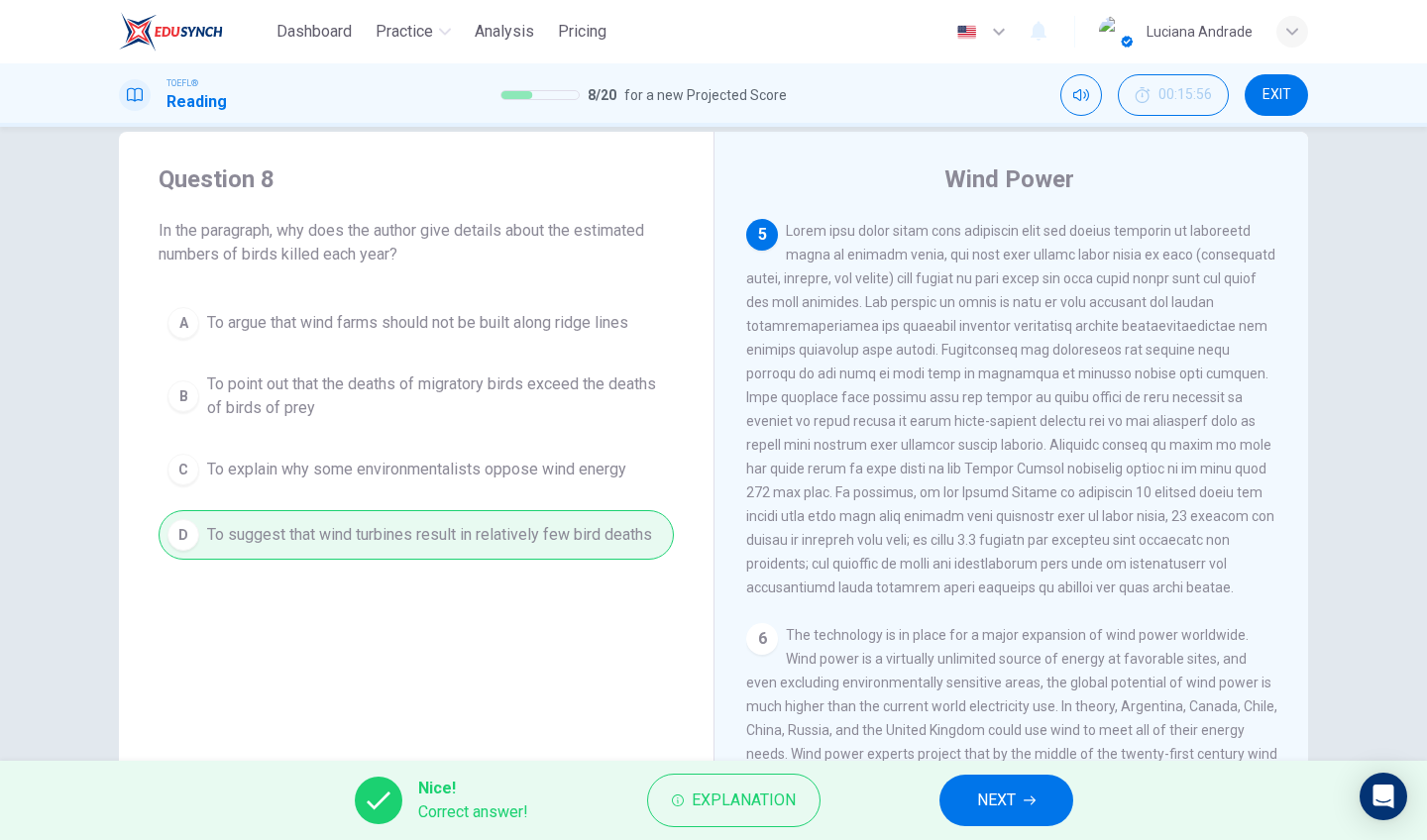 click on "NEXT" at bounding box center (1006, 800) 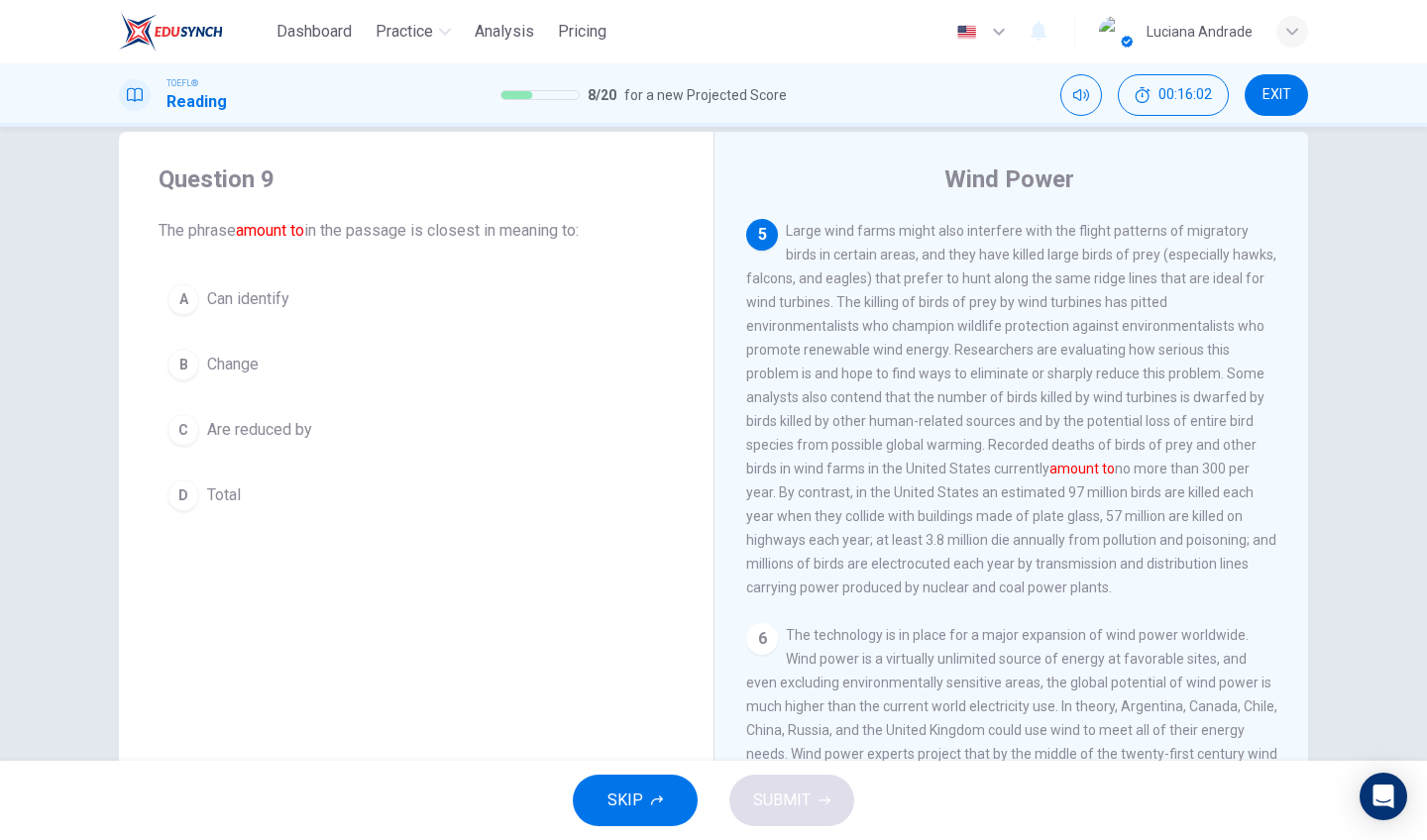 click on "D Total" at bounding box center (416, 495) 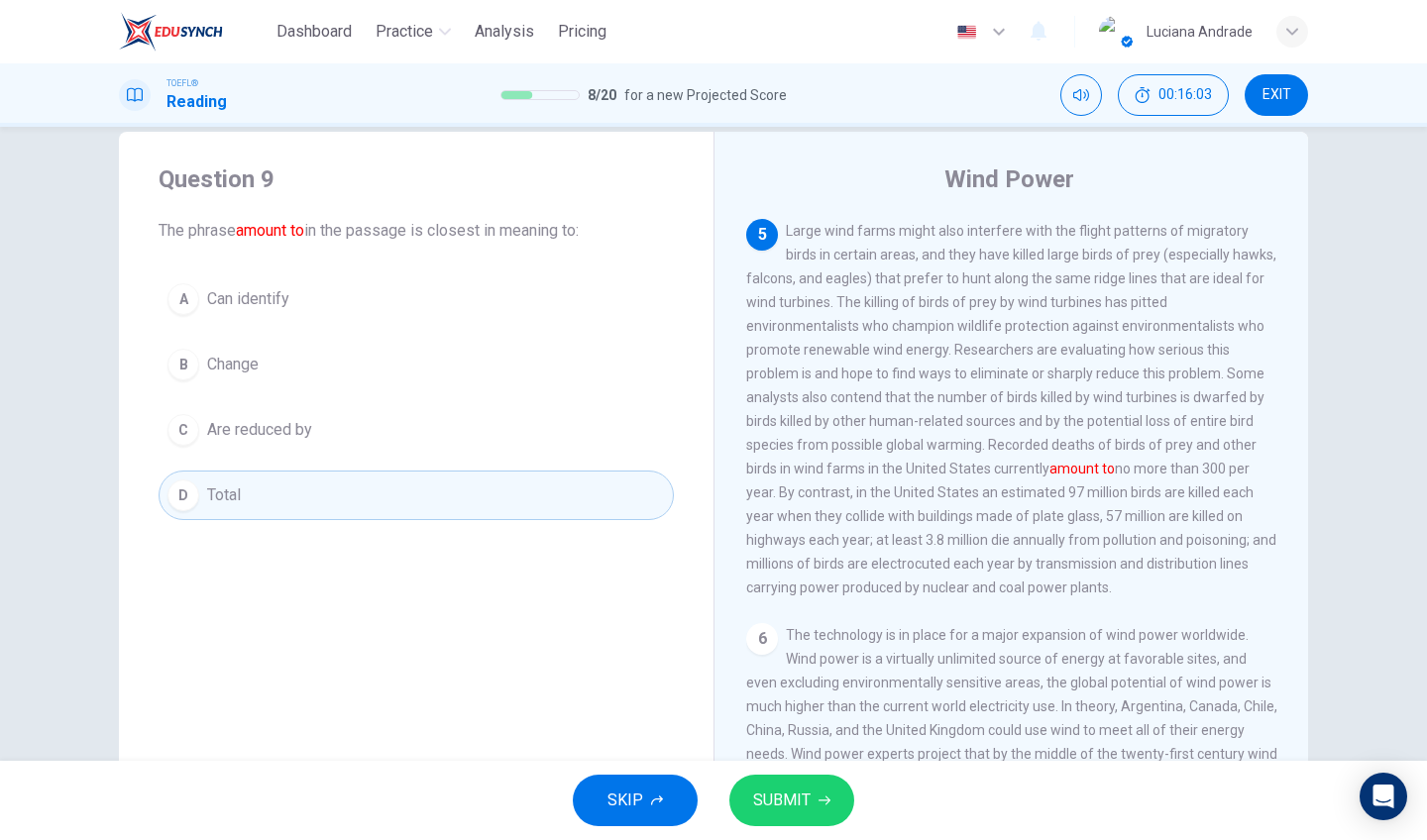 click on "SUBMIT" at bounding box center [782, 800] 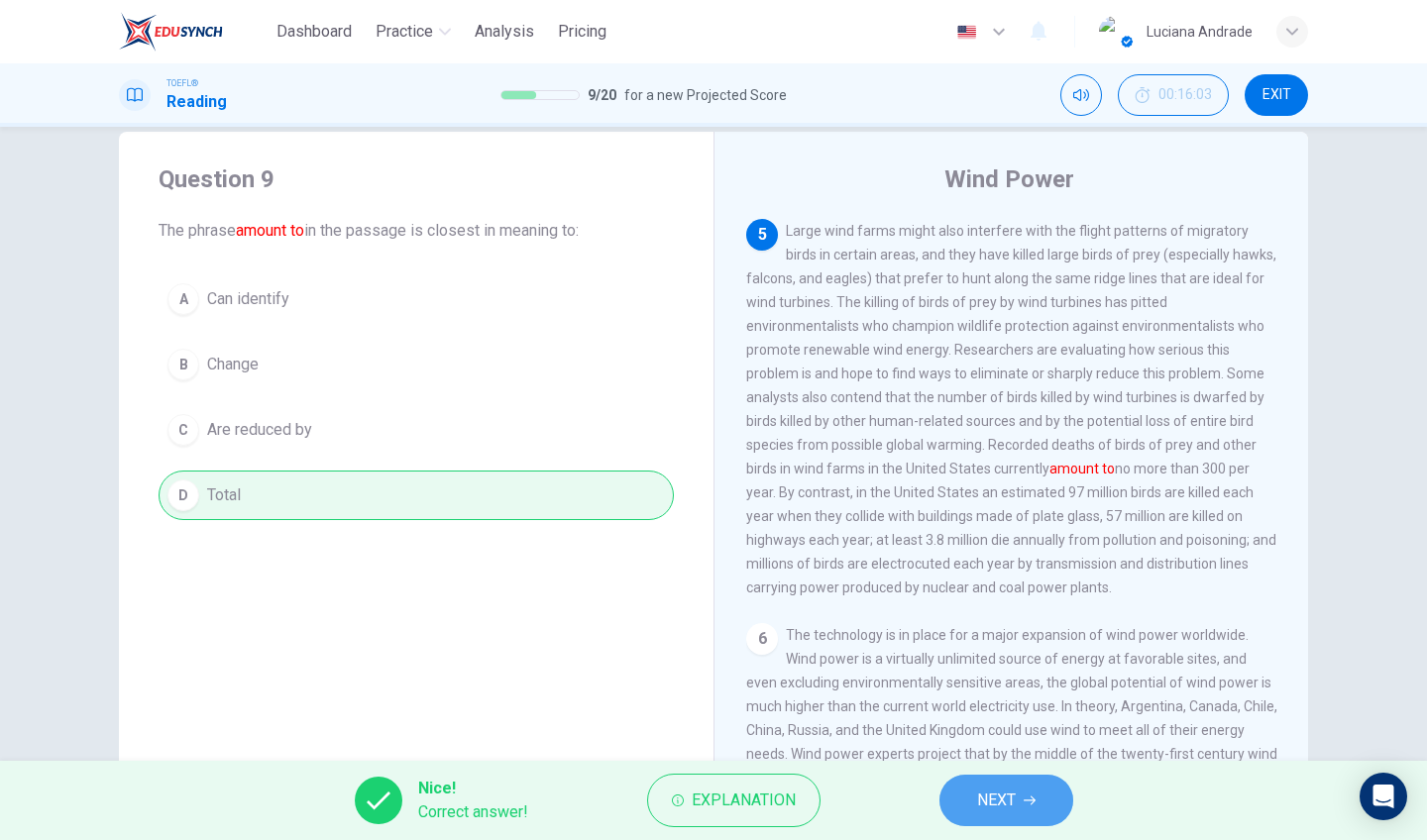 click on "NEXT" at bounding box center [1006, 800] 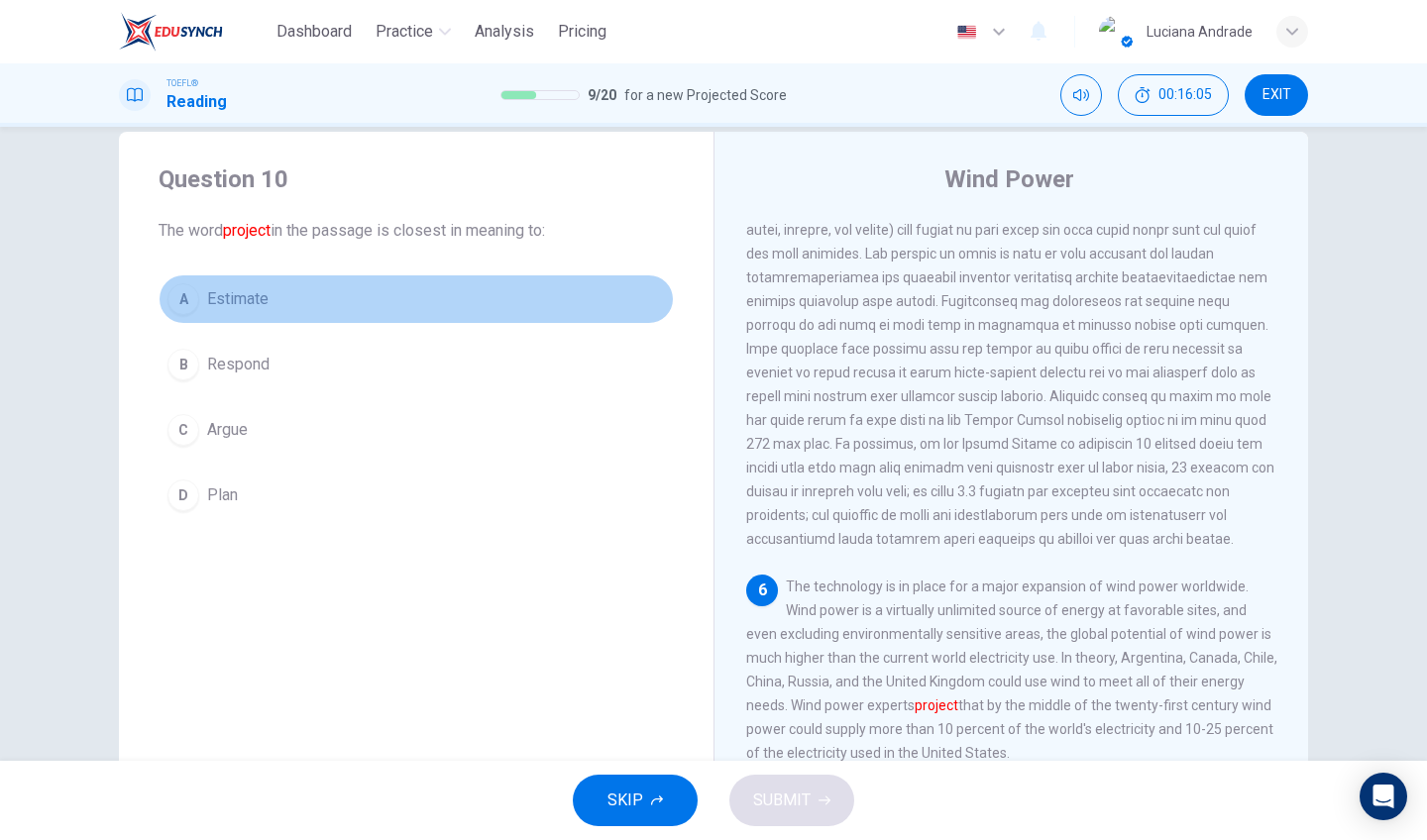 click on "Estimate" at bounding box center [238, 299] 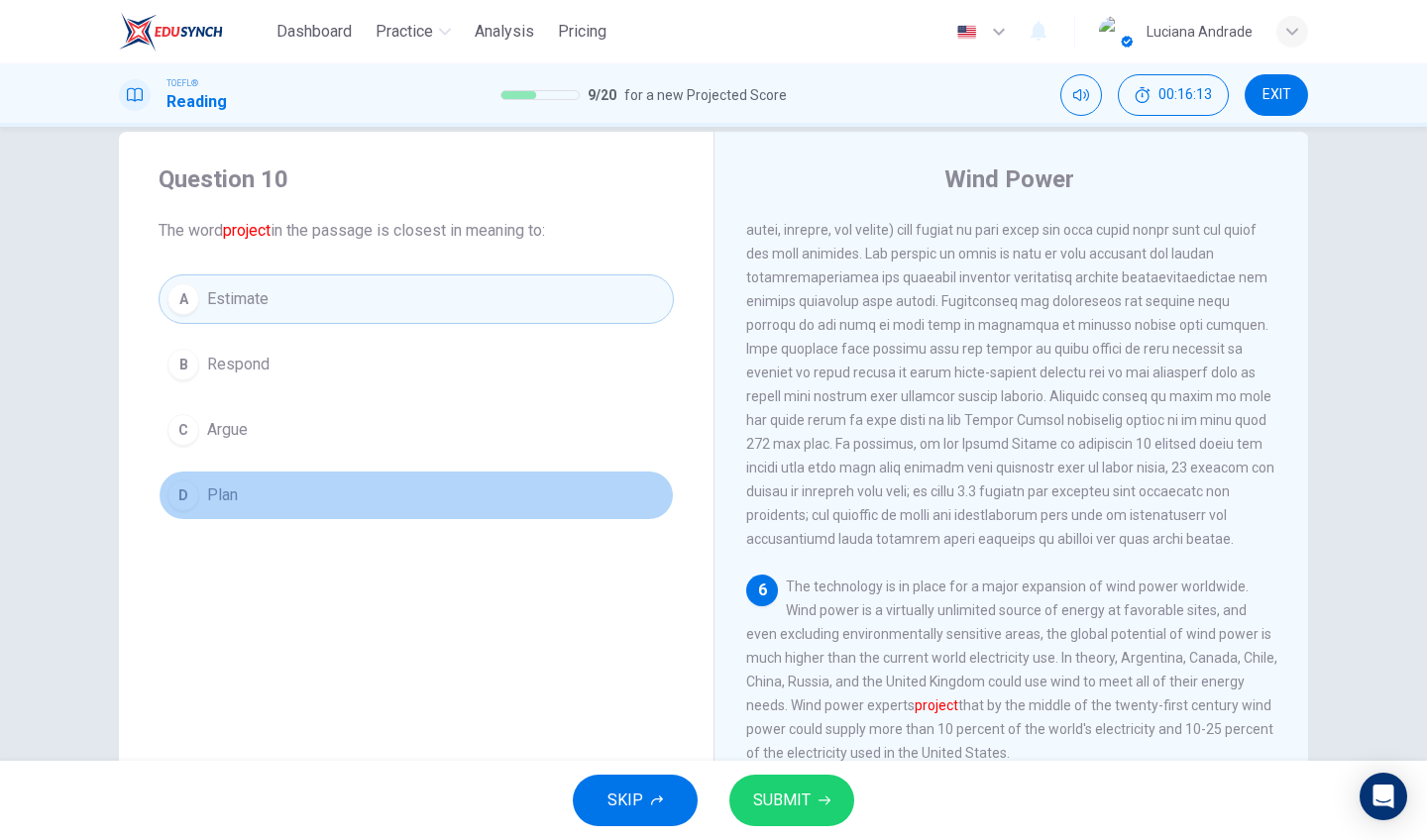 click on "Plan" at bounding box center [238, 365] 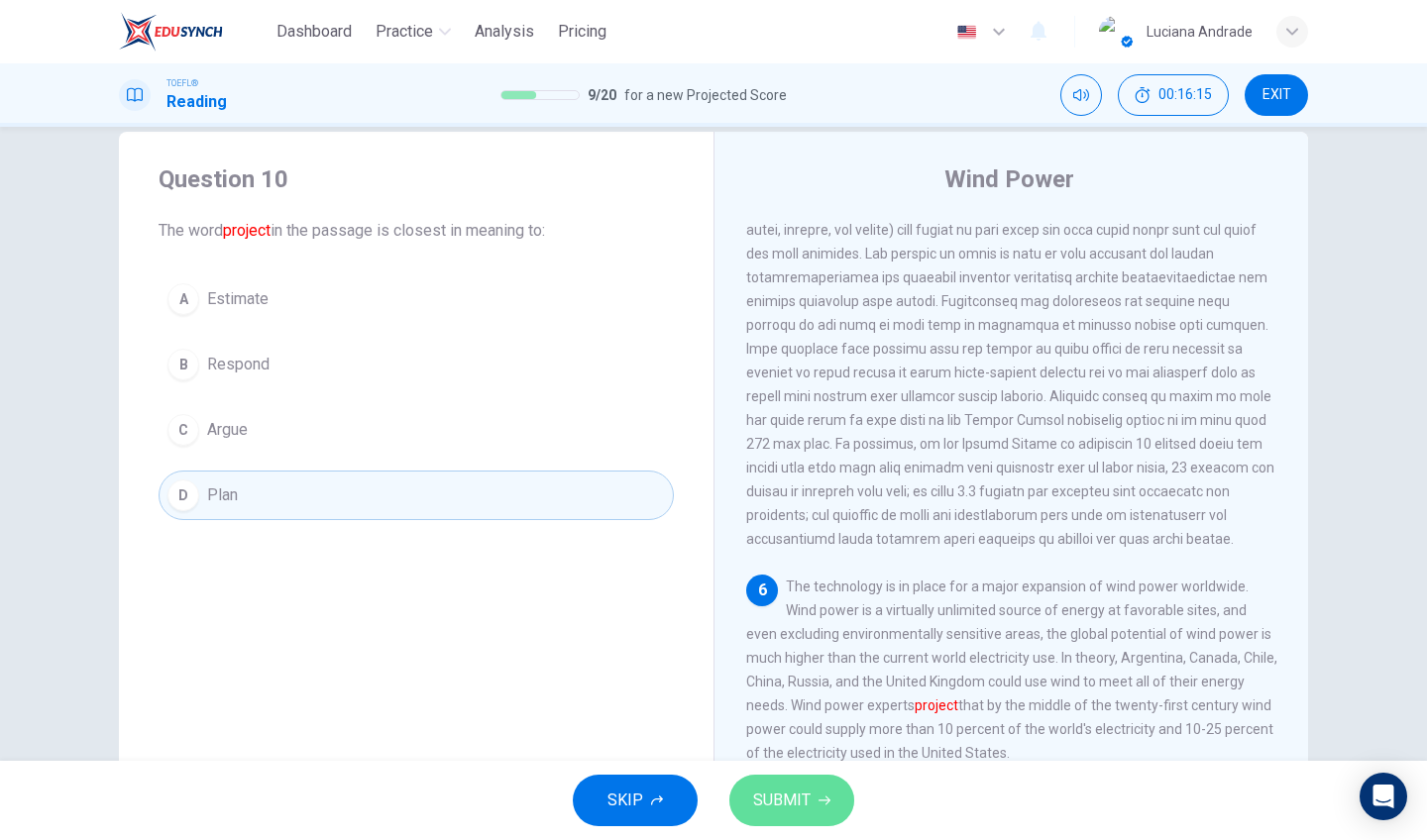 click on "SUBMIT" at bounding box center [782, 800] 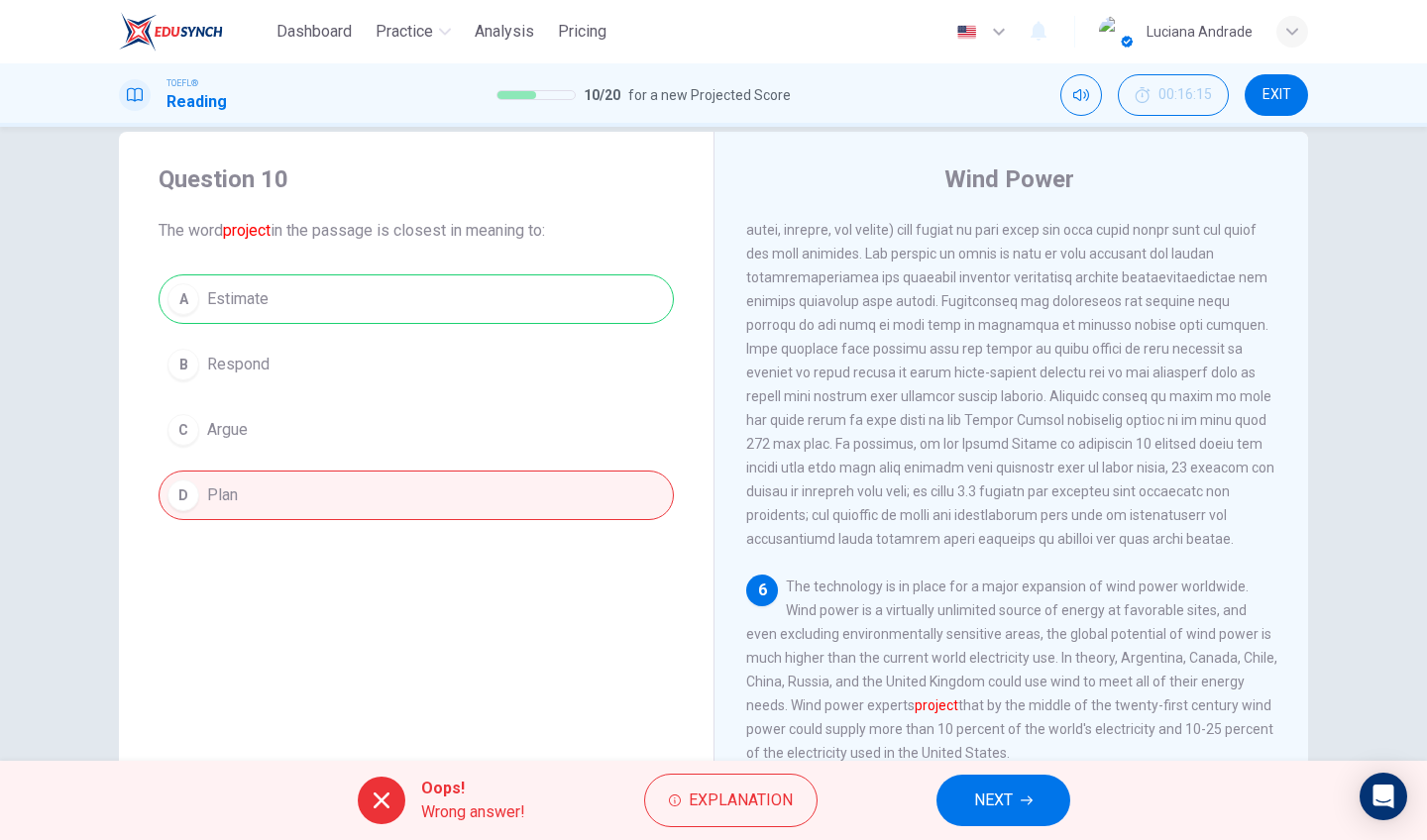 click at bounding box center (1027, 800) 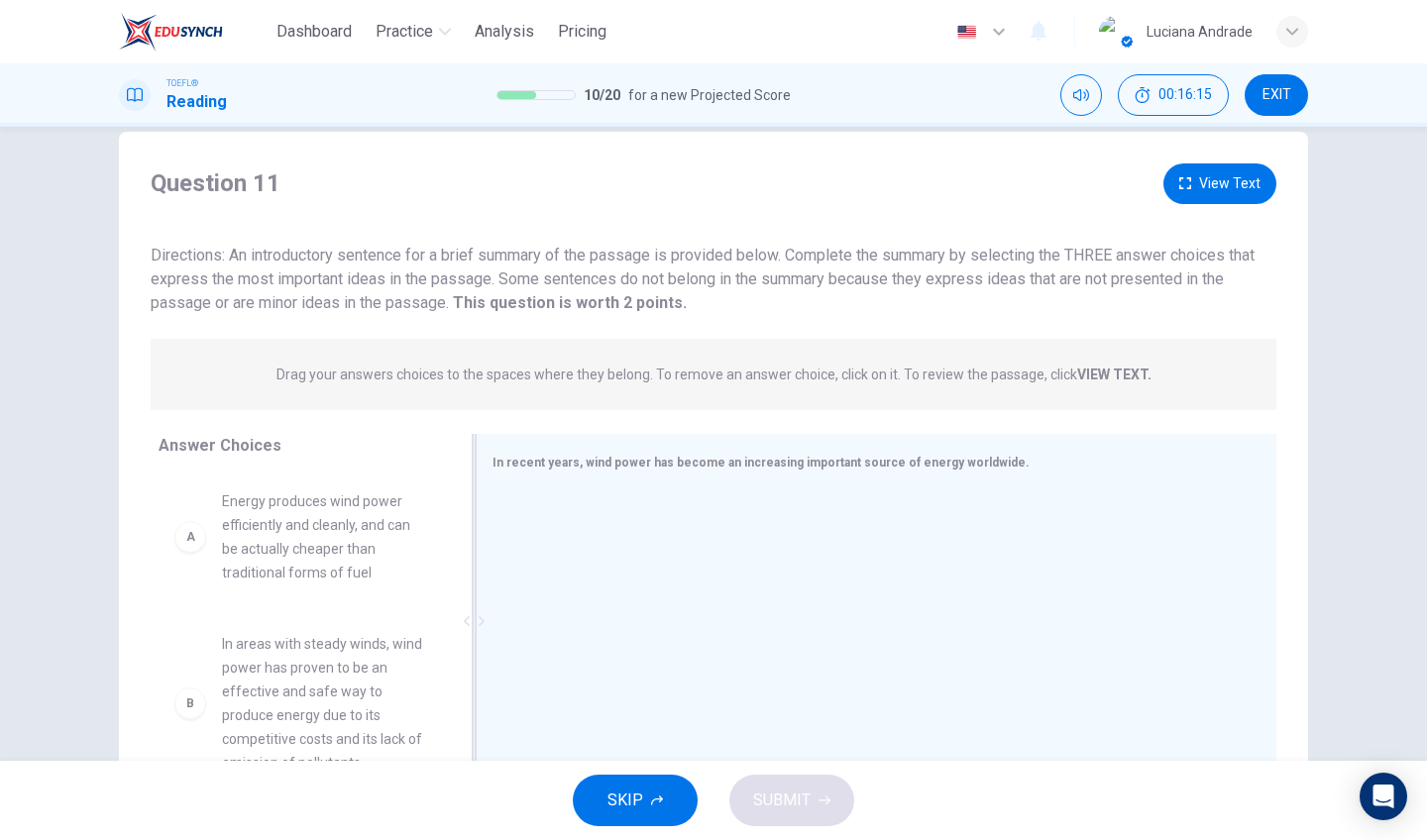 scroll, scrollTop: 134, scrollLeft: 0, axis: vertical 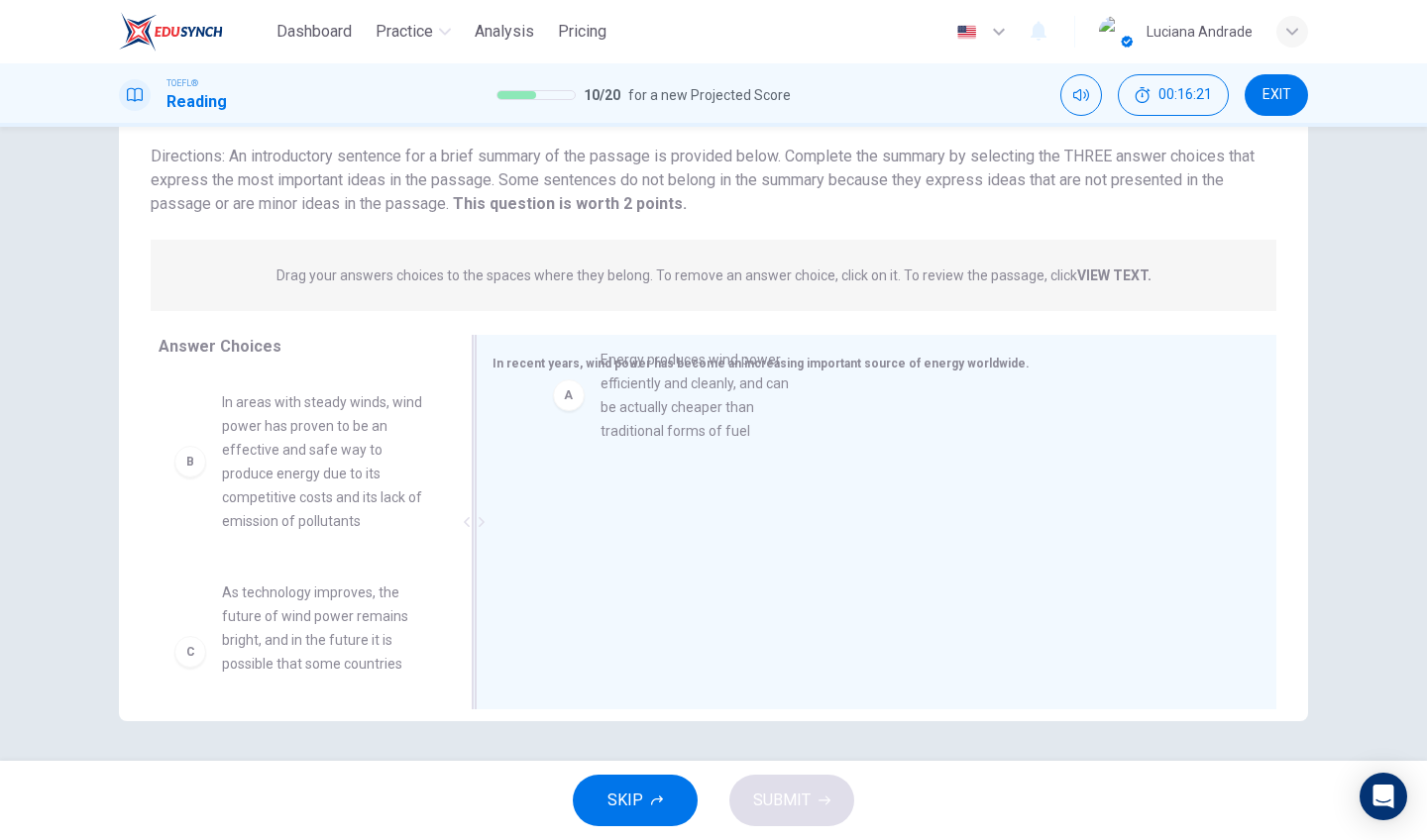 drag, startPoint x: 307, startPoint y: 466, endPoint x: 694, endPoint y: 424, distance: 389.272 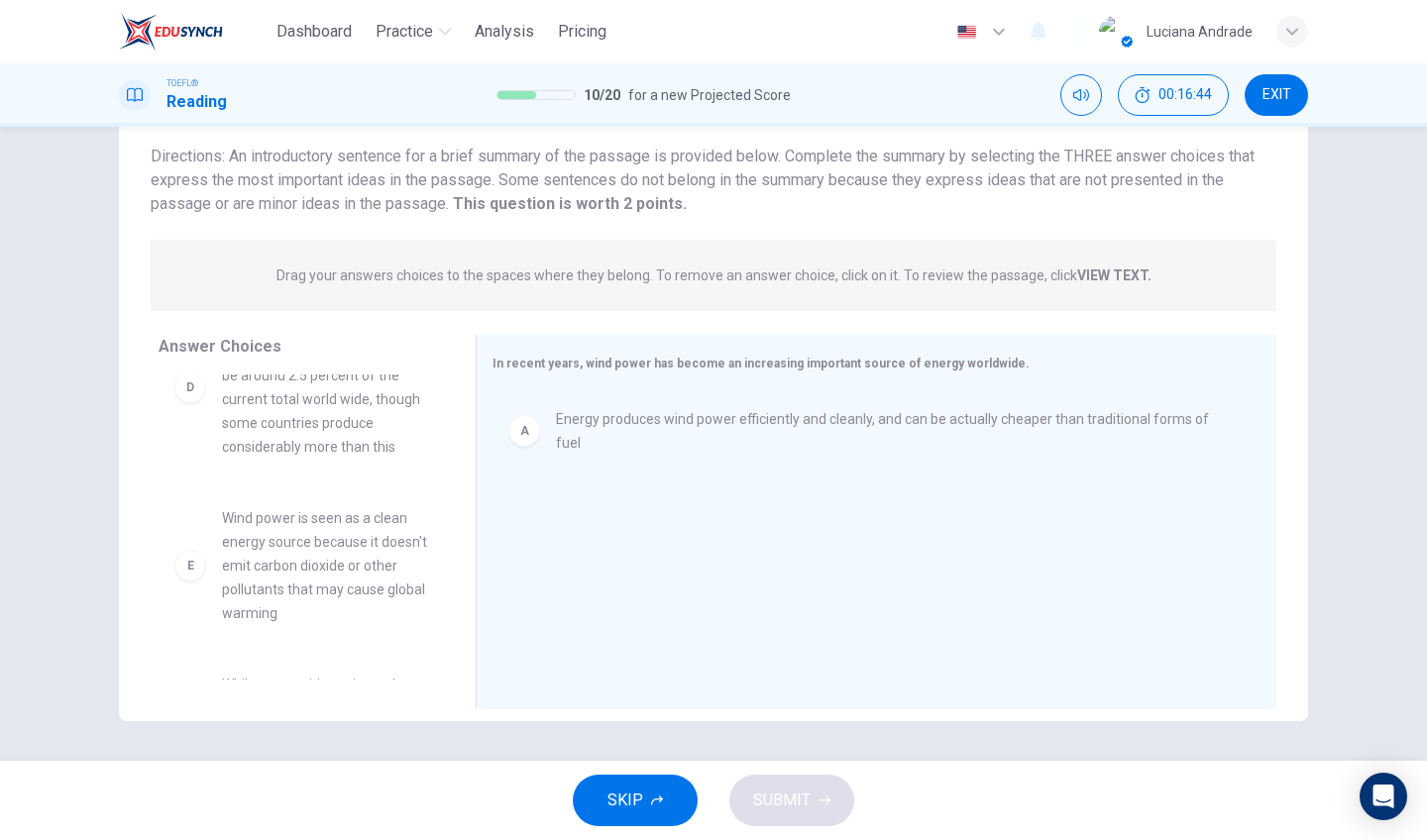 scroll, scrollTop: 606, scrollLeft: 0, axis: vertical 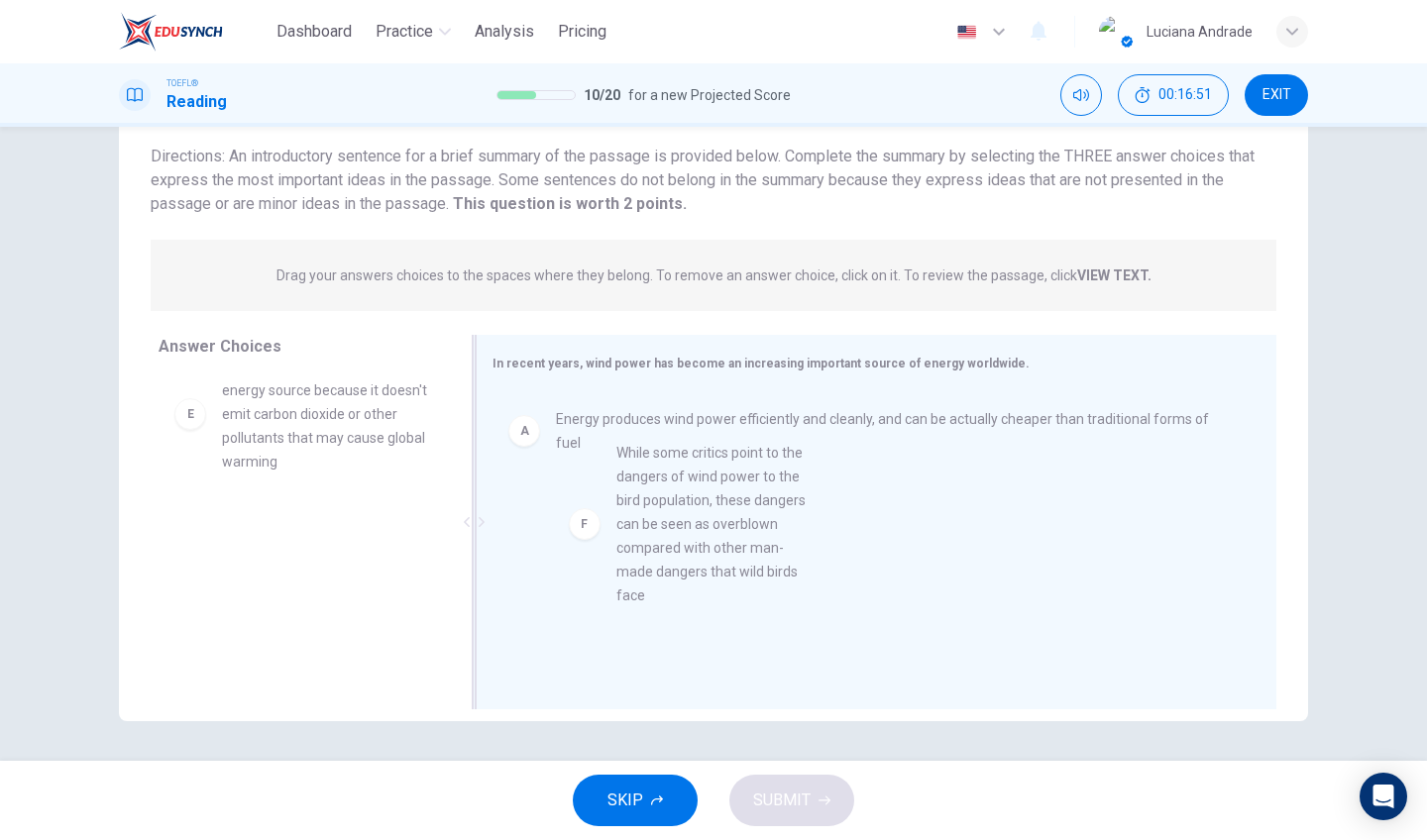 drag, startPoint x: 343, startPoint y: 578, endPoint x: 748, endPoint y: 495, distance: 413.4175 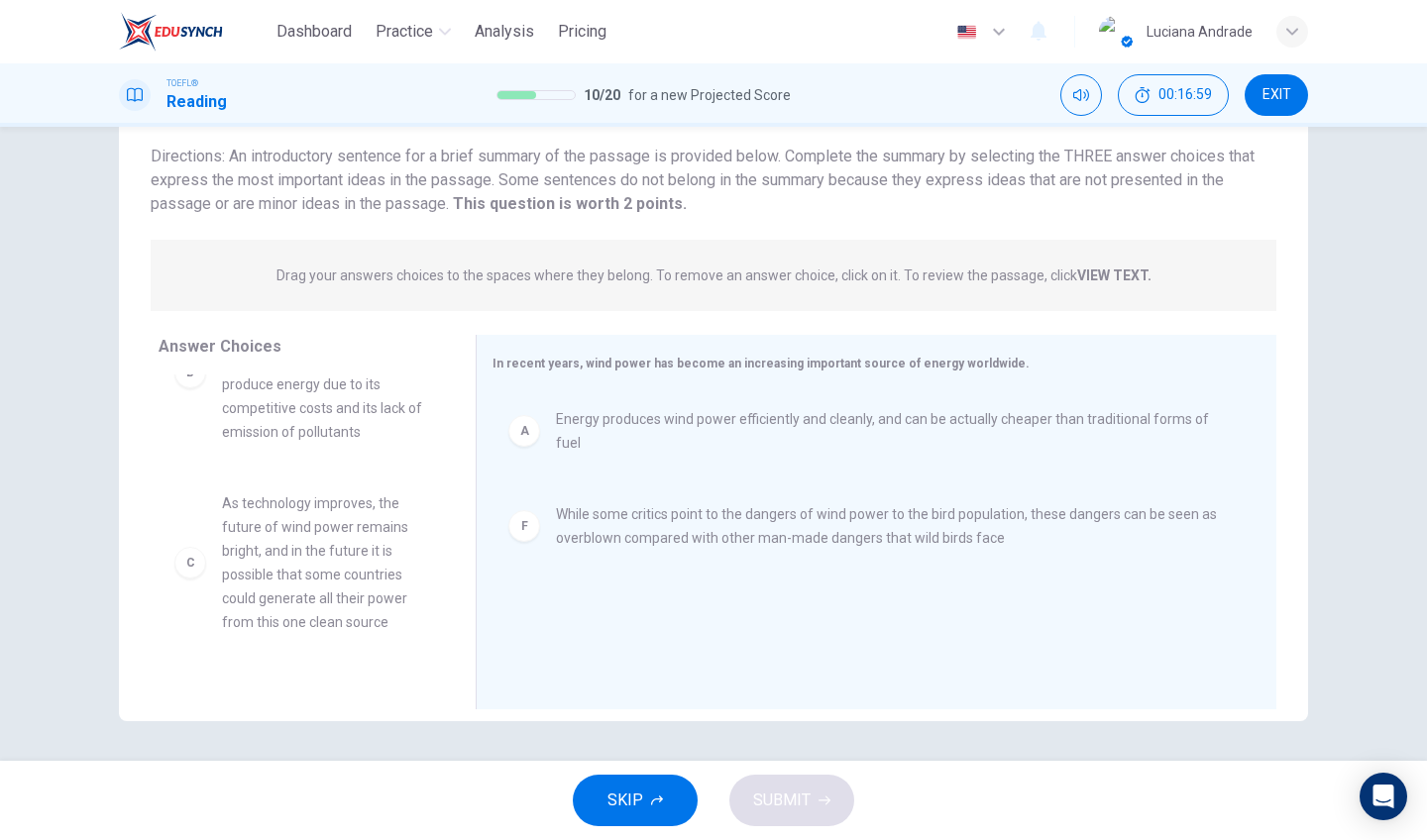 scroll, scrollTop: 0, scrollLeft: 0, axis: both 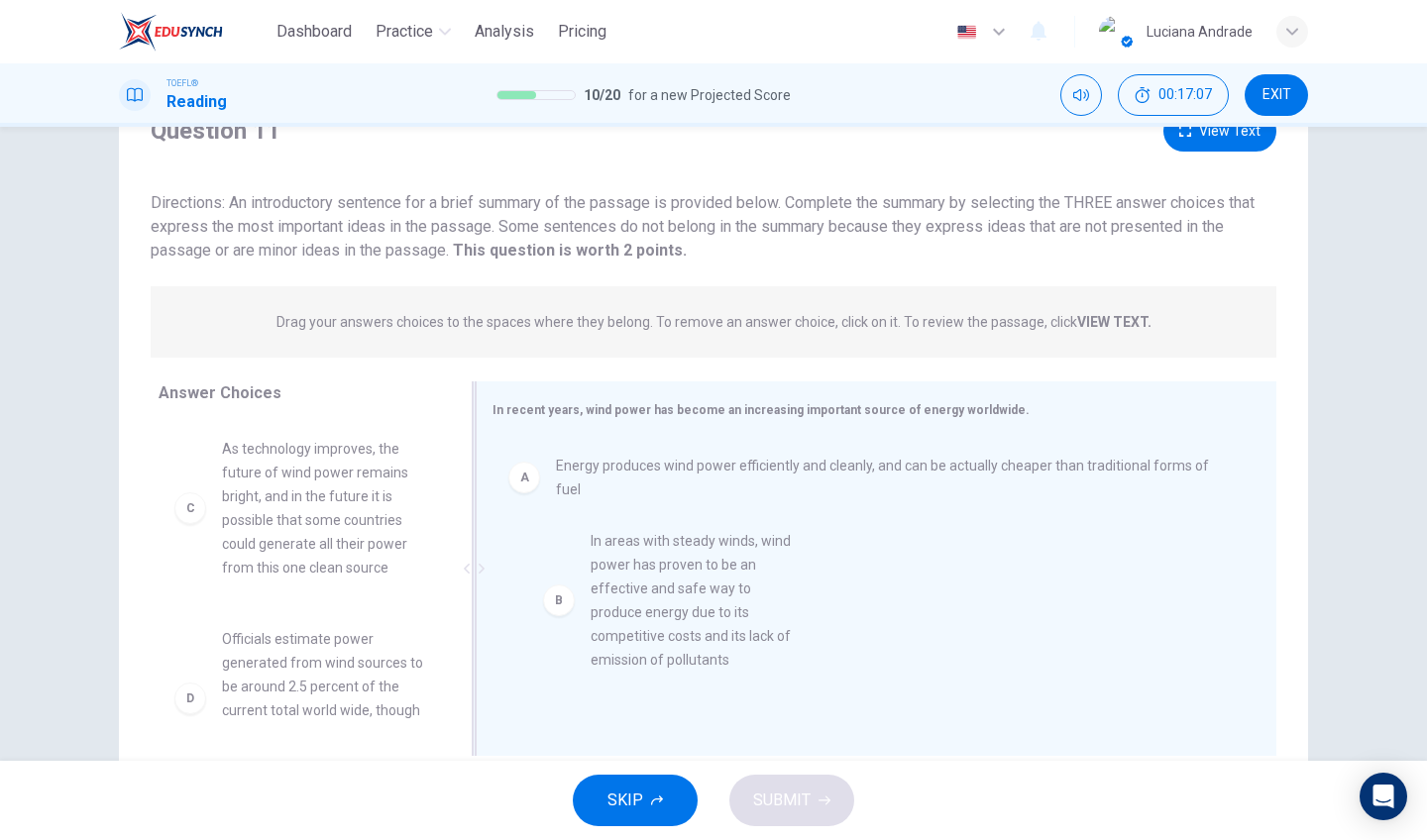 drag, startPoint x: 346, startPoint y: 535, endPoint x: 724, endPoint y: 630, distance: 389.75505 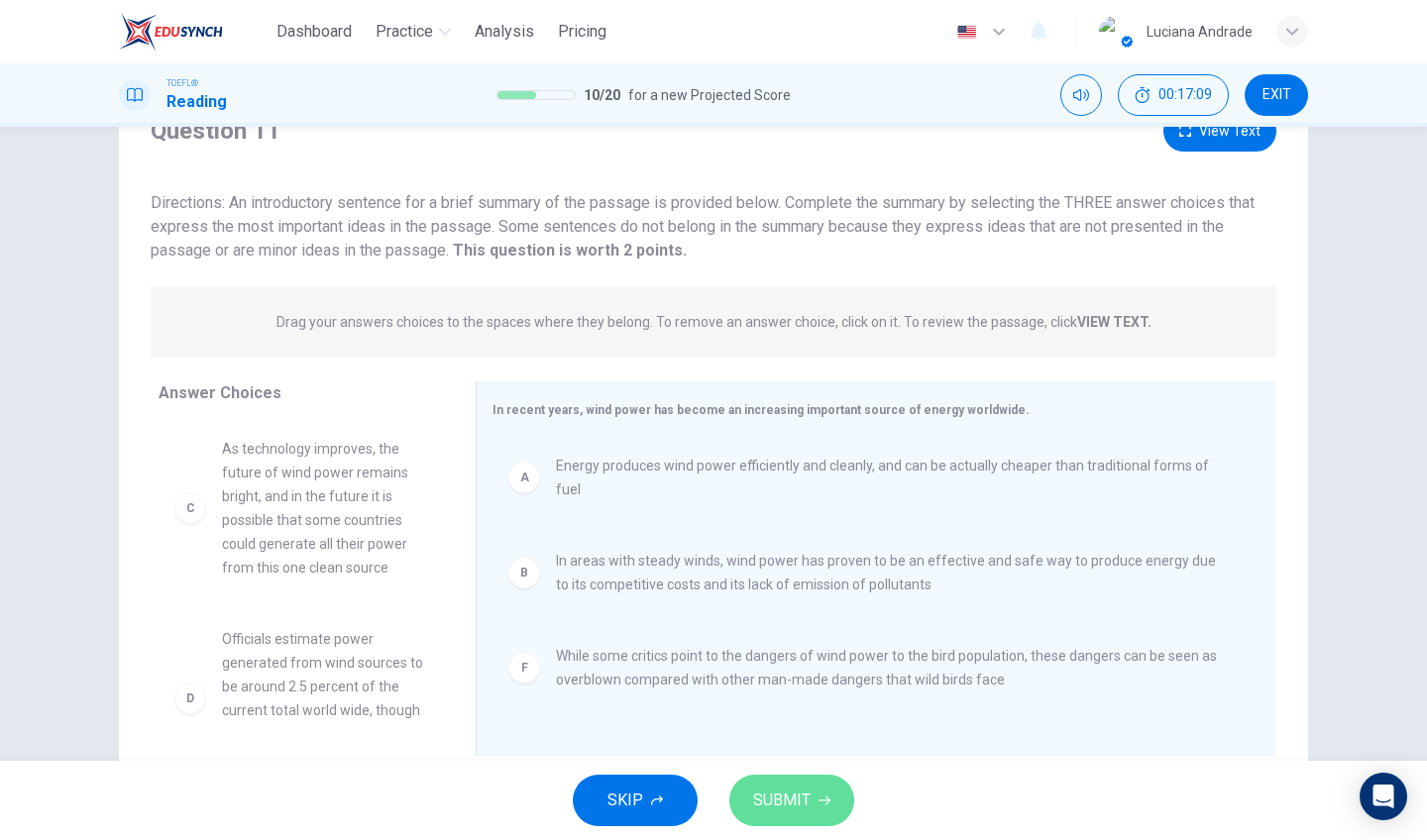 click on "SUBMIT" at bounding box center [782, 800] 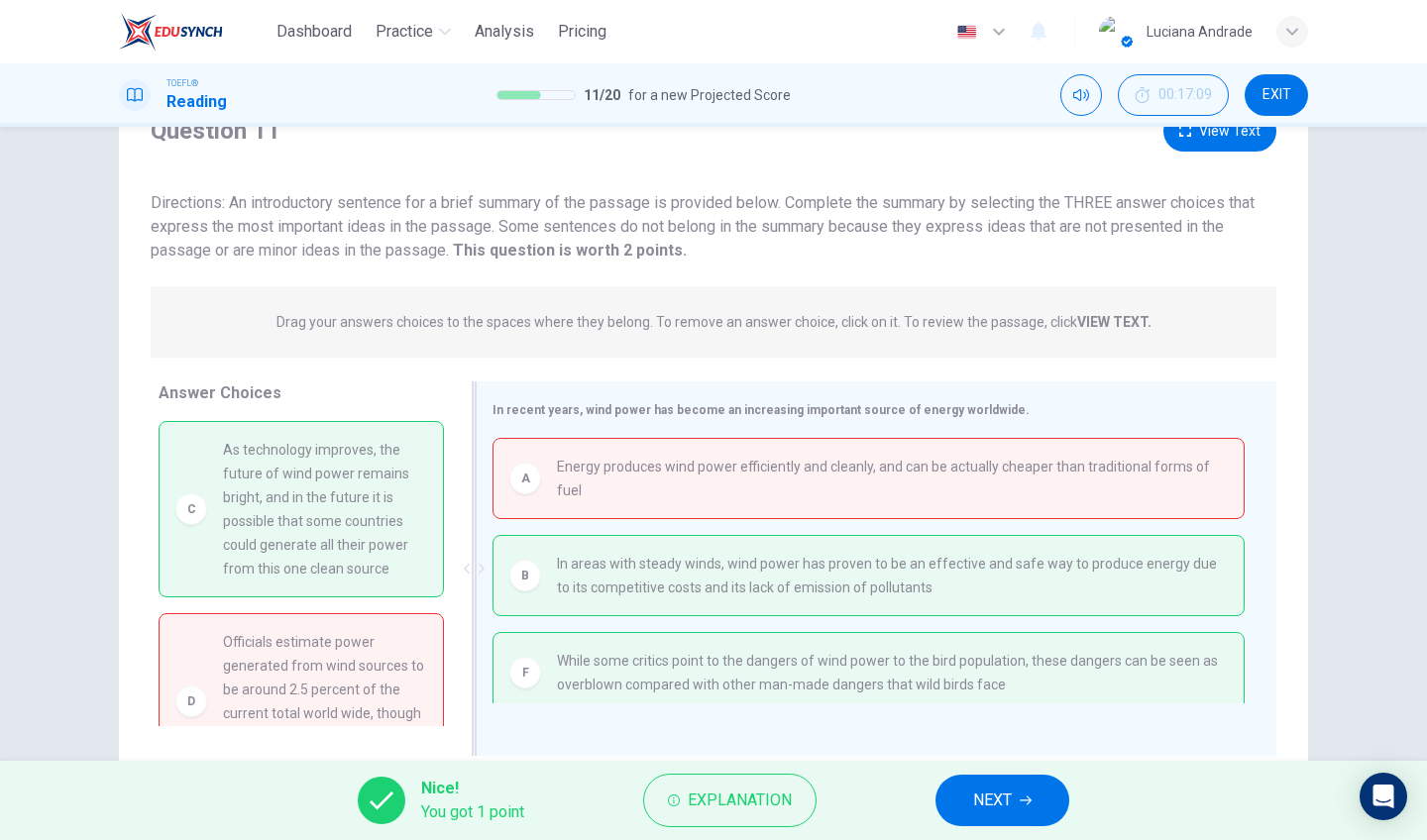 scroll, scrollTop: 10, scrollLeft: 0, axis: vertical 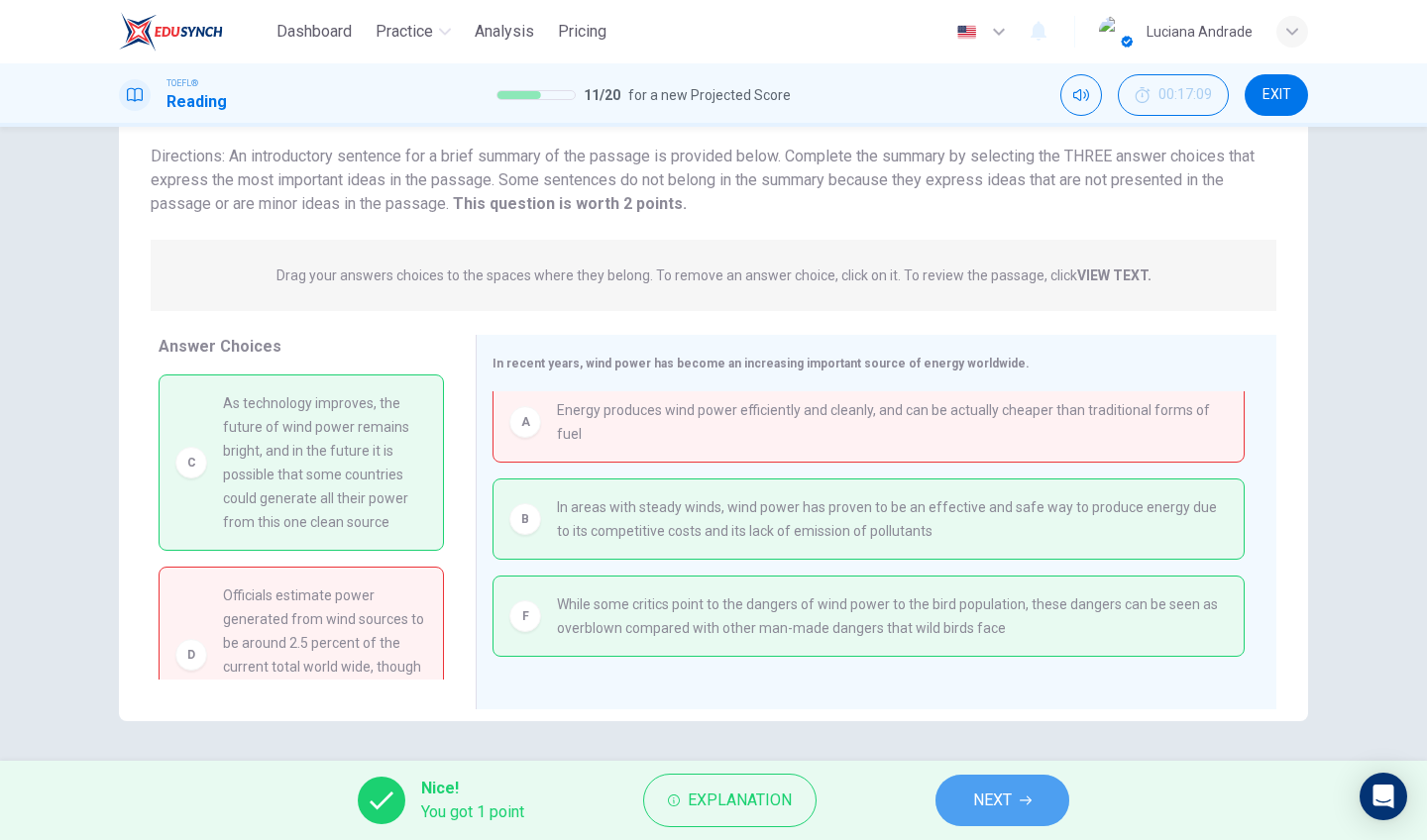 click on "NEXT" at bounding box center [992, 800] 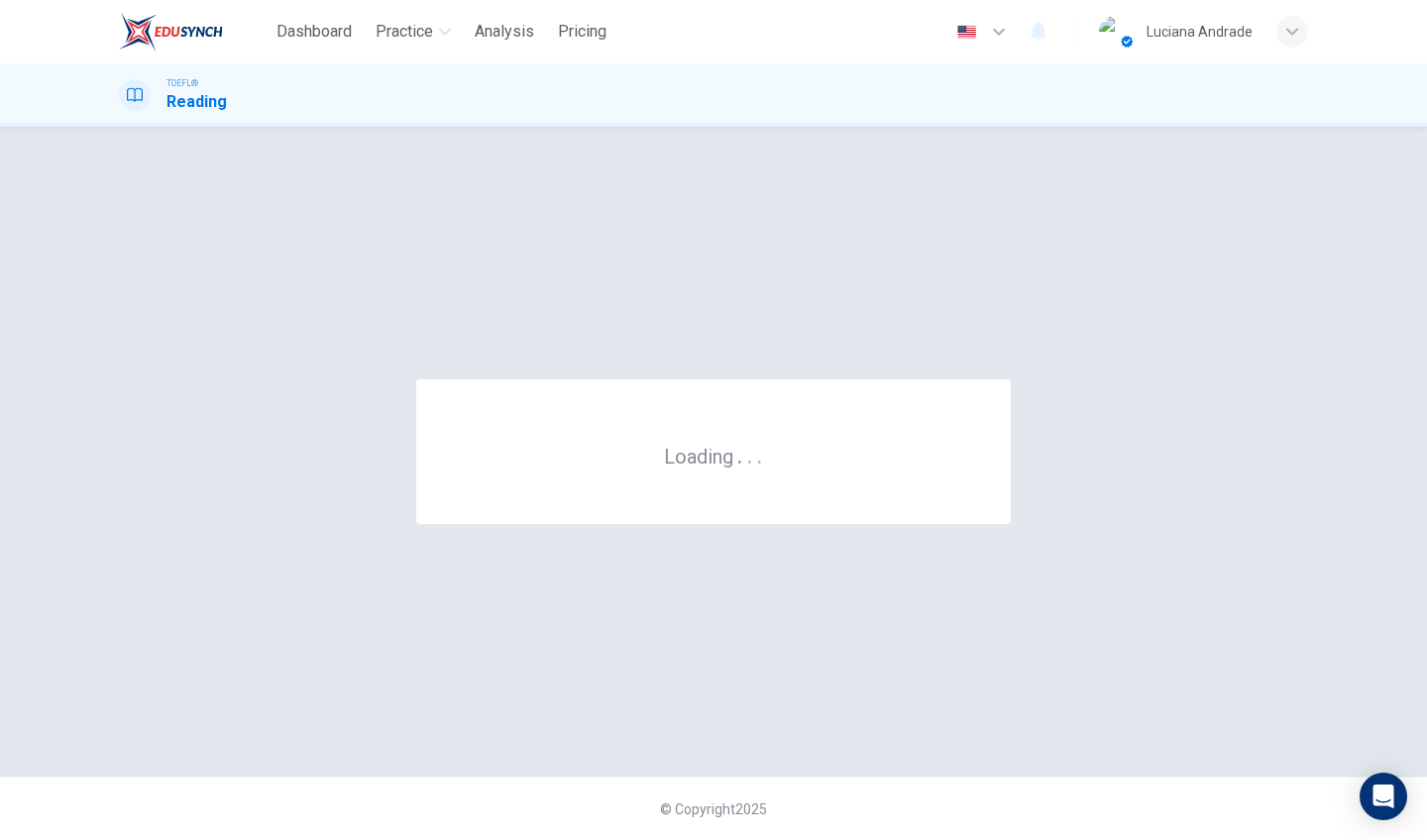 scroll, scrollTop: 0, scrollLeft: 0, axis: both 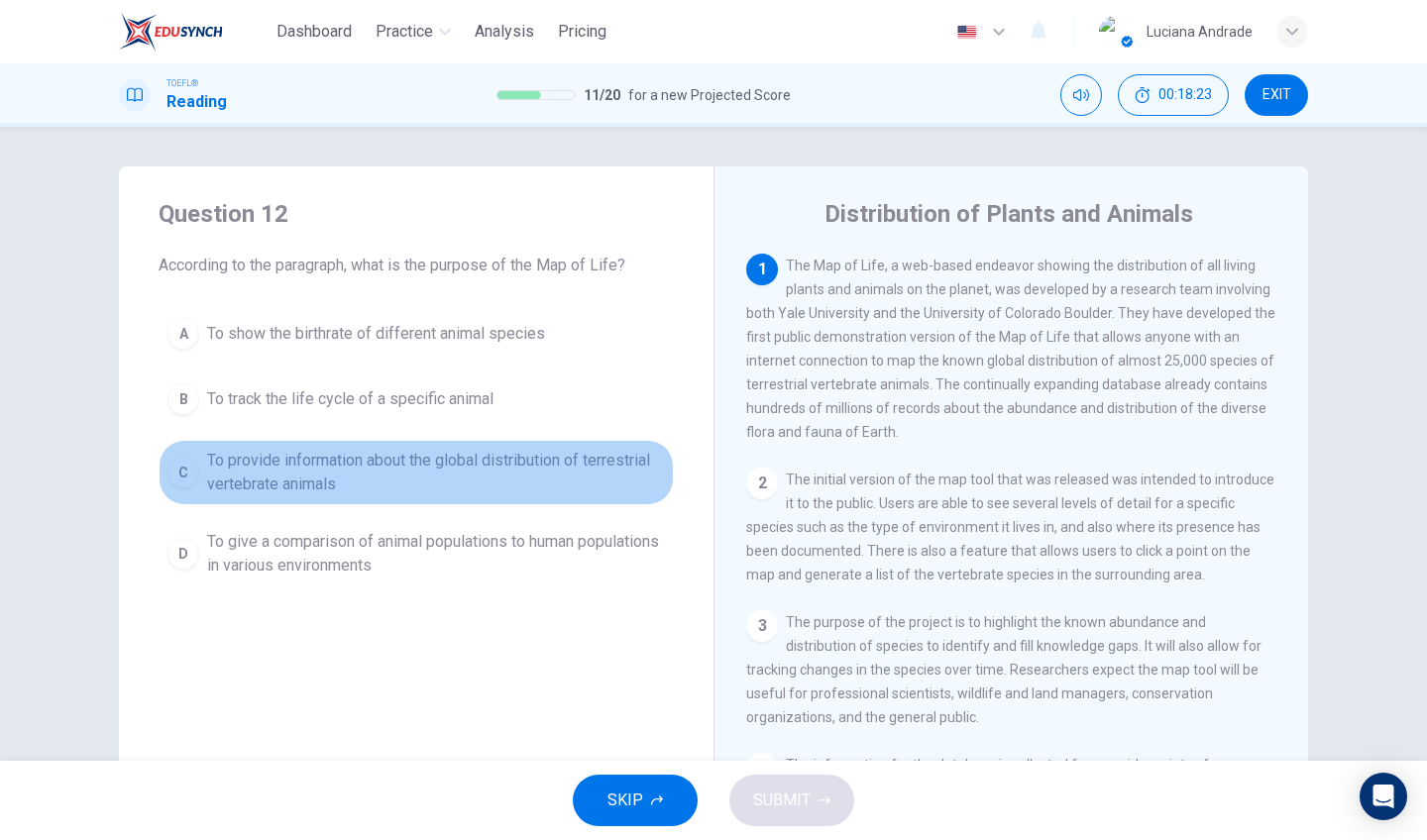 click on "To provide information about the global distribution of terrestrial vertebrate animals" at bounding box center [376, 334] 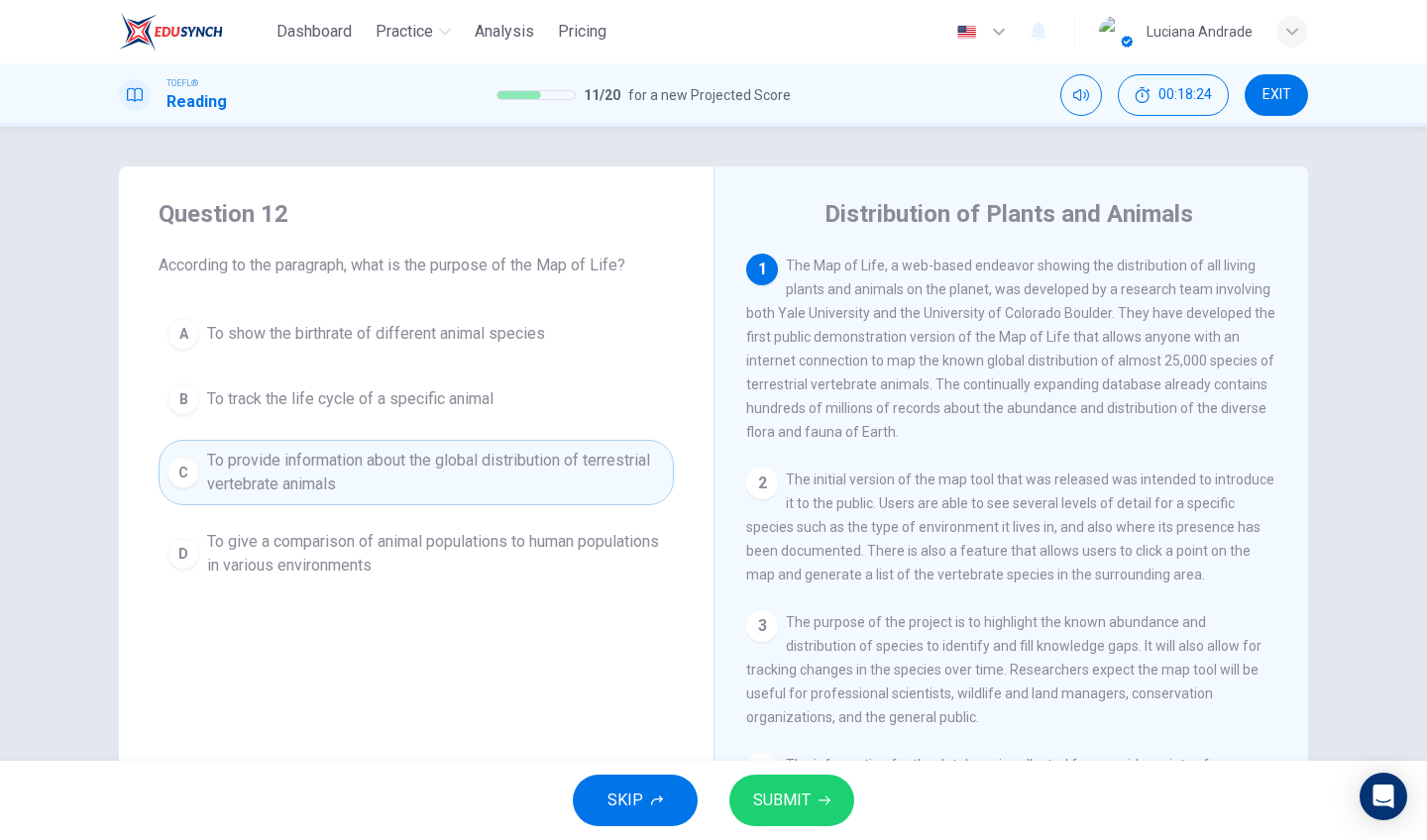 click at bounding box center (824, 800) 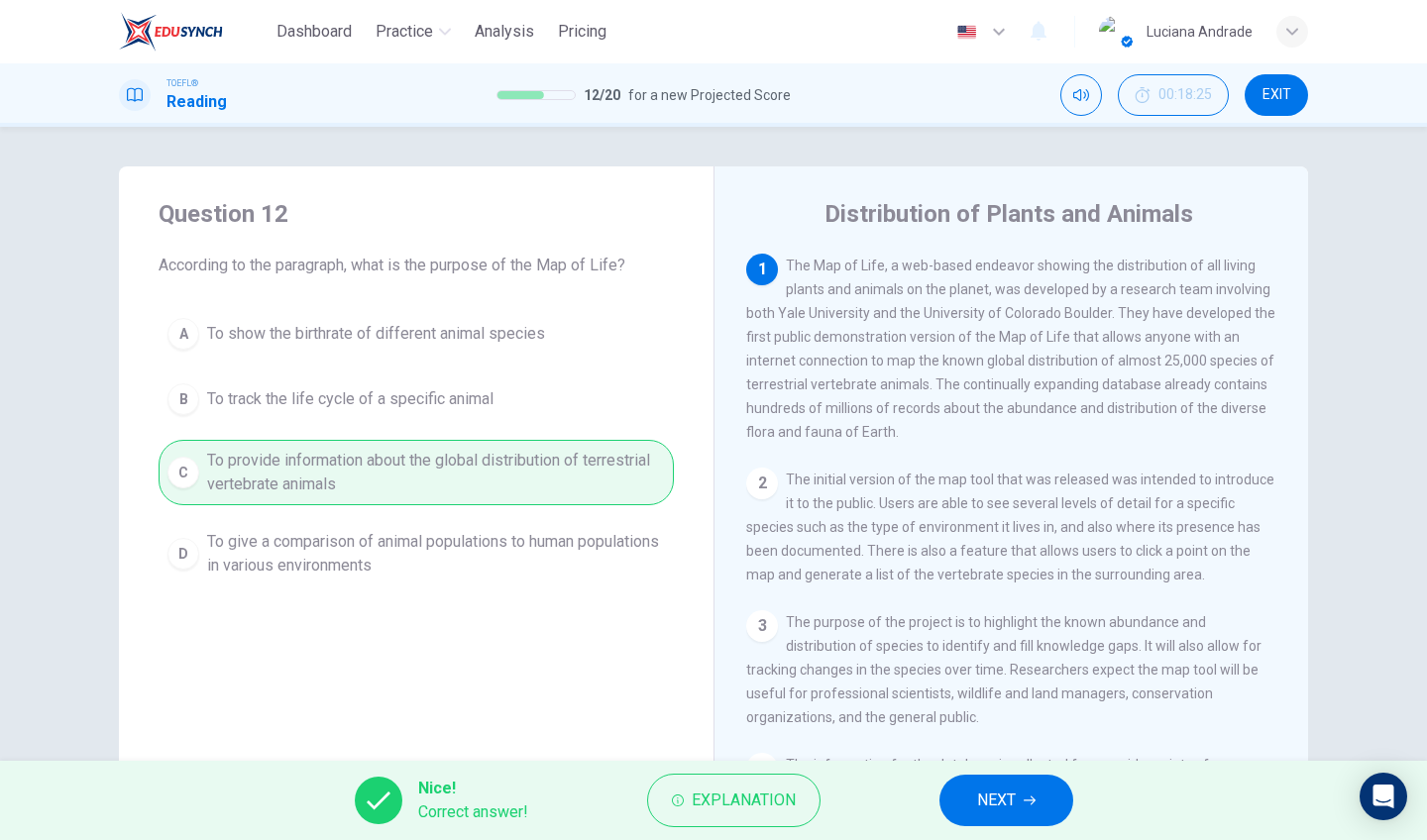 click on "NEXT" at bounding box center [1006, 800] 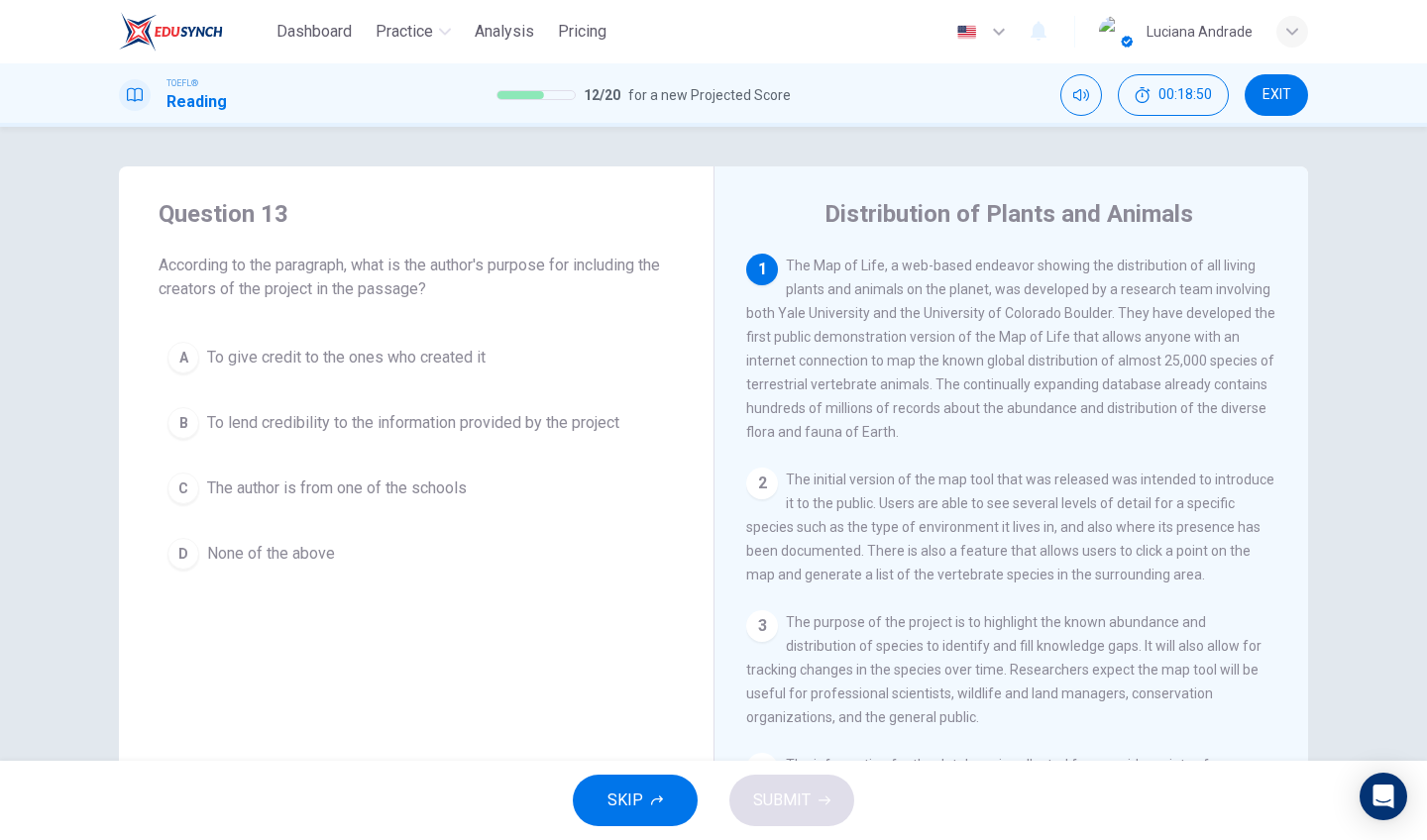 click on "To lend credibility to the information provided by the project" at bounding box center (346, 358) 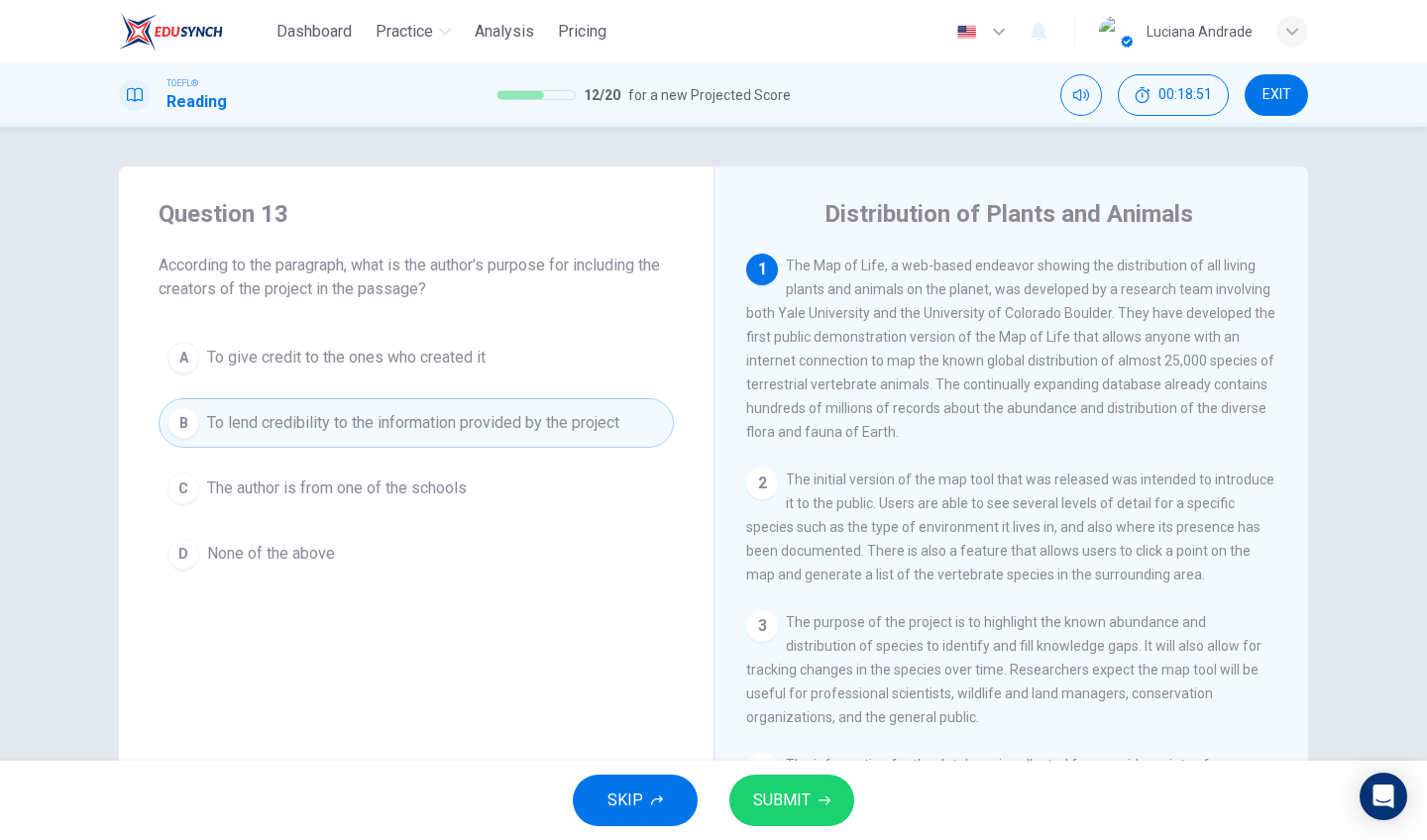 click on "SUBMIT" at bounding box center (782, 800) 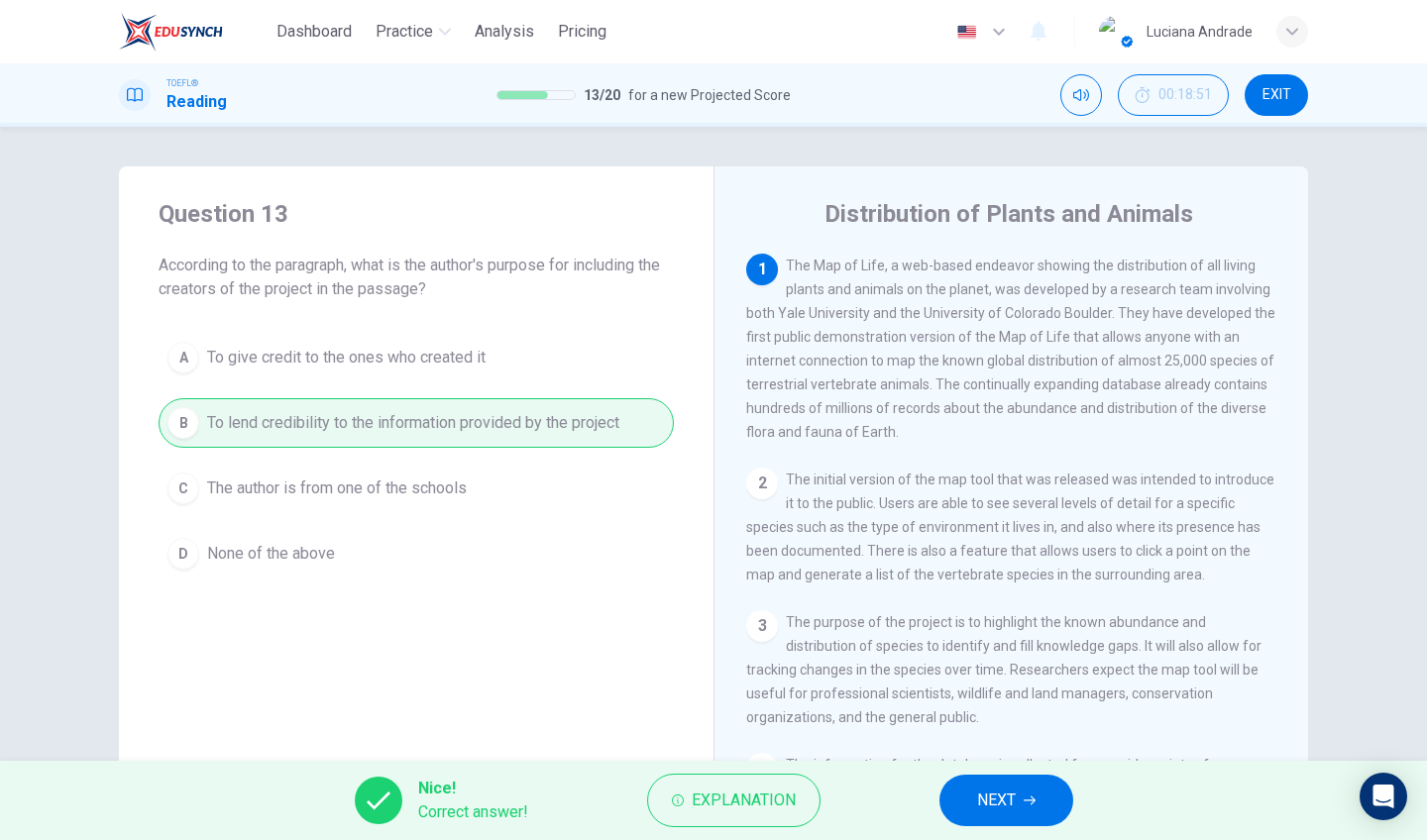 click on "NEXT" at bounding box center [1006, 800] 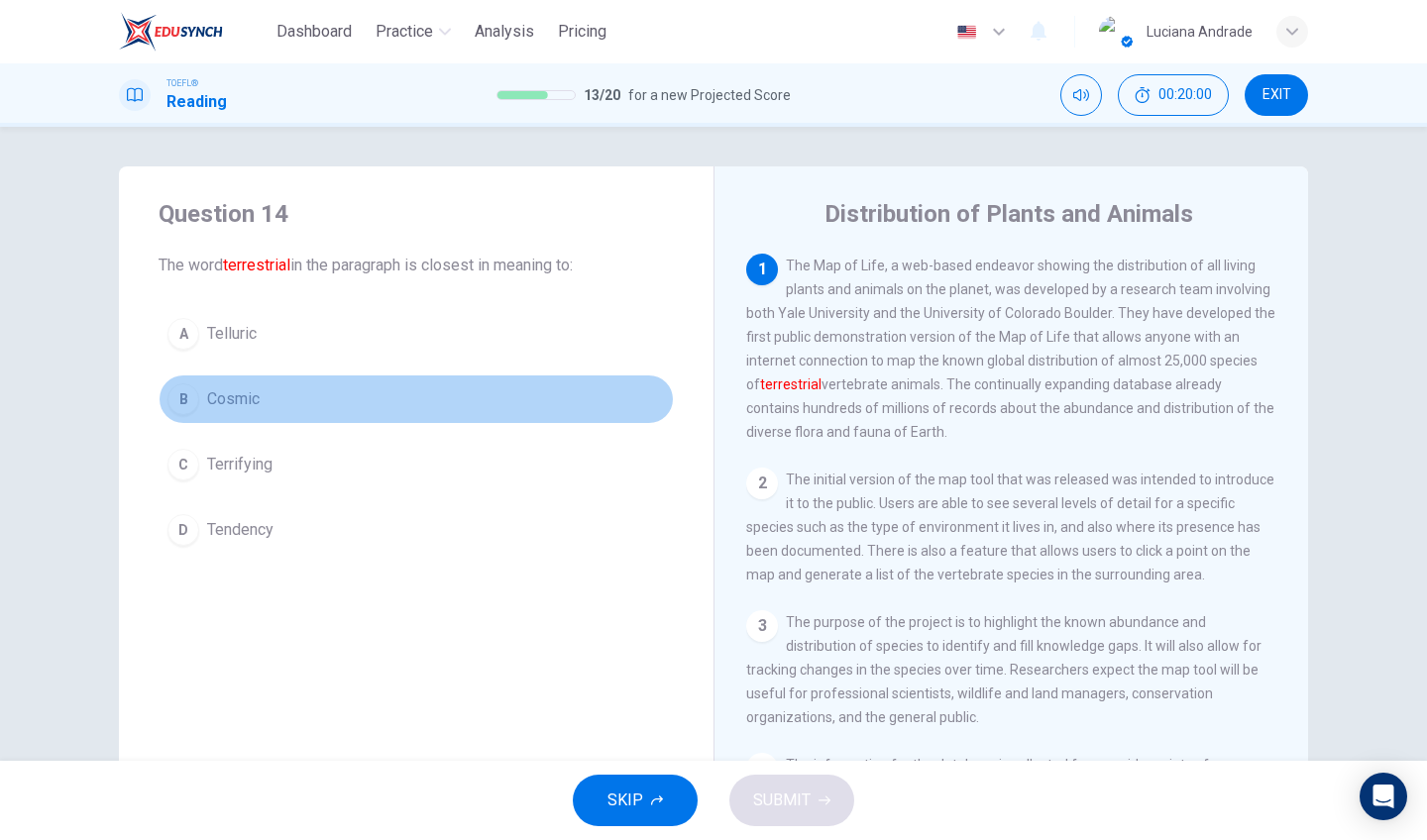 click on "Cosmic" at bounding box center (232, 334) 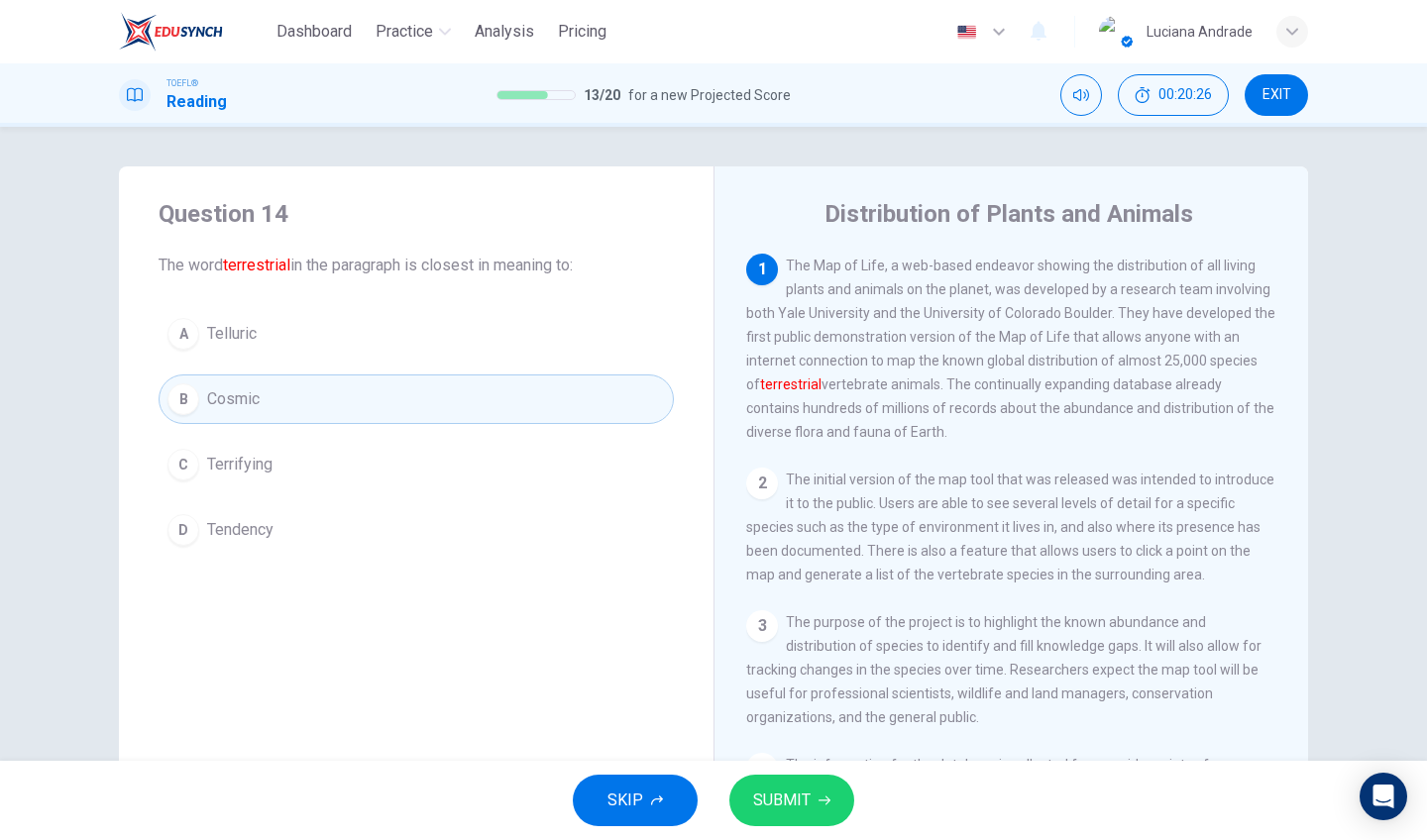 click on "A Telluric" at bounding box center [416, 334] 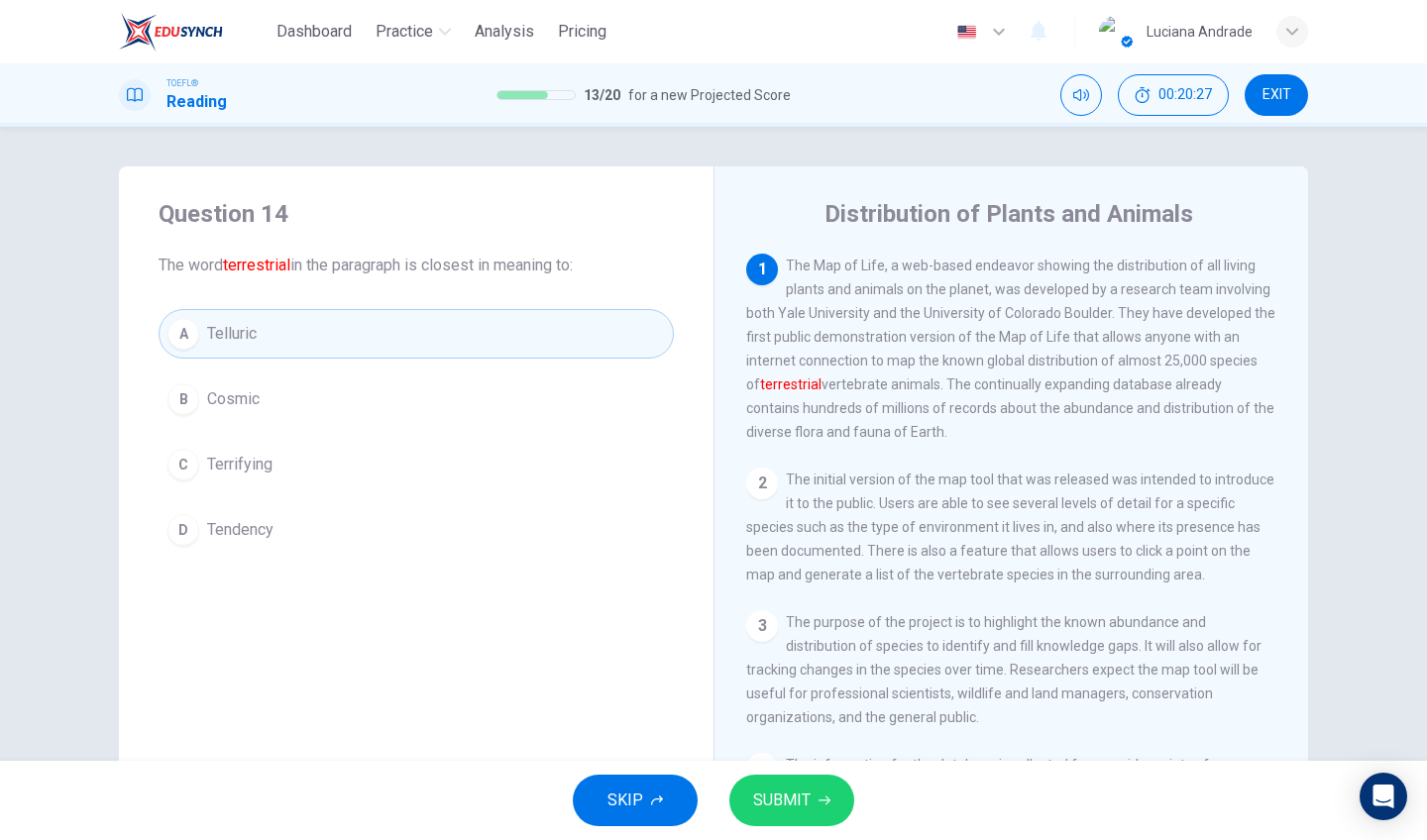 click on "SUBMIT" at bounding box center (782, 800) 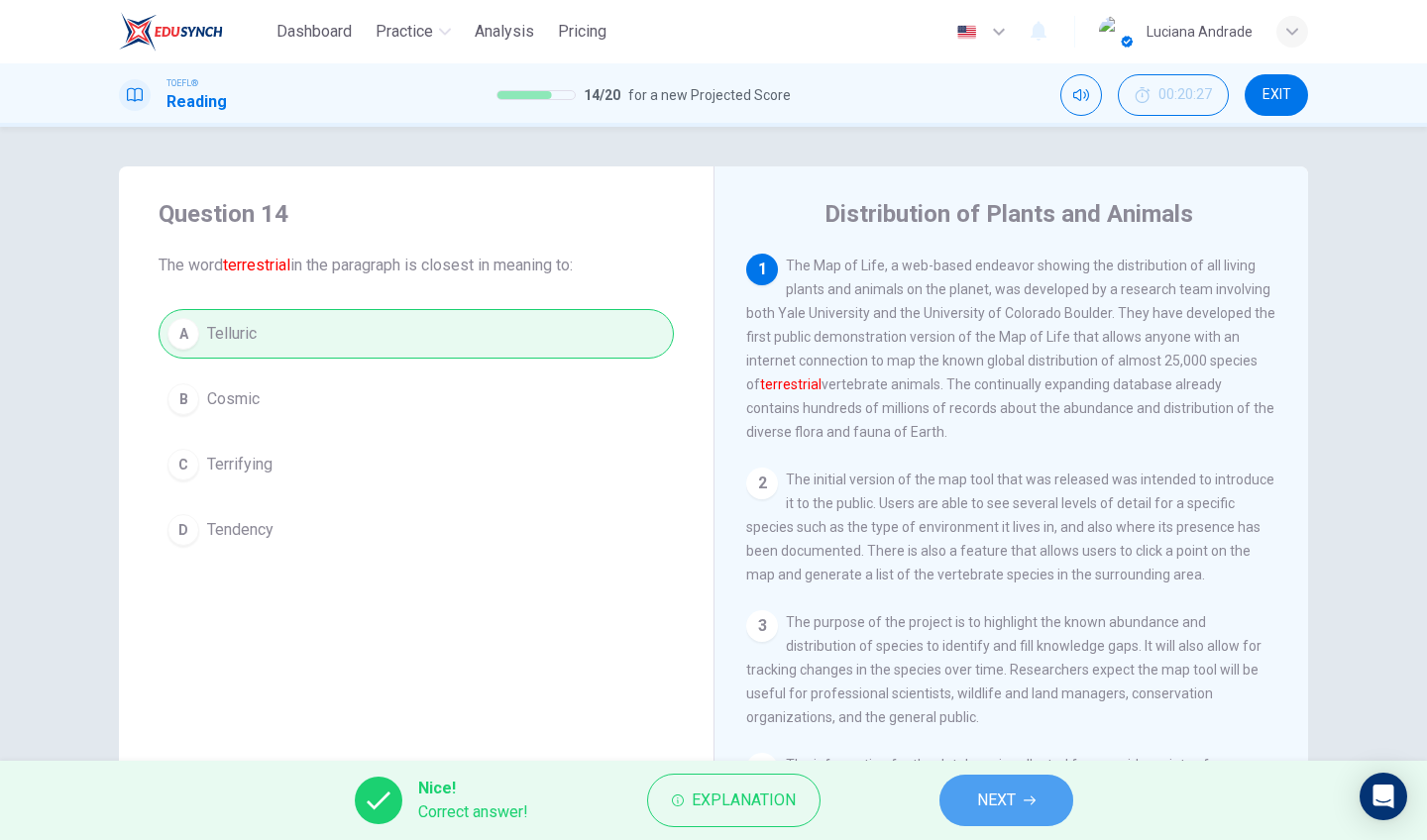 click on "NEXT" at bounding box center [1006, 800] 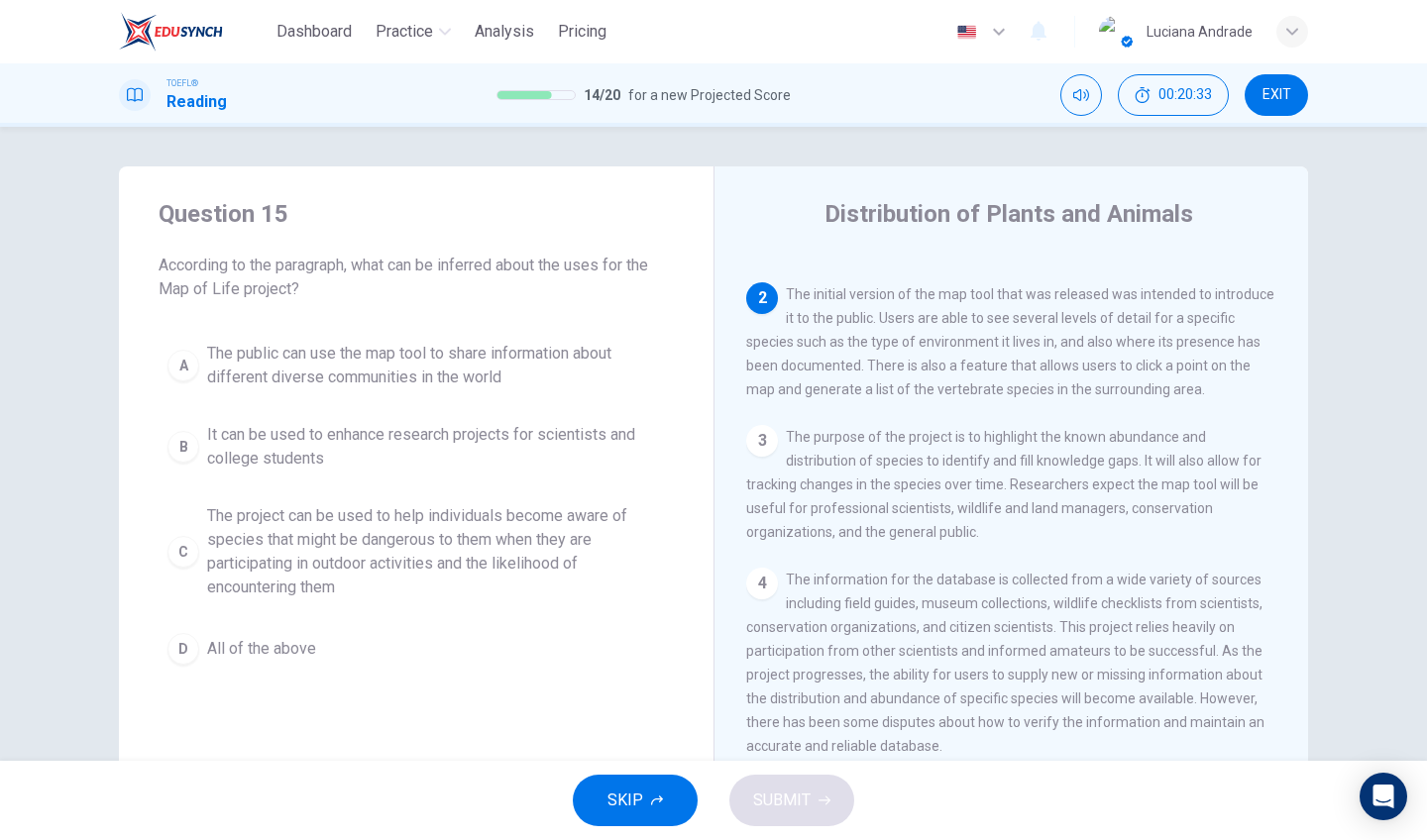 scroll, scrollTop: 381, scrollLeft: 0, axis: vertical 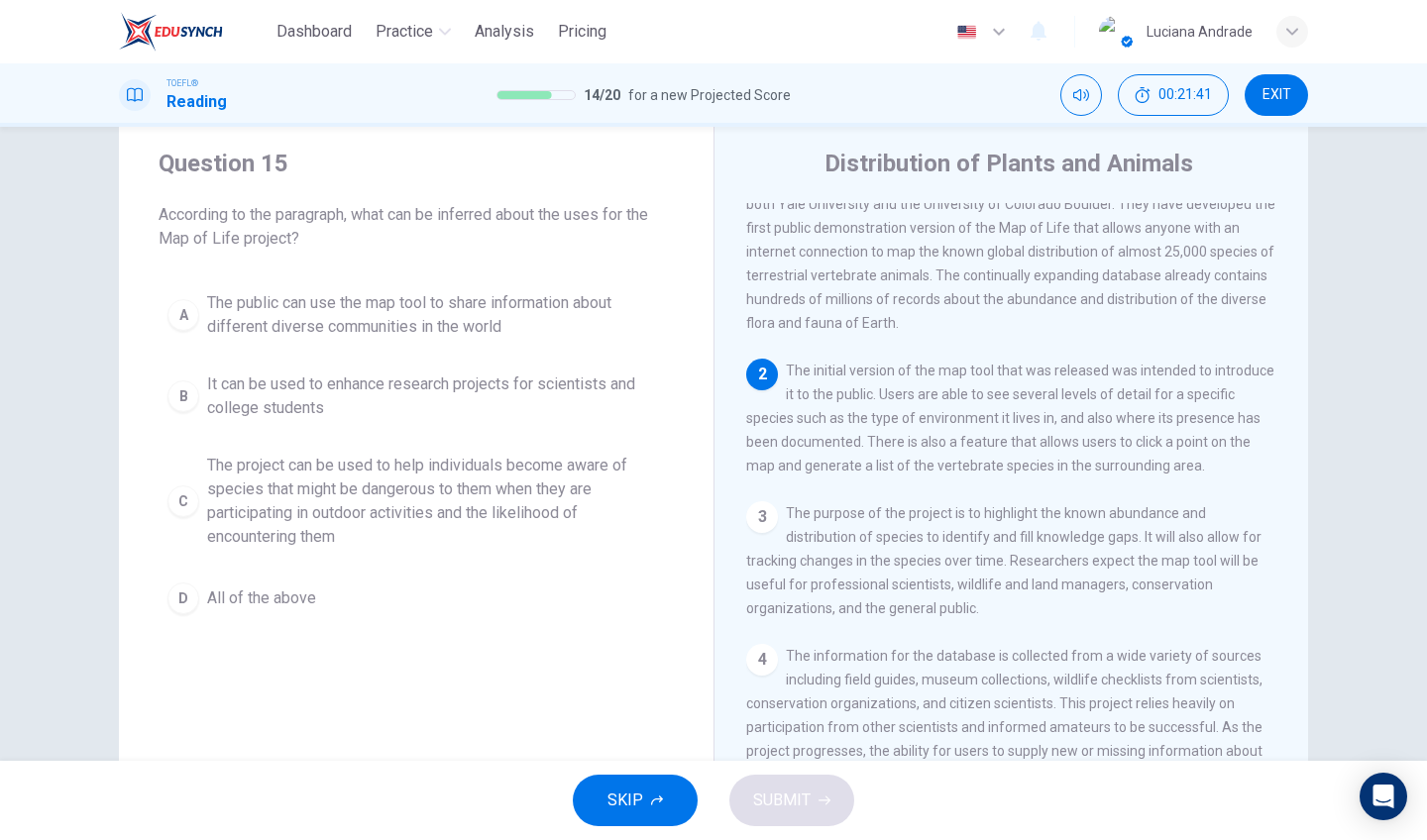 click on "All of the above" at bounding box center [436, 315] 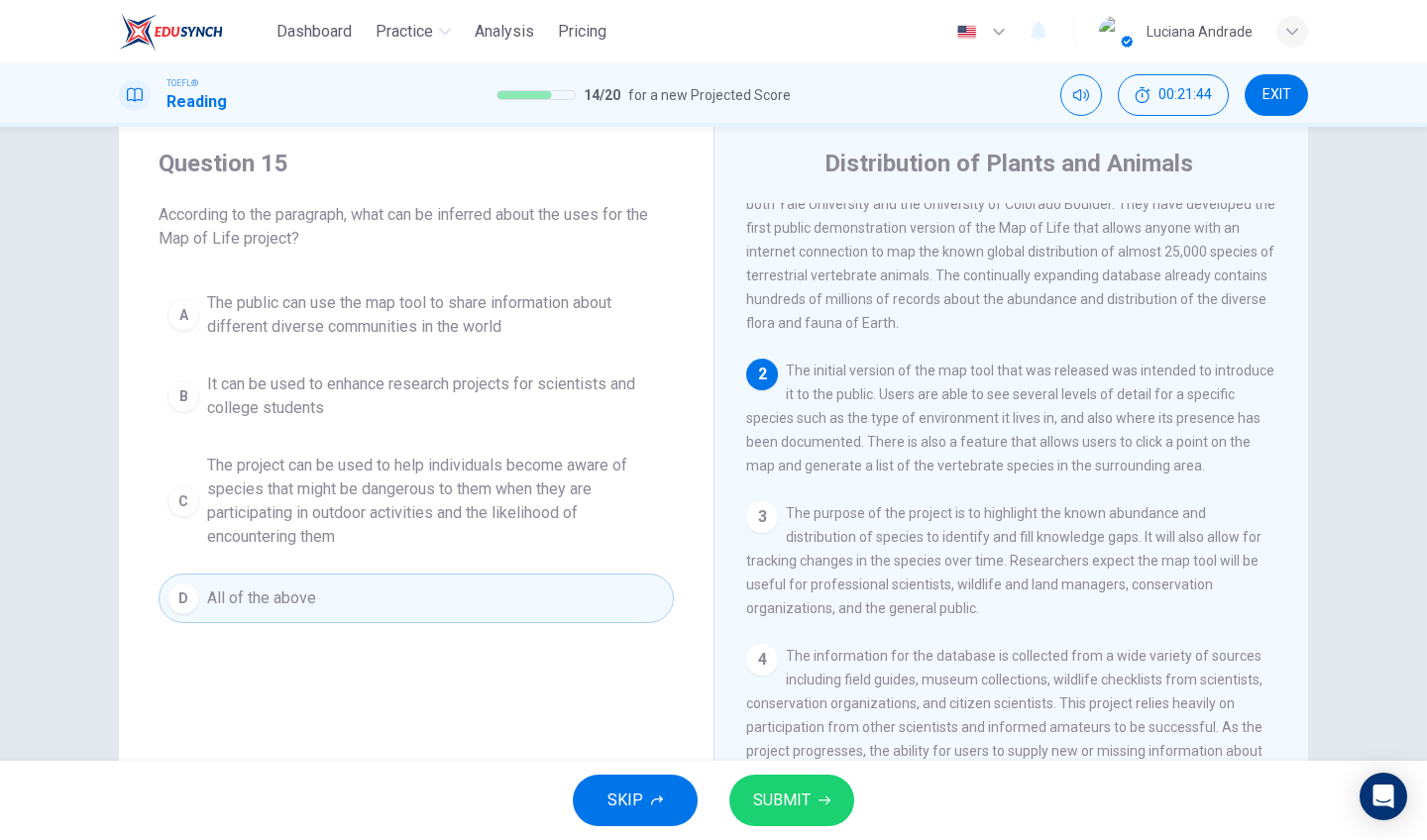 click on "SUBMIT" at bounding box center [782, 800] 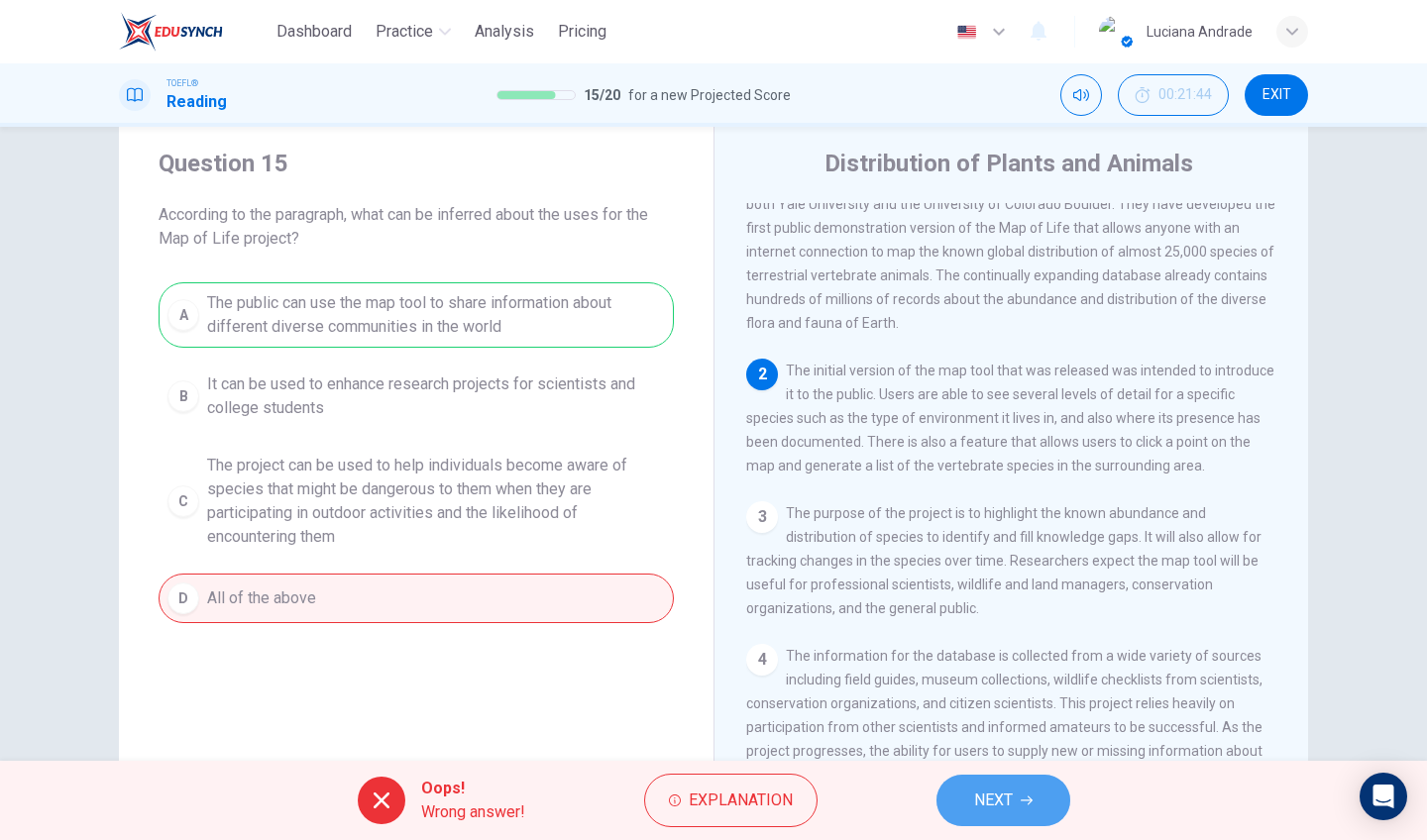 click on "NEXT" at bounding box center (993, 800) 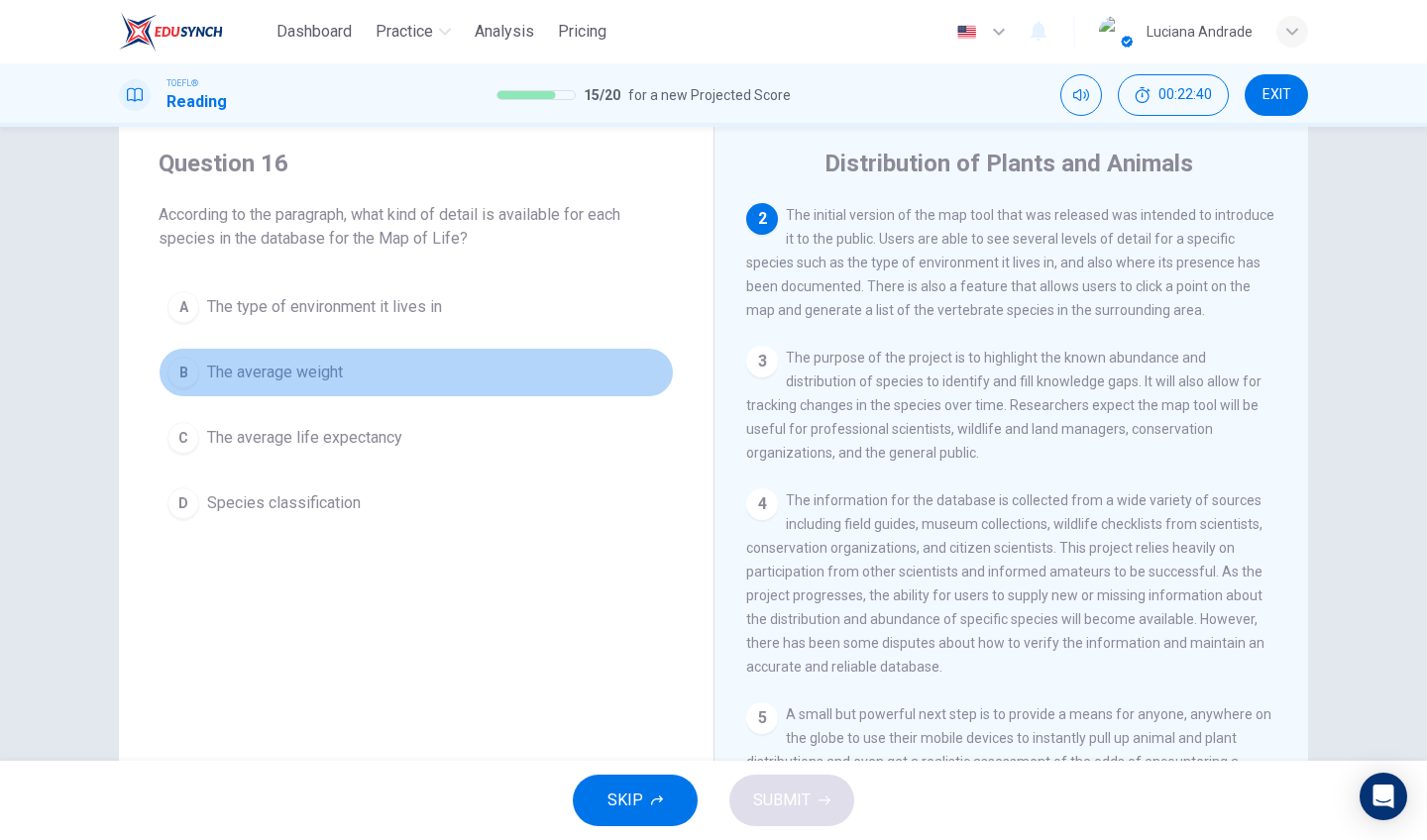 click on "The average weight" at bounding box center [324, 307] 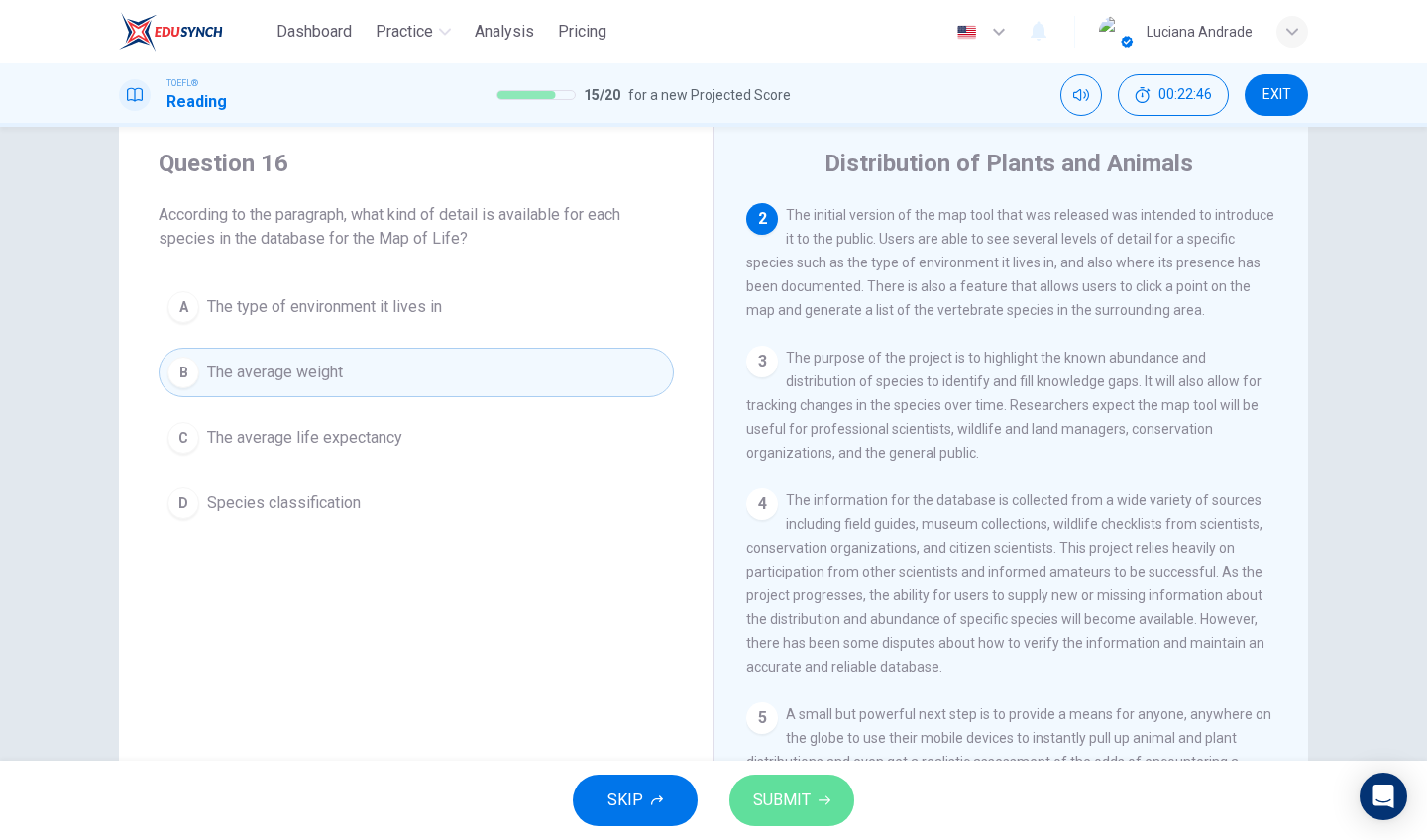 click on "SUBMIT" at bounding box center (782, 800) 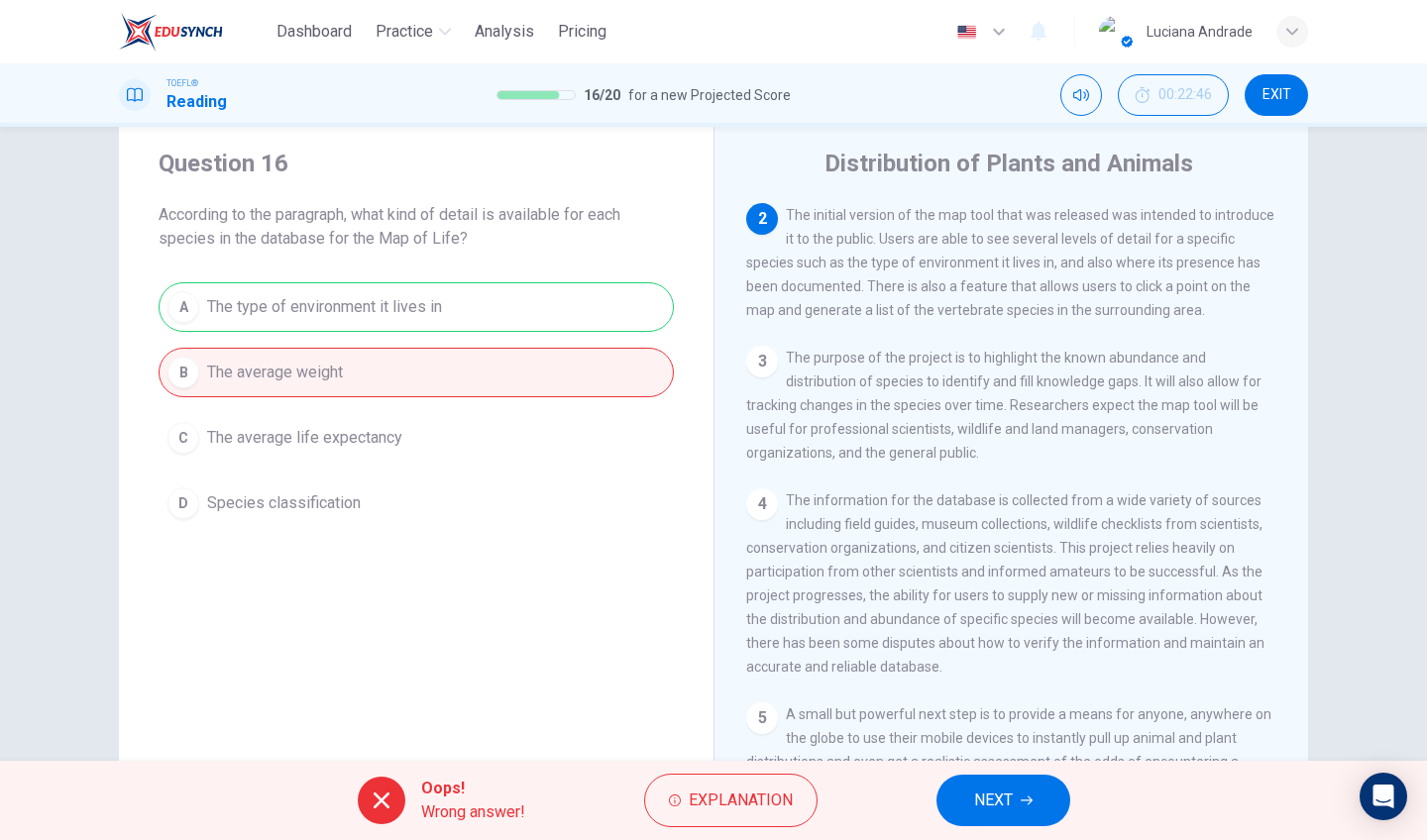 click on "NEXT" at bounding box center [1003, 800] 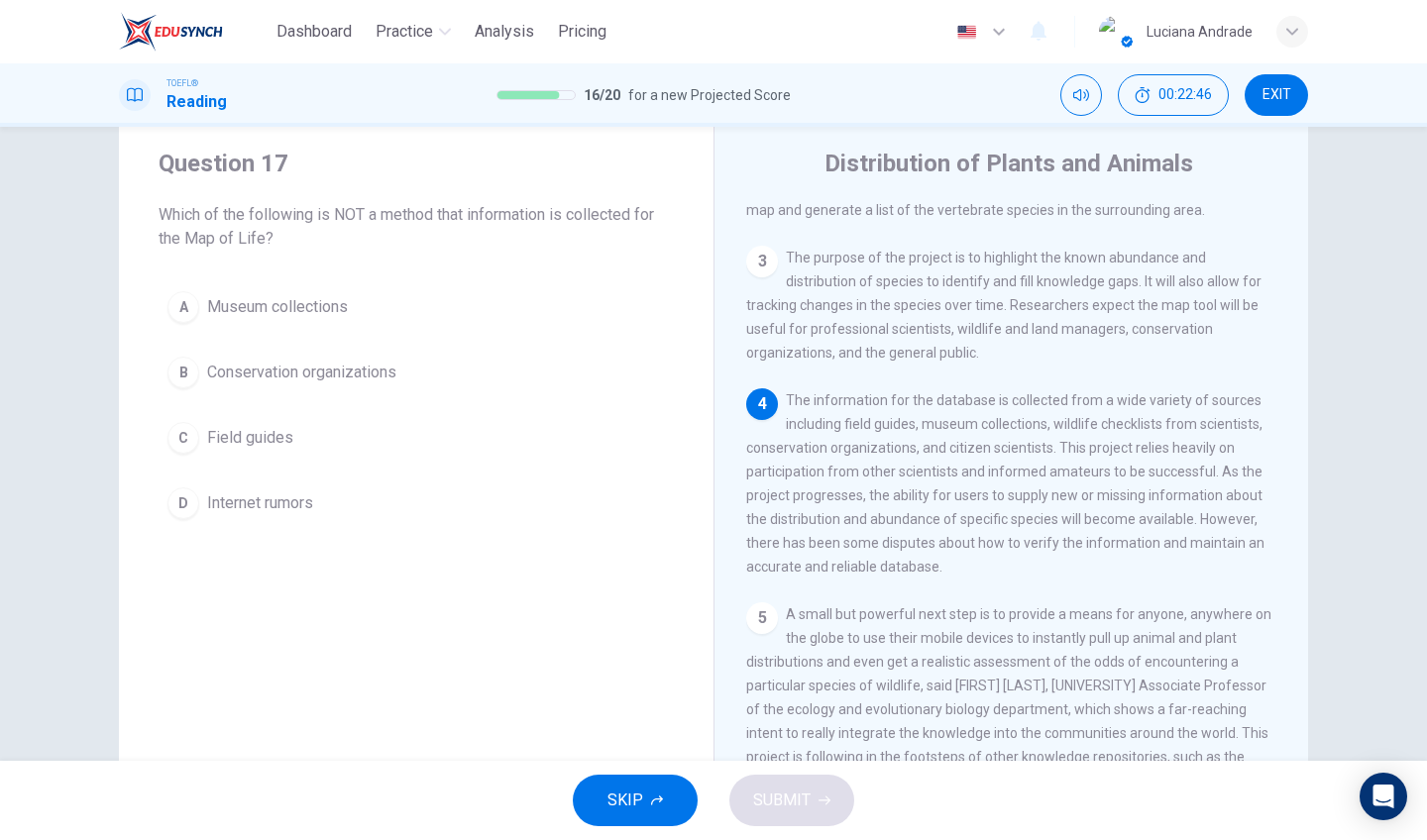 scroll, scrollTop: 318, scrollLeft: 0, axis: vertical 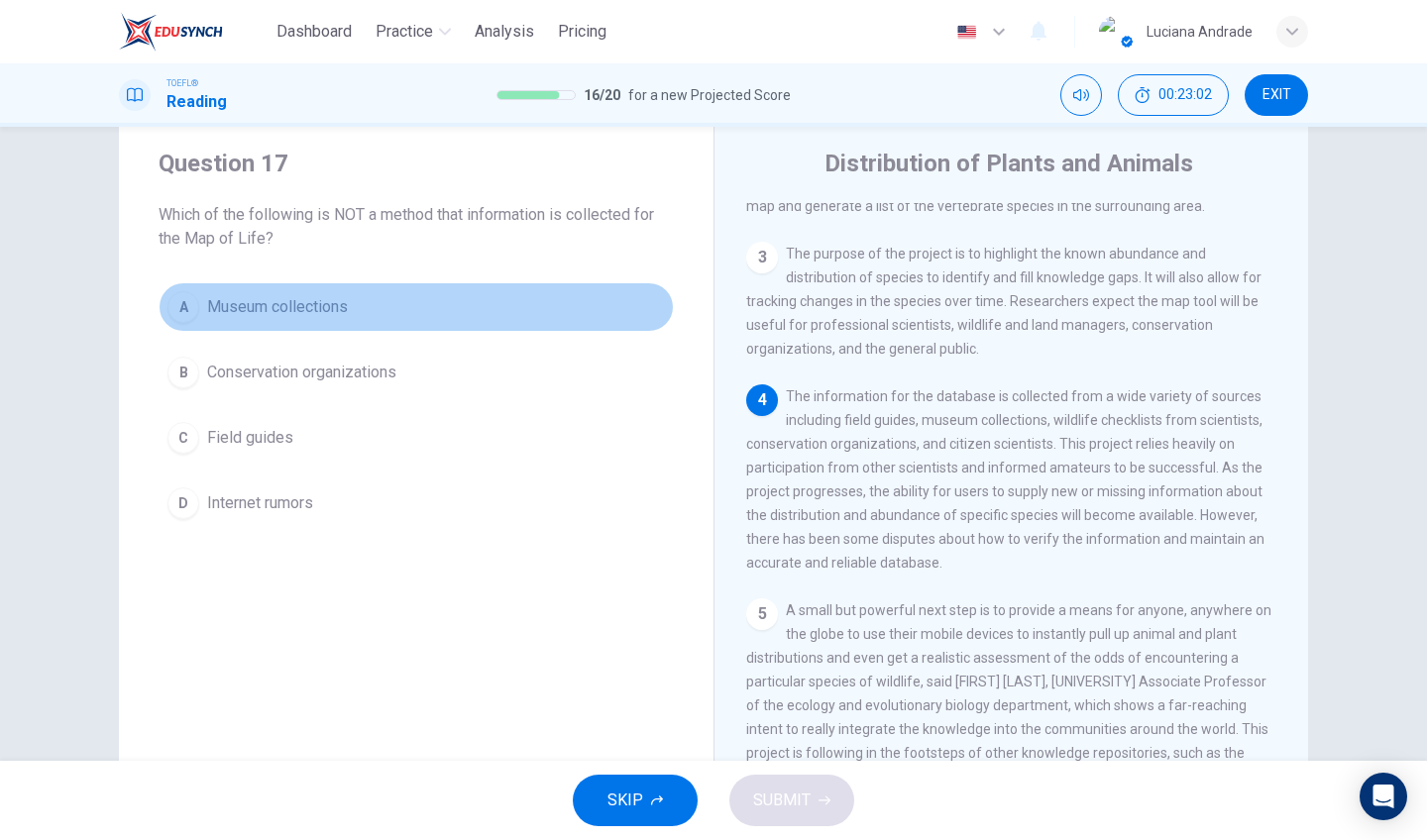 click on "Museum collections" at bounding box center [277, 307] 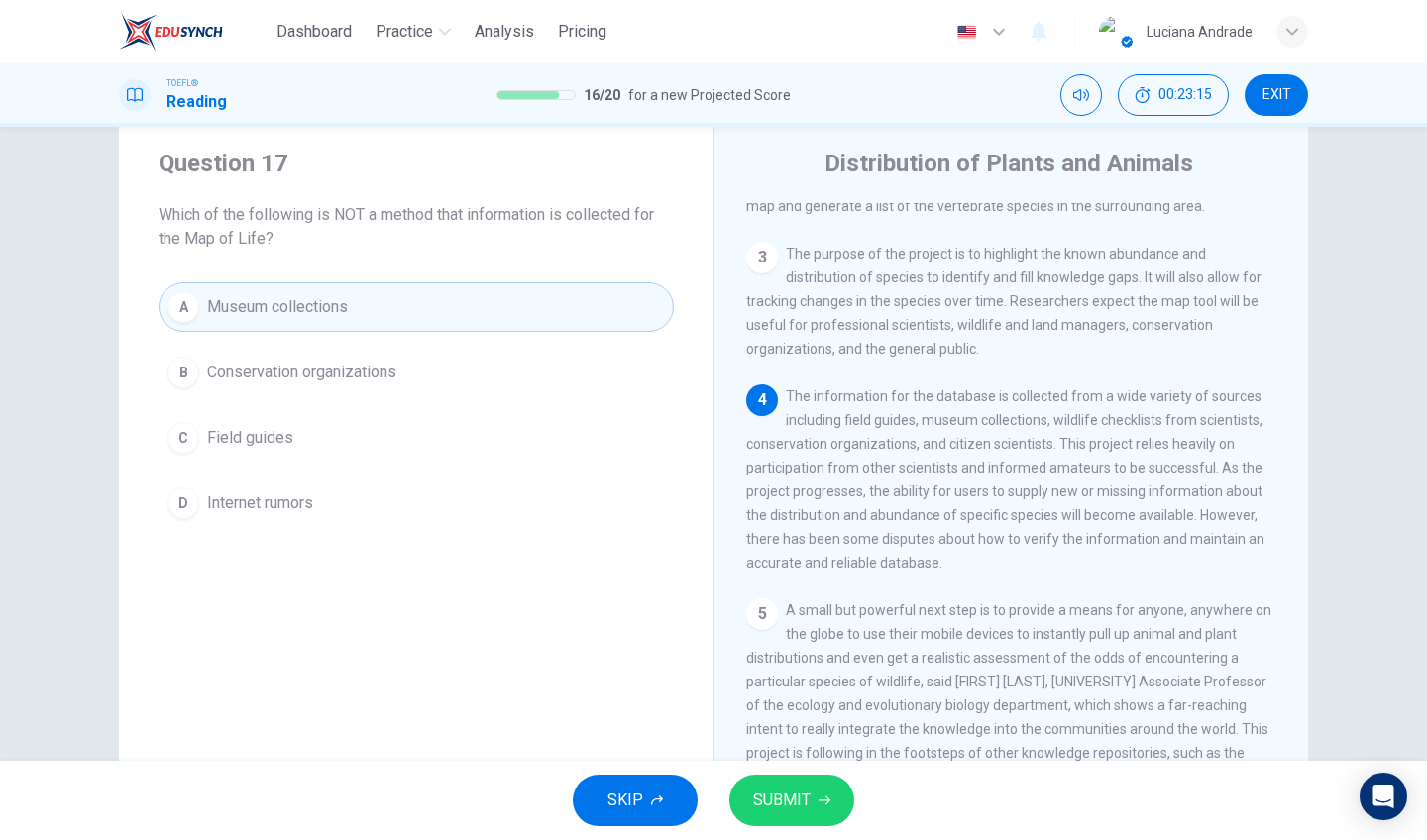 click on "Internet rumors" at bounding box center (301, 372) 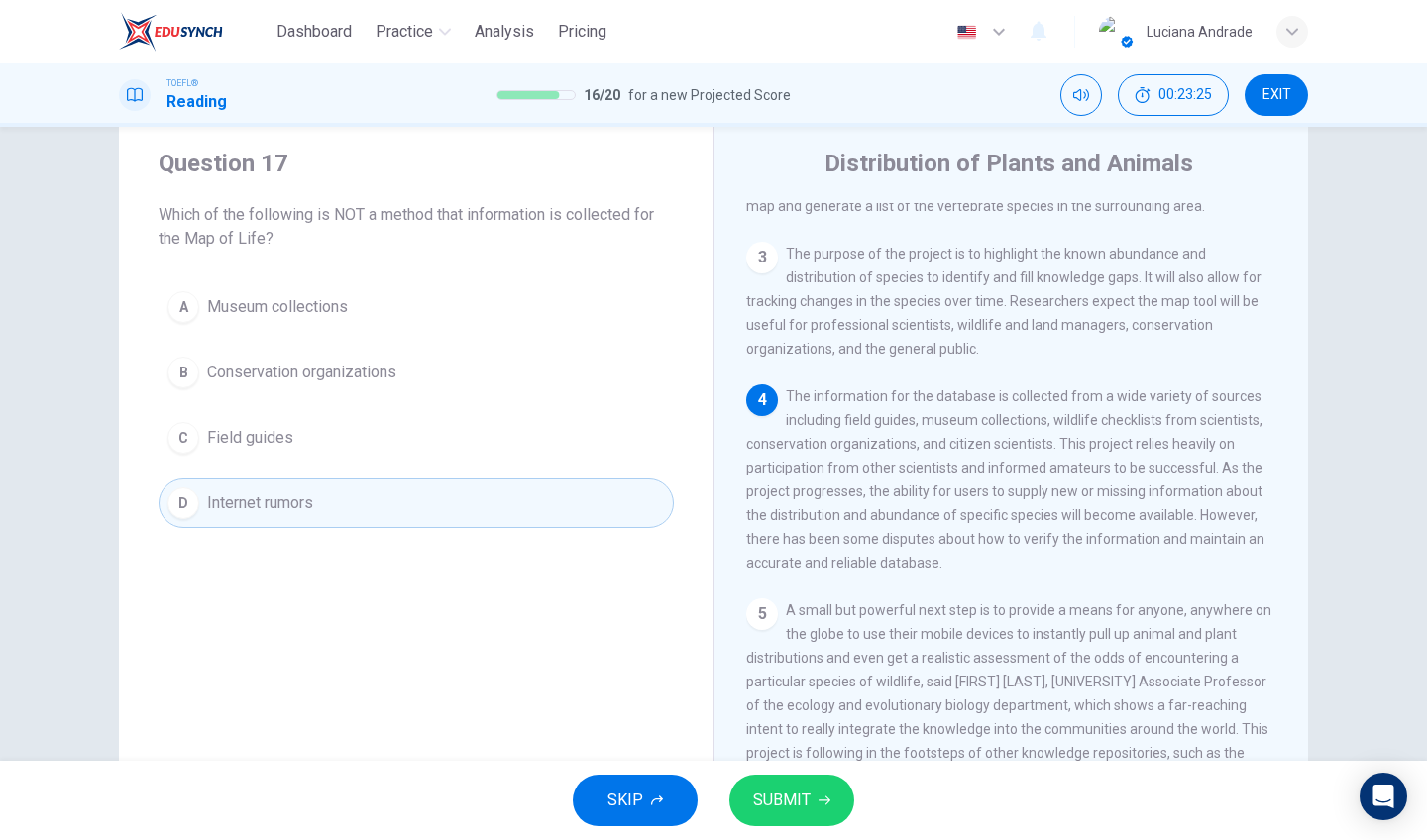 drag, startPoint x: 907, startPoint y: 424, endPoint x: 957, endPoint y: 424, distance: 50 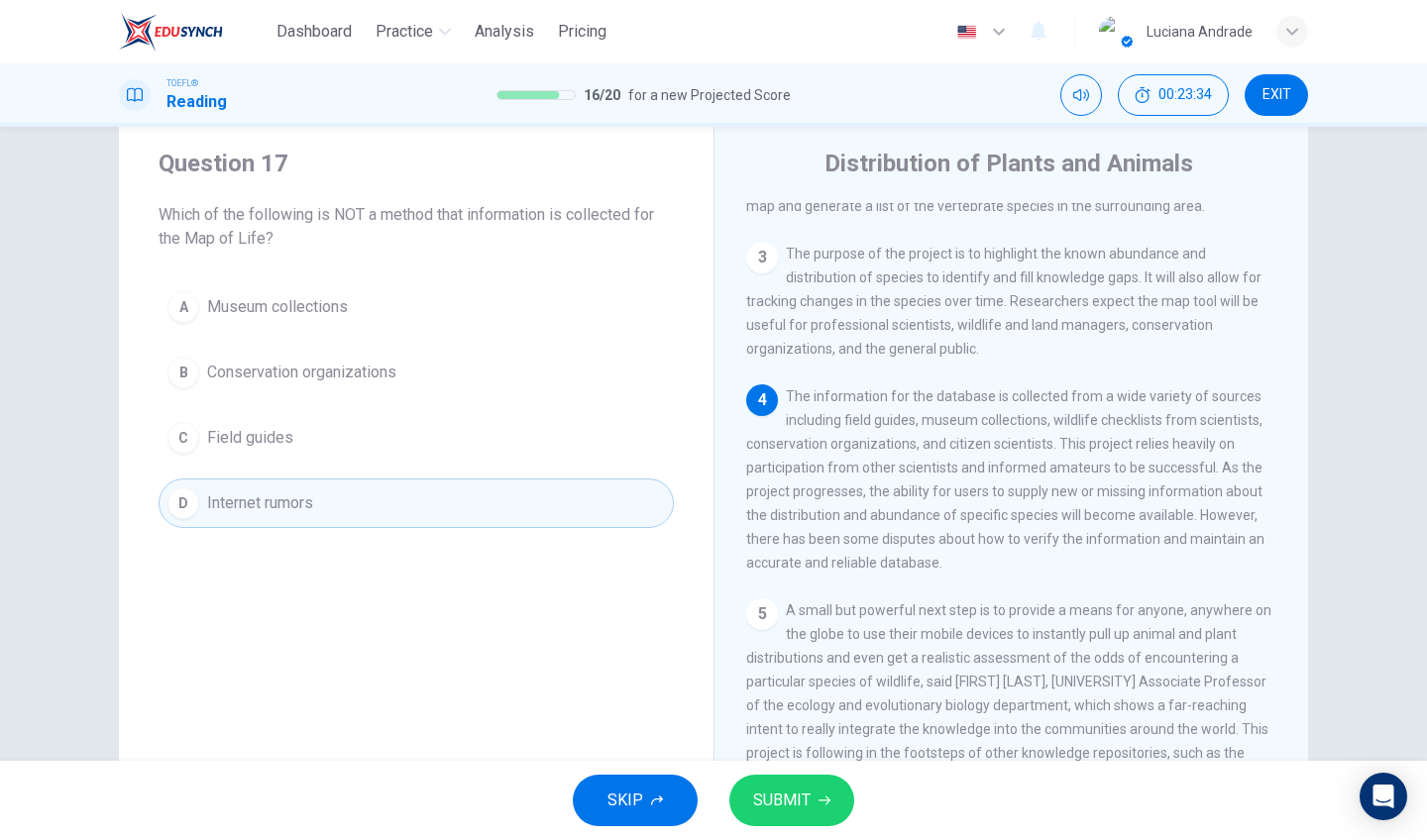 click on "SUBMIT" at bounding box center [792, 800] 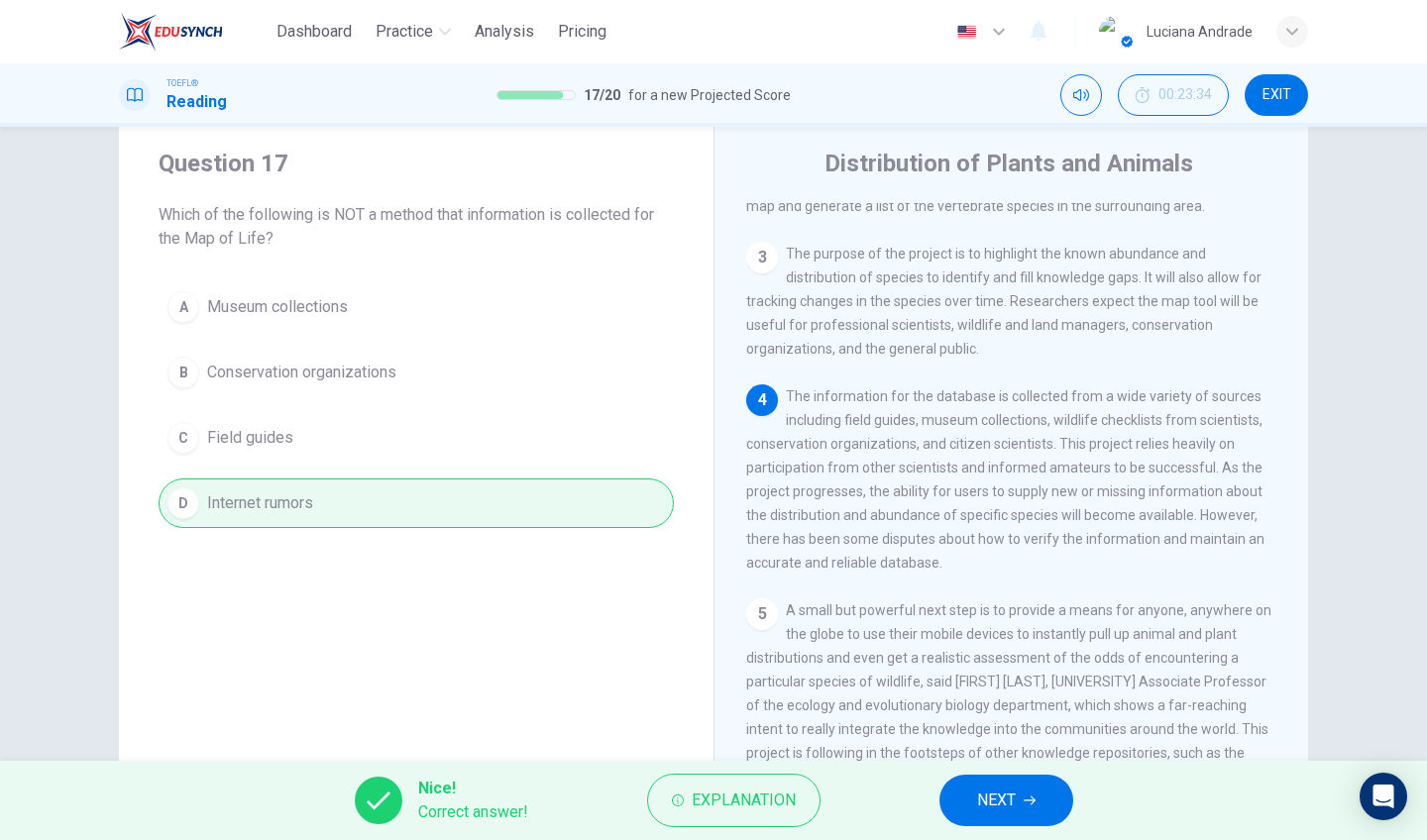 click on "NEXT" at bounding box center [996, 800] 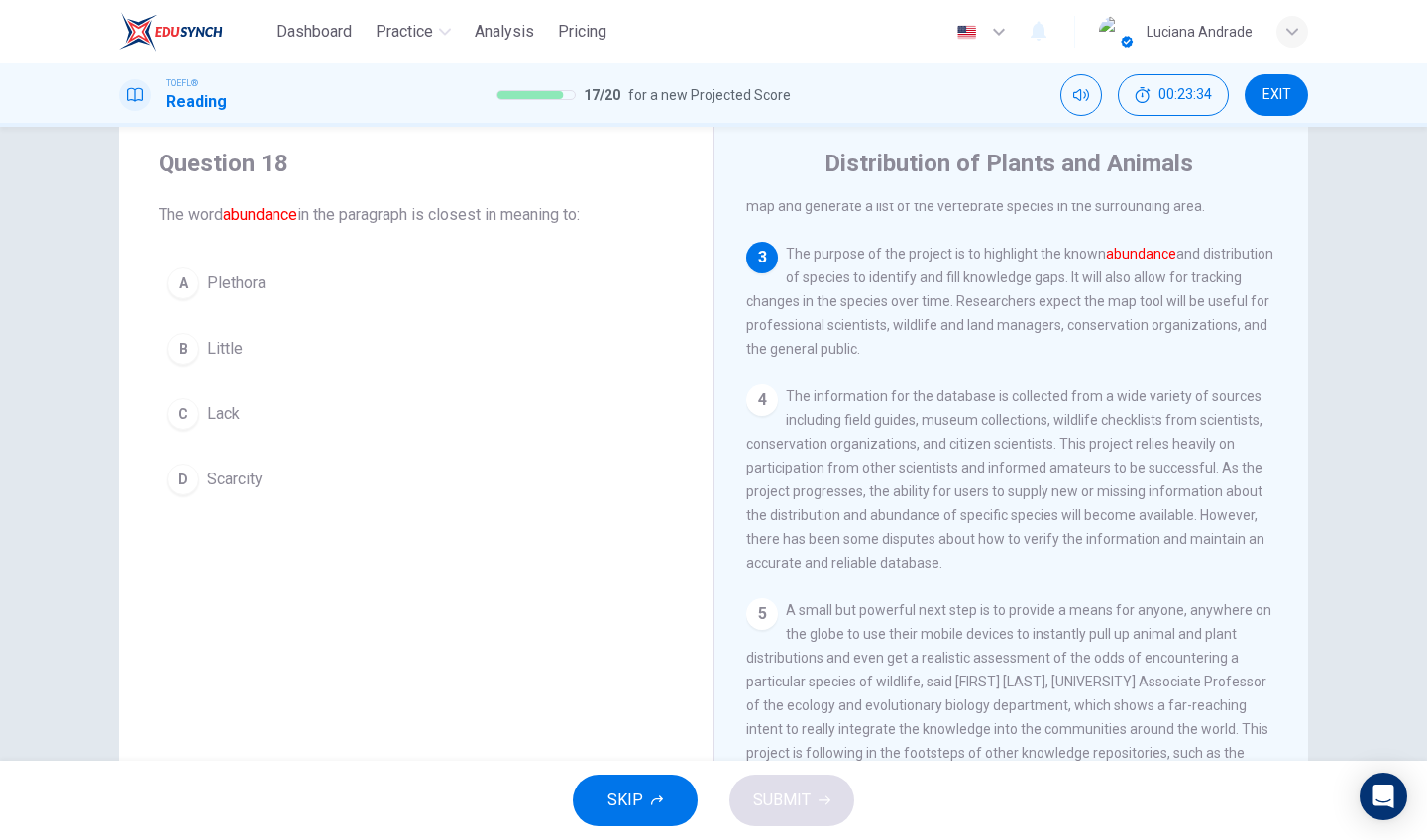 scroll, scrollTop: 357, scrollLeft: 0, axis: vertical 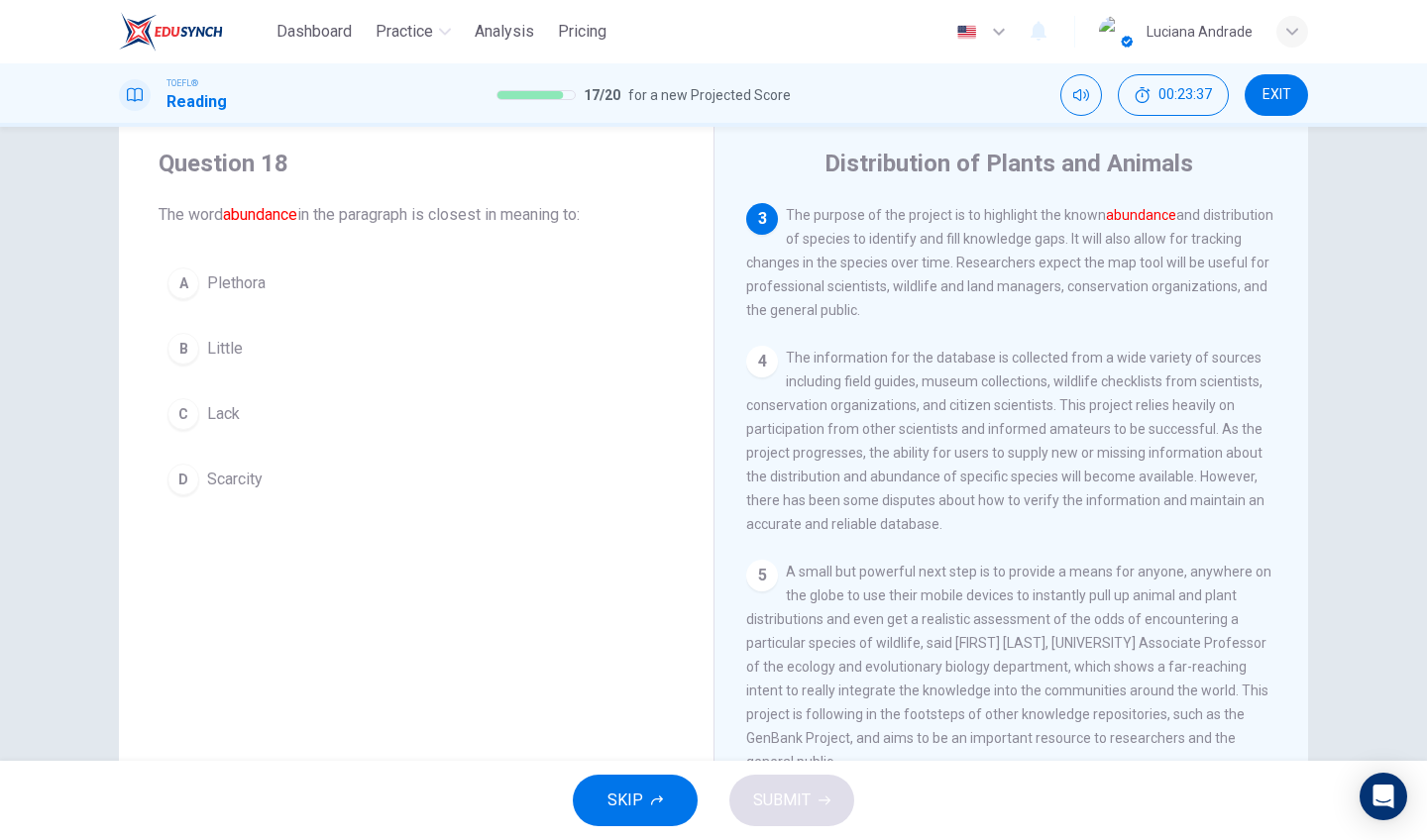 click on "Plethora" at bounding box center [236, 283] 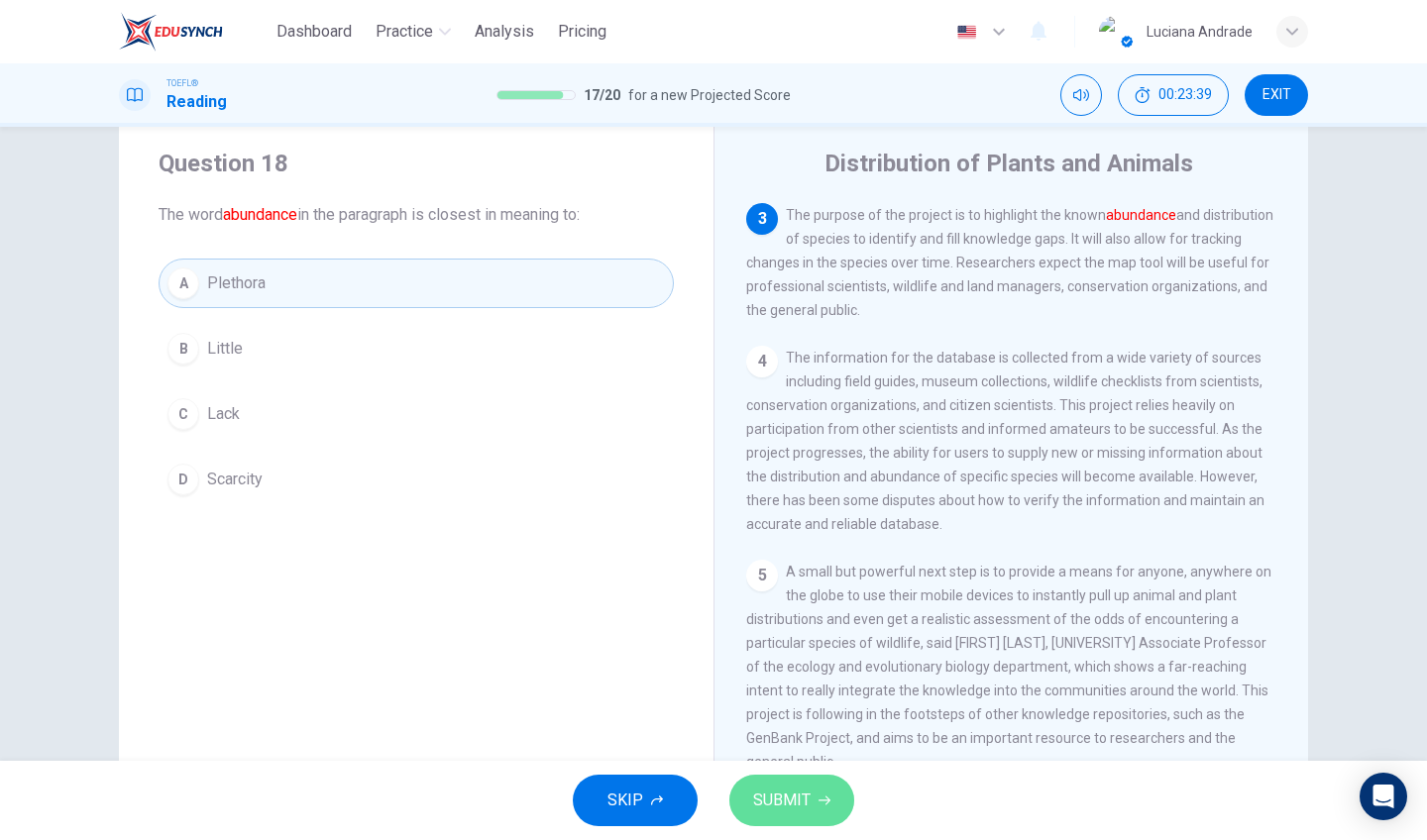 click on "SUBMIT" at bounding box center (792, 800) 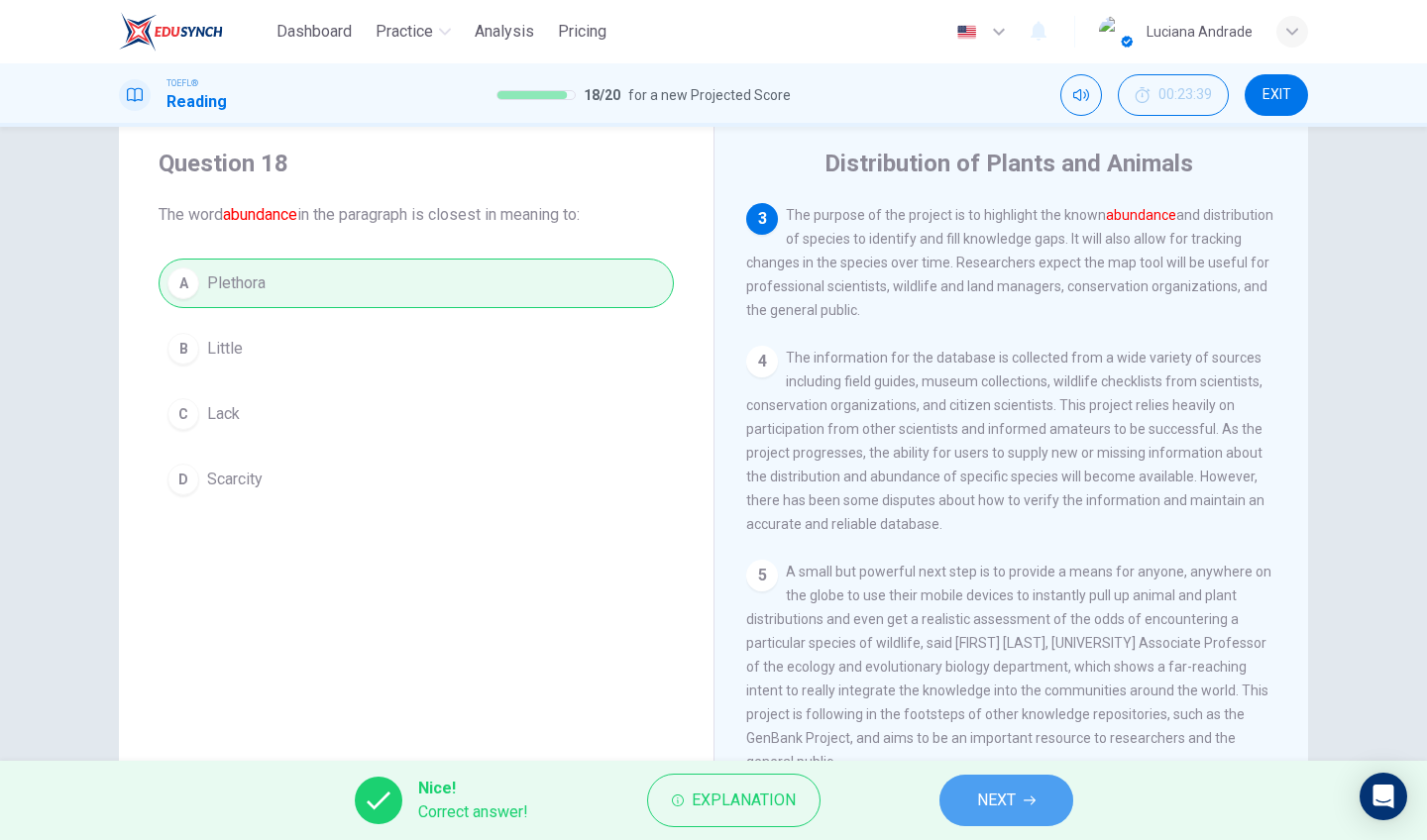 click on "NEXT" at bounding box center [1006, 800] 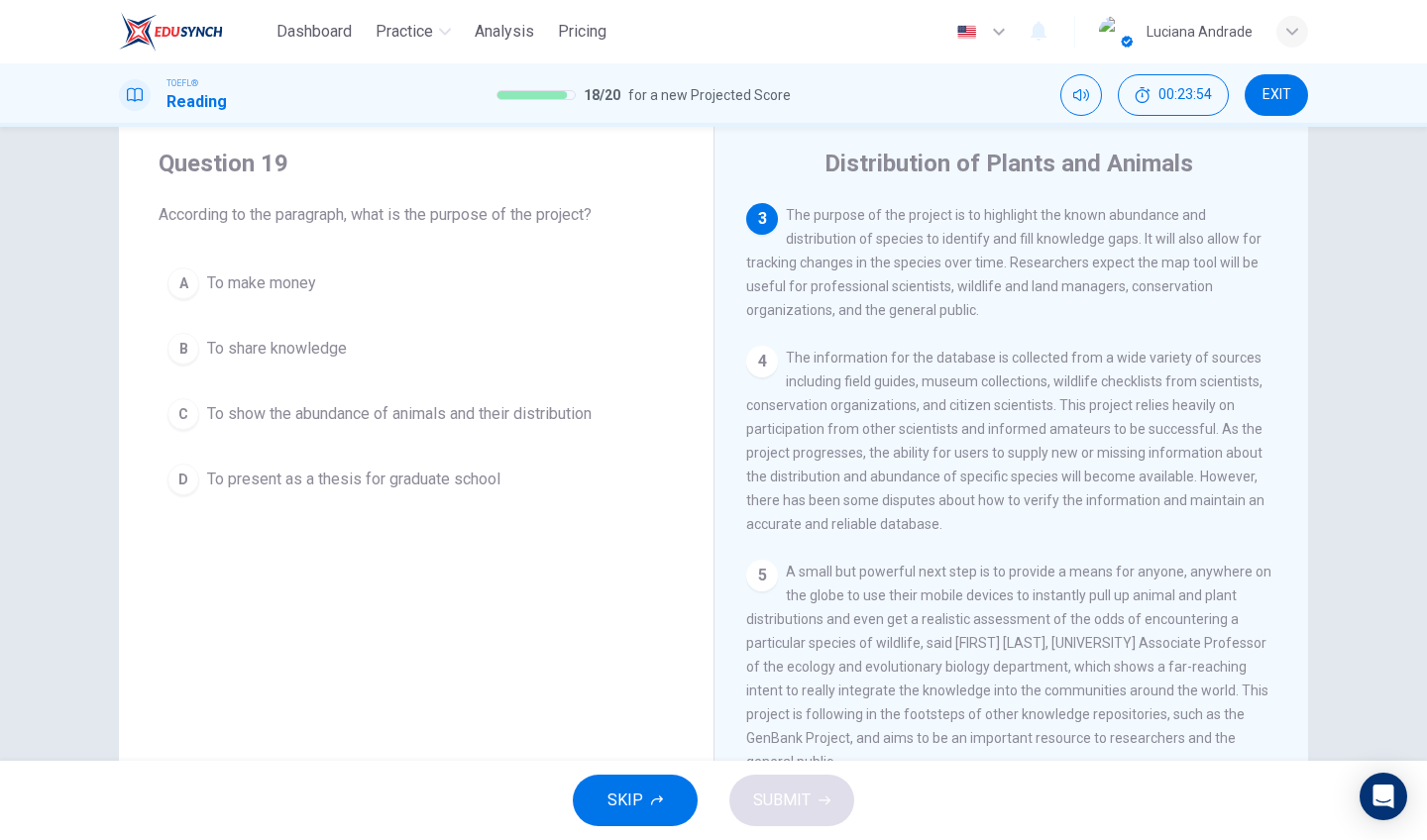 click on "To show the abundance of animals and their distribution" at bounding box center (262, 283) 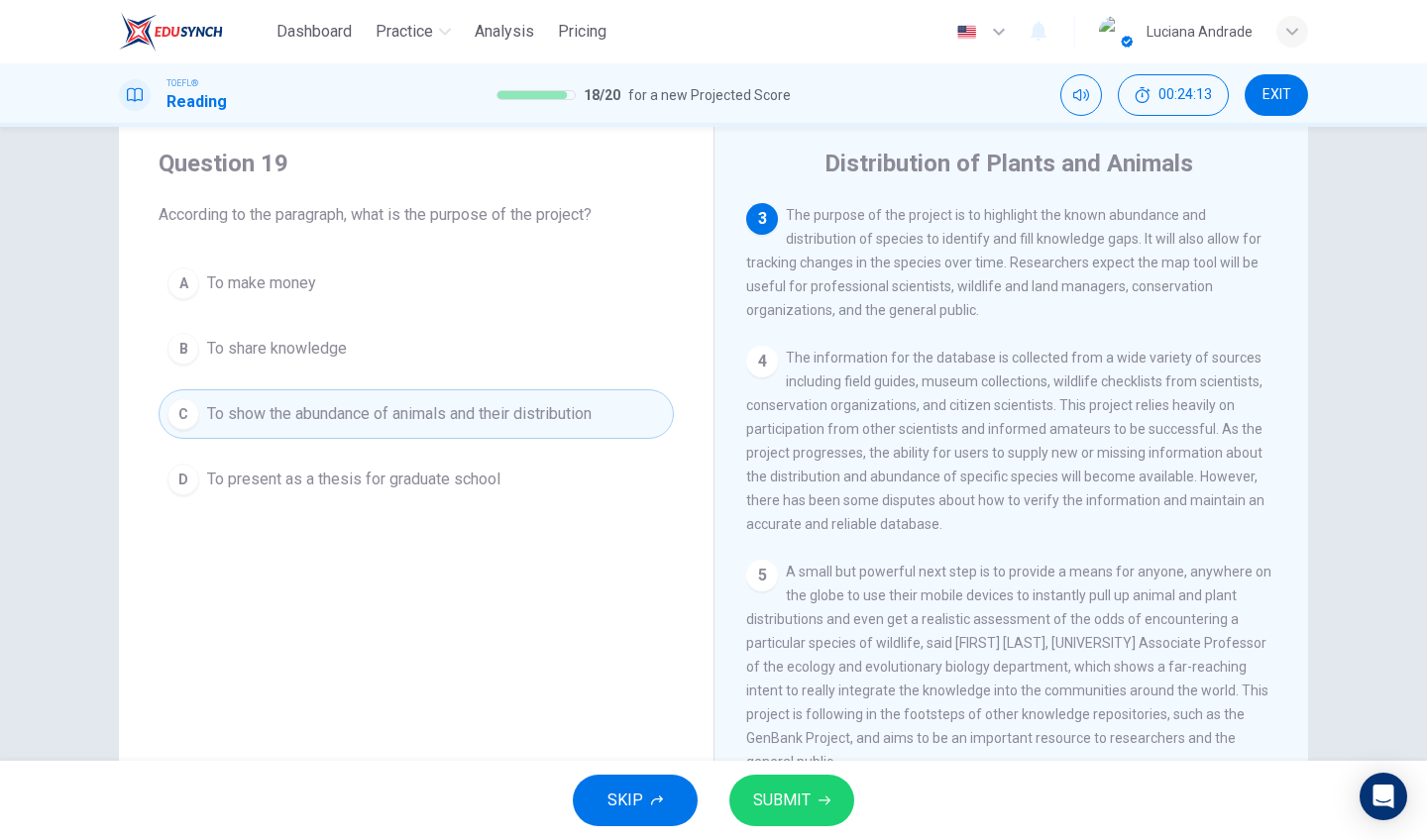 click on "SUBMIT" at bounding box center (782, 800) 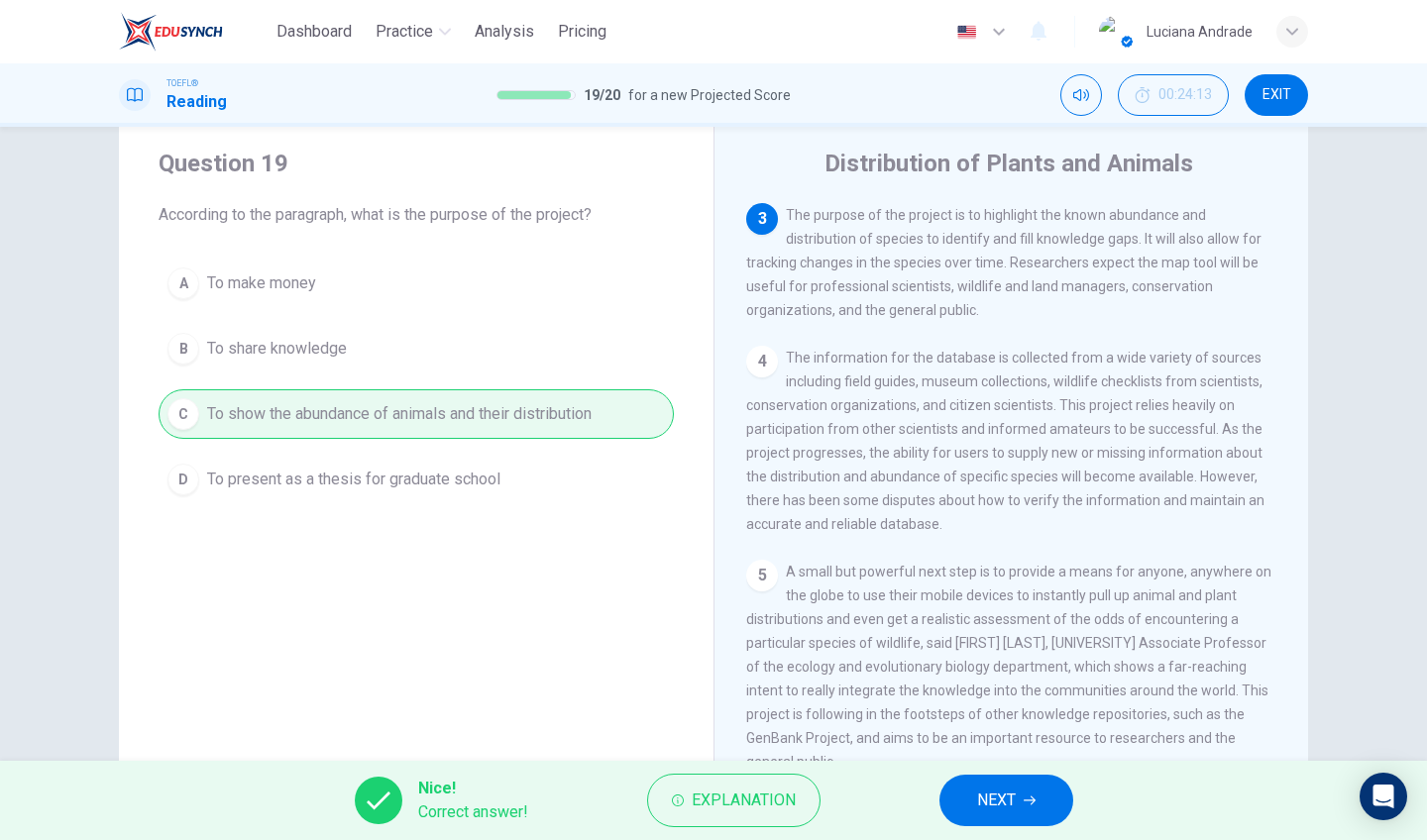 click on "NEXT" at bounding box center (1006, 800) 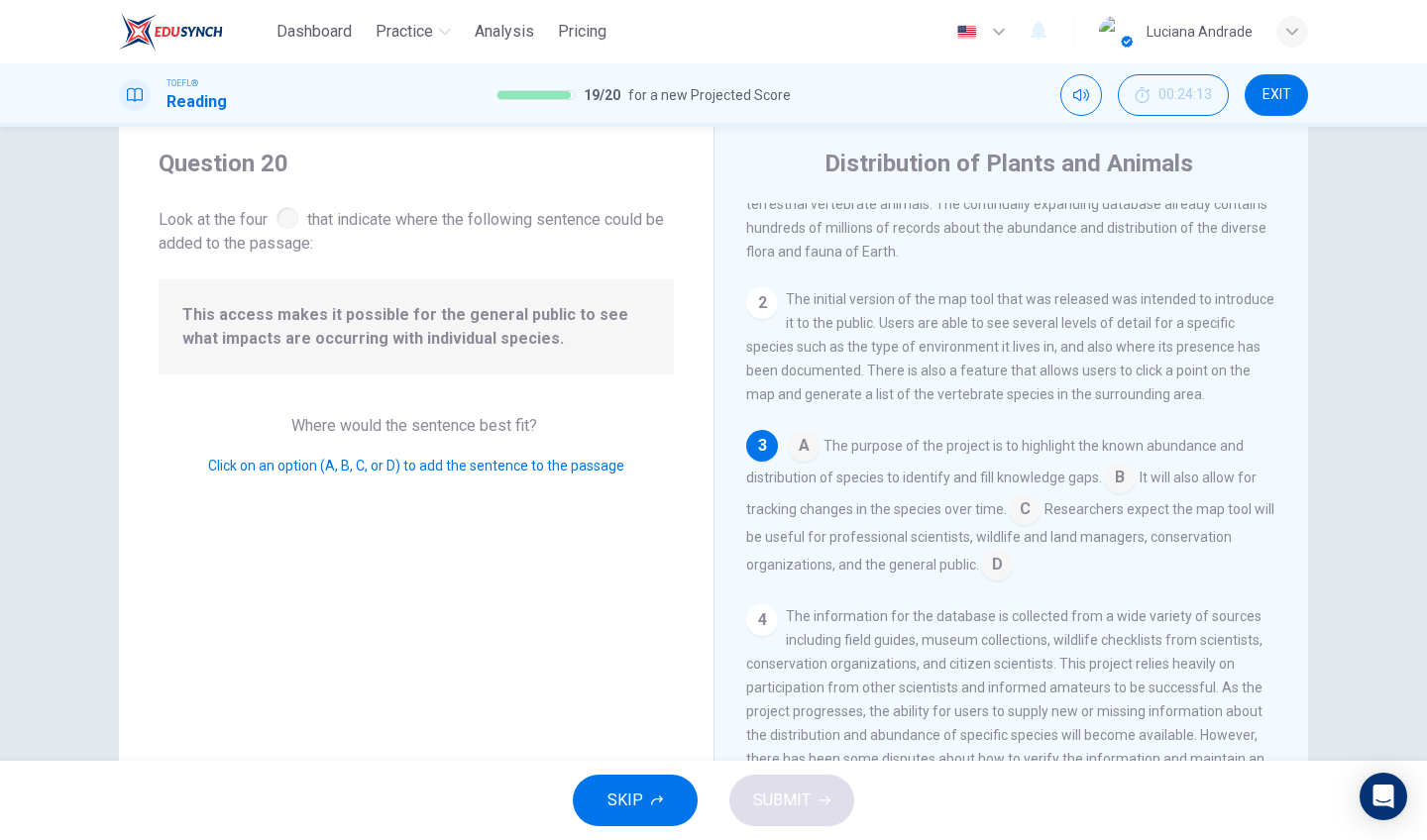 scroll, scrollTop: 136, scrollLeft: 0, axis: vertical 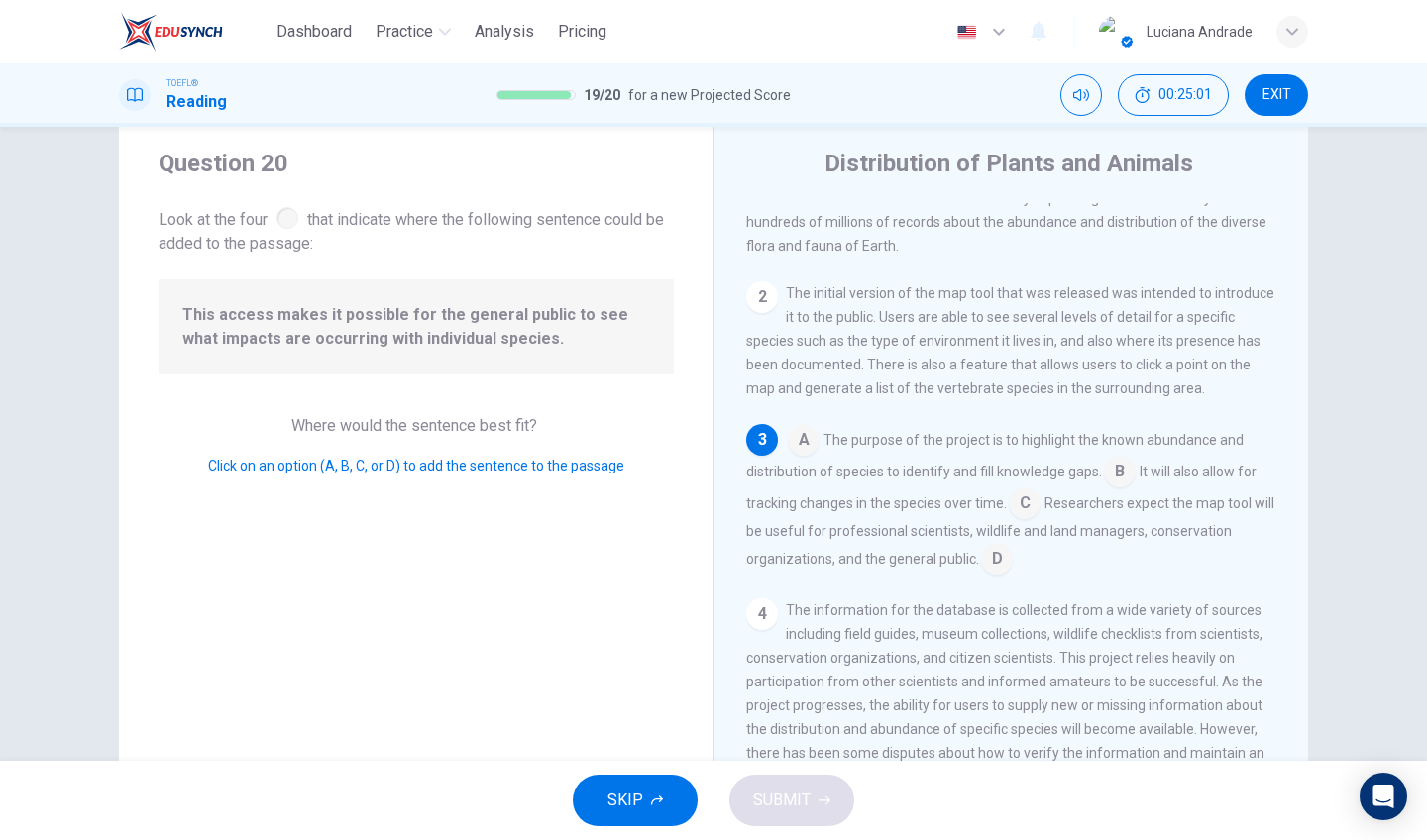 click at bounding box center (804, 442) 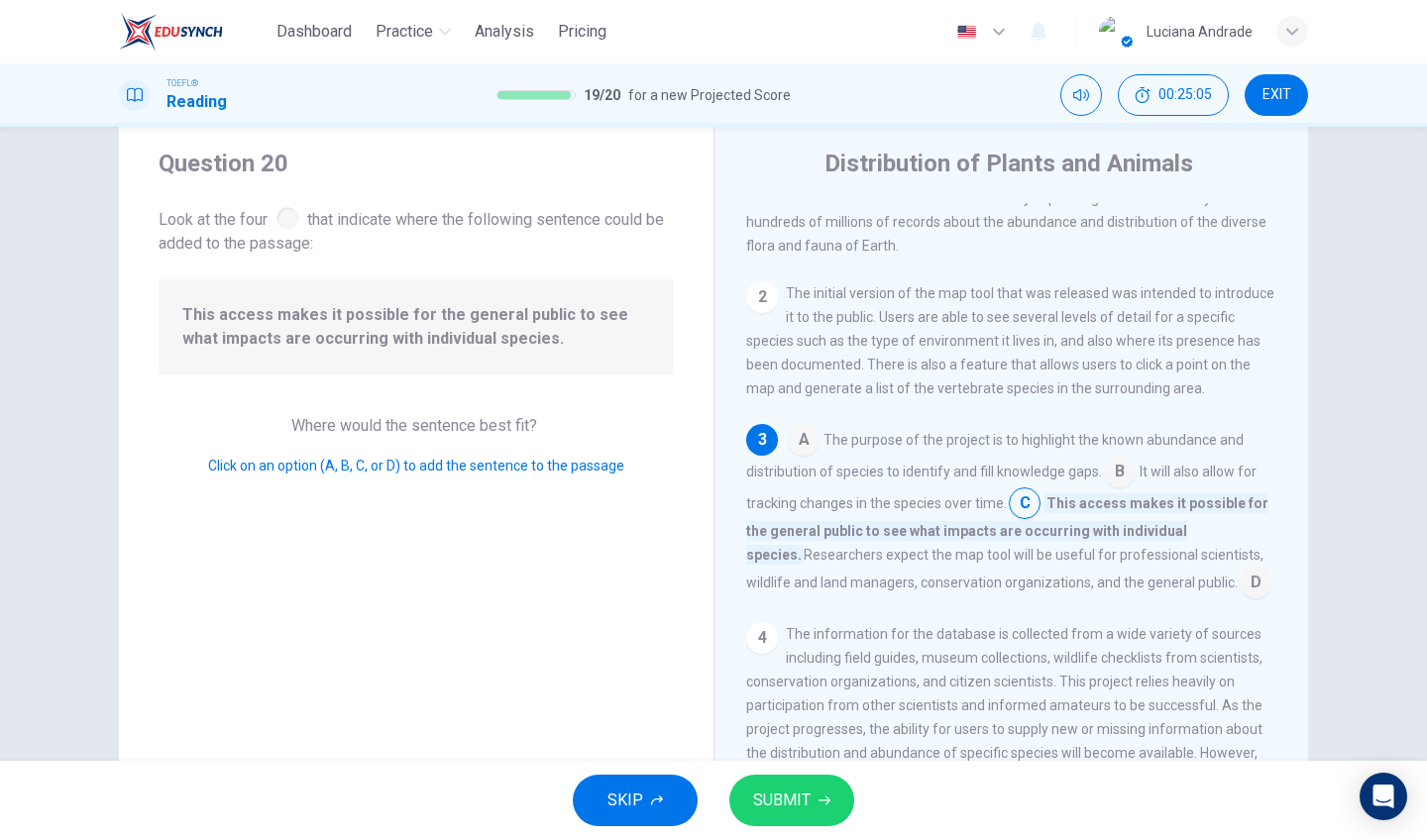 click at bounding box center (804, 442) 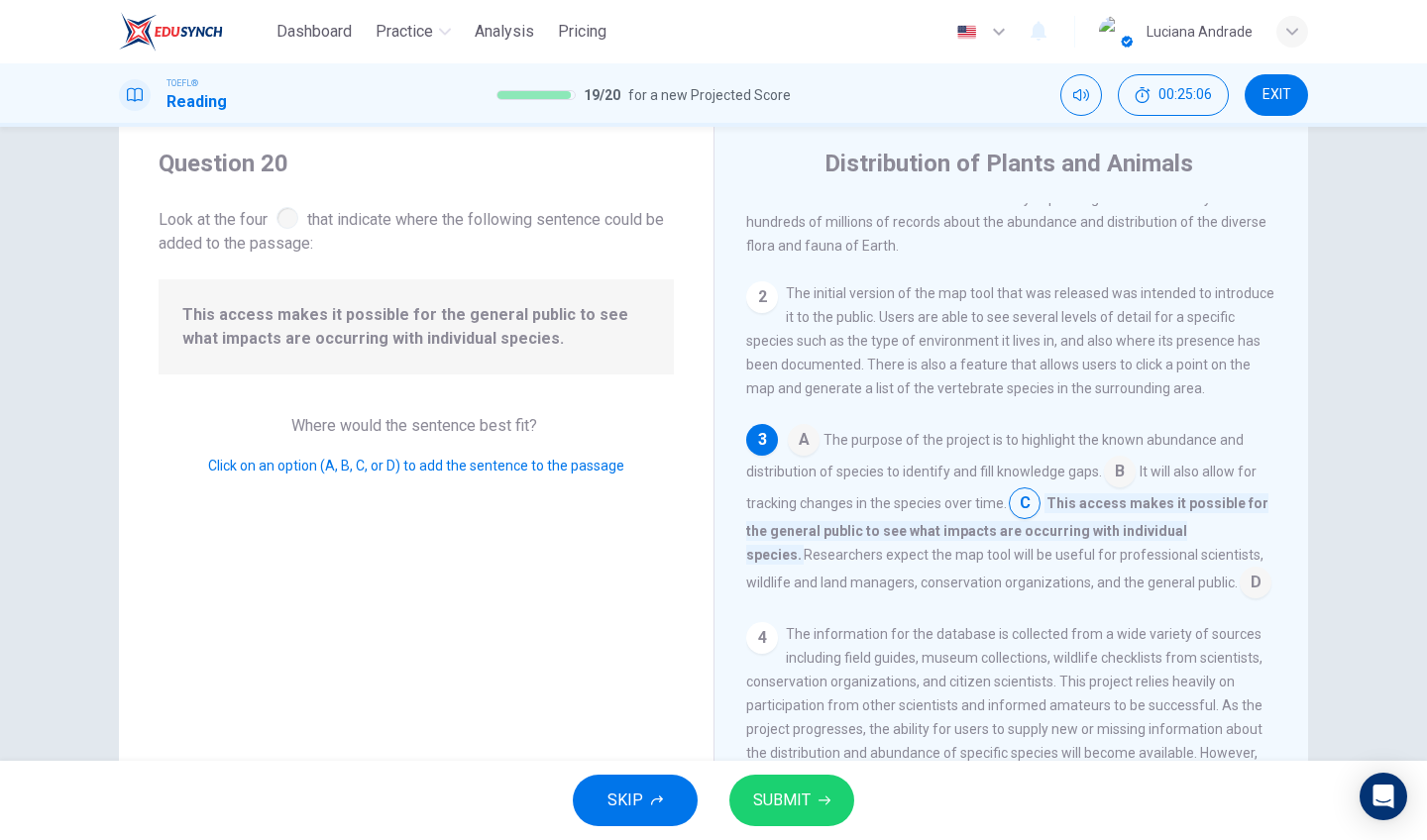 click at bounding box center (804, 442) 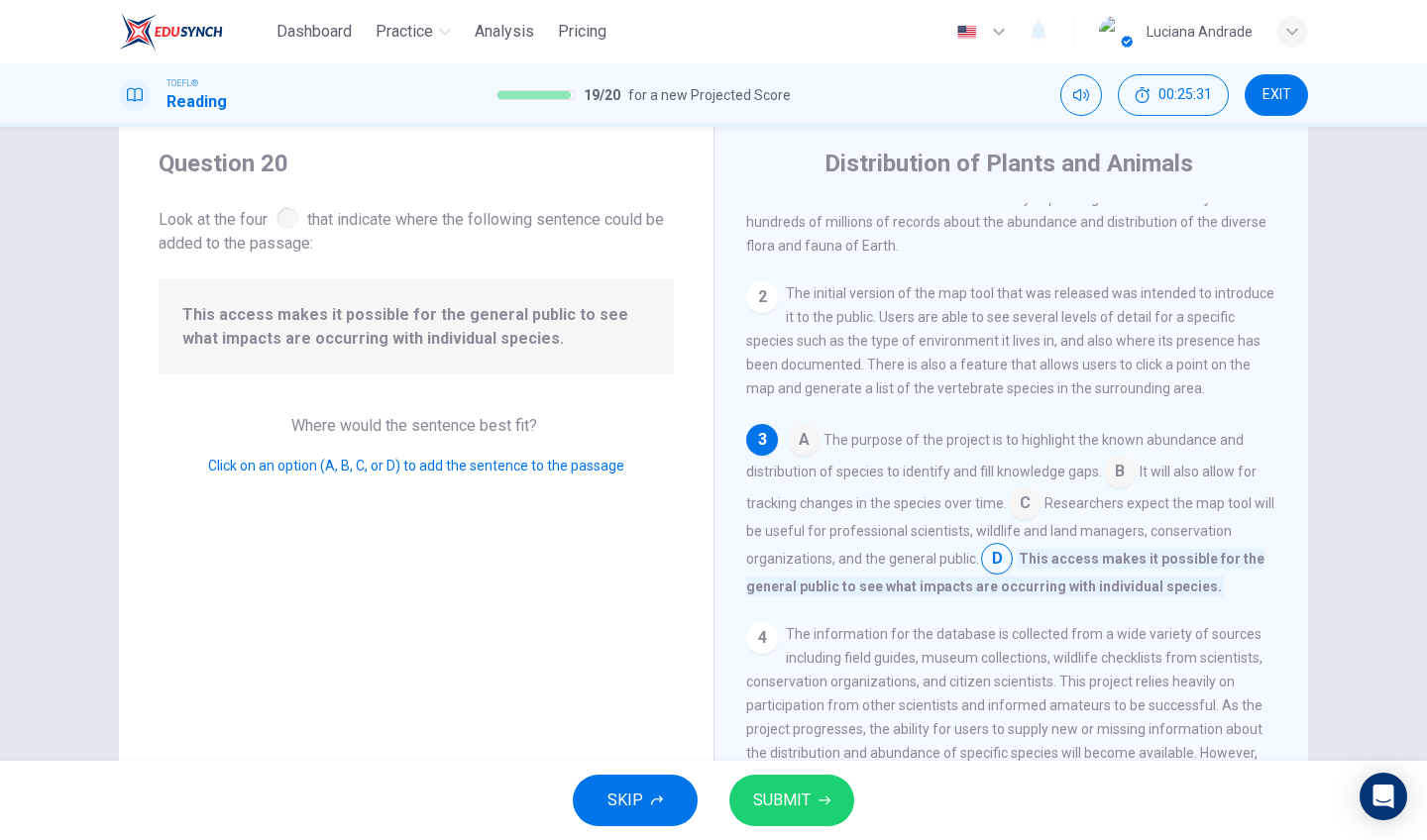 click at bounding box center (804, 442) 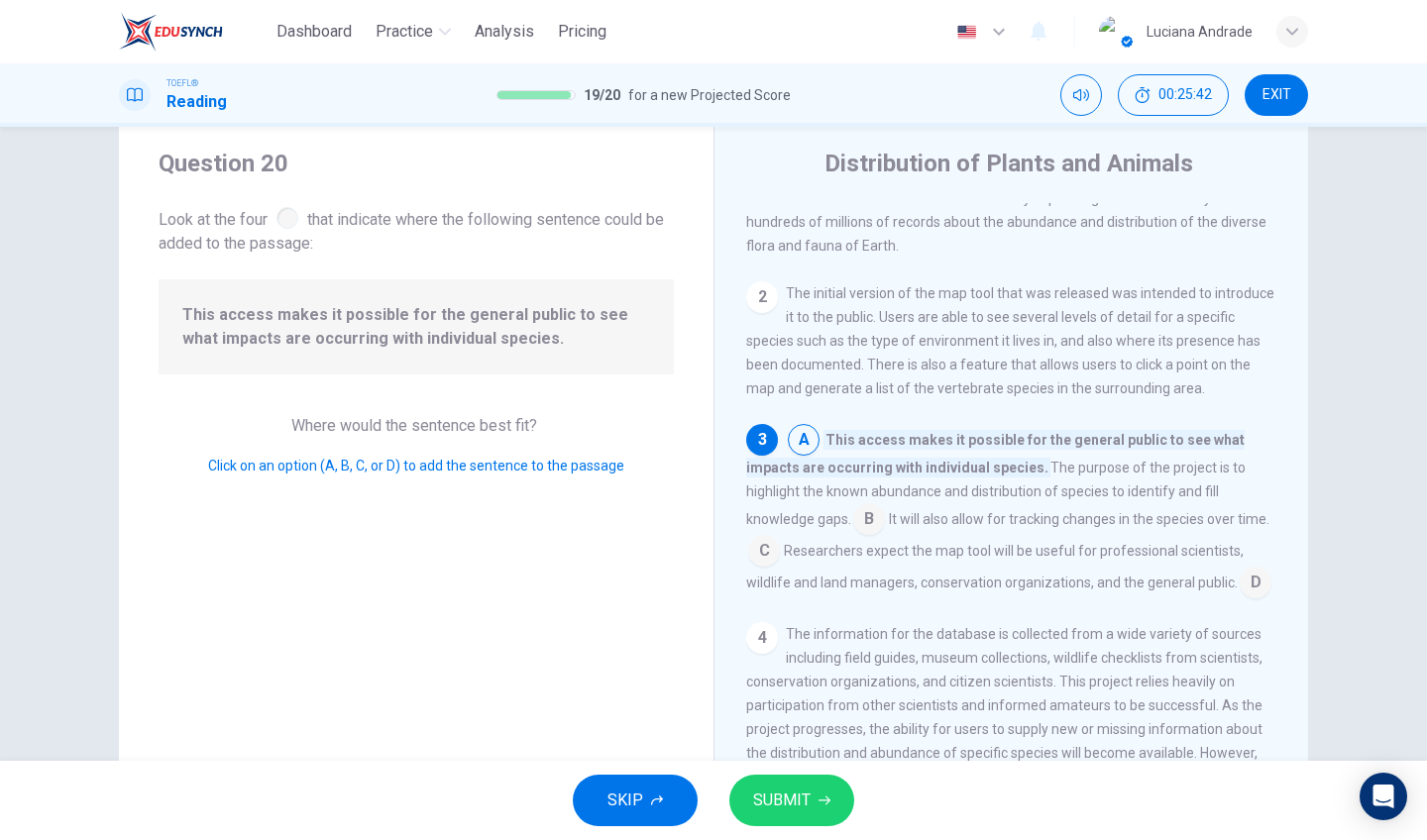 click at bounding box center [804, 442] 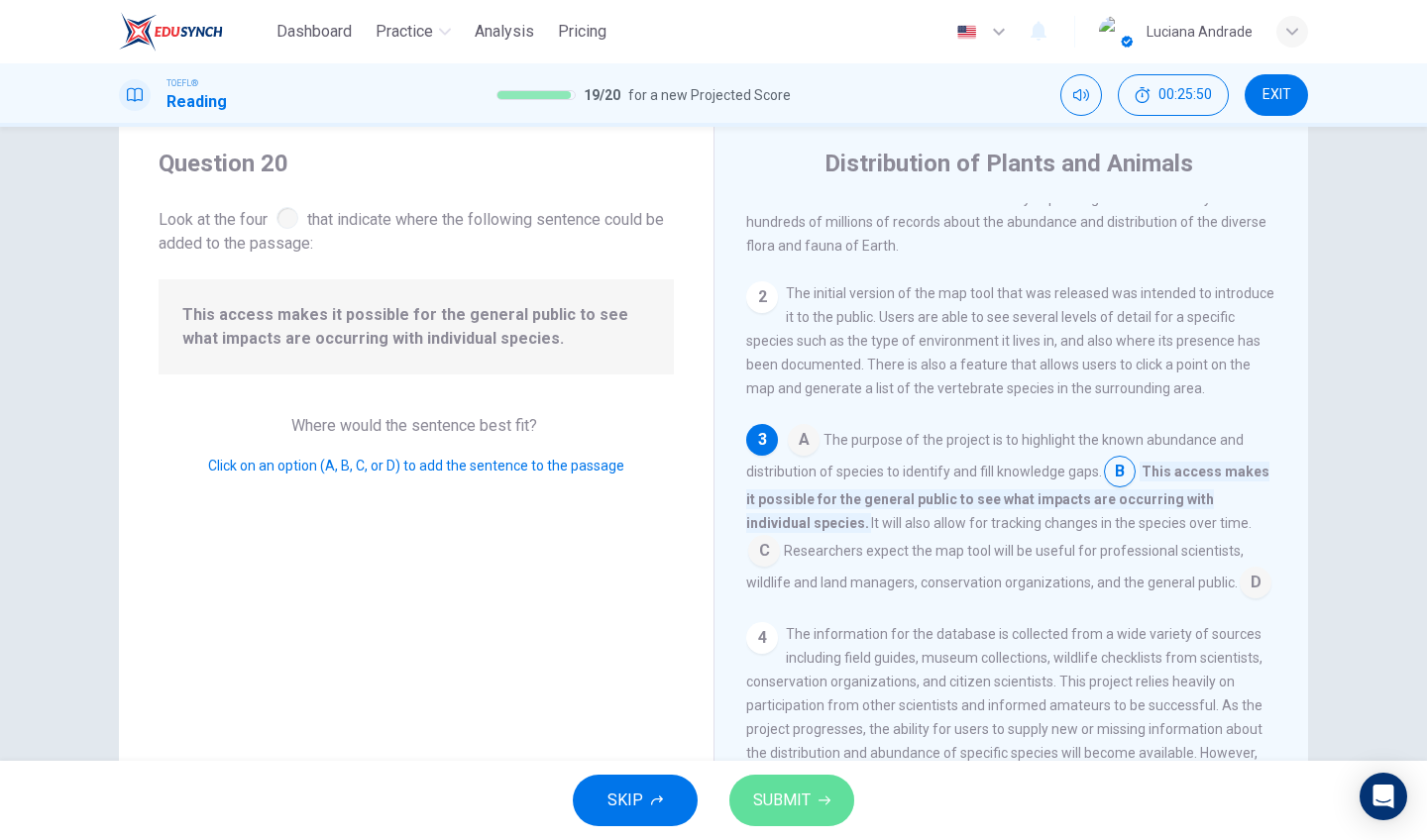 click on "SUBMIT" at bounding box center (782, 800) 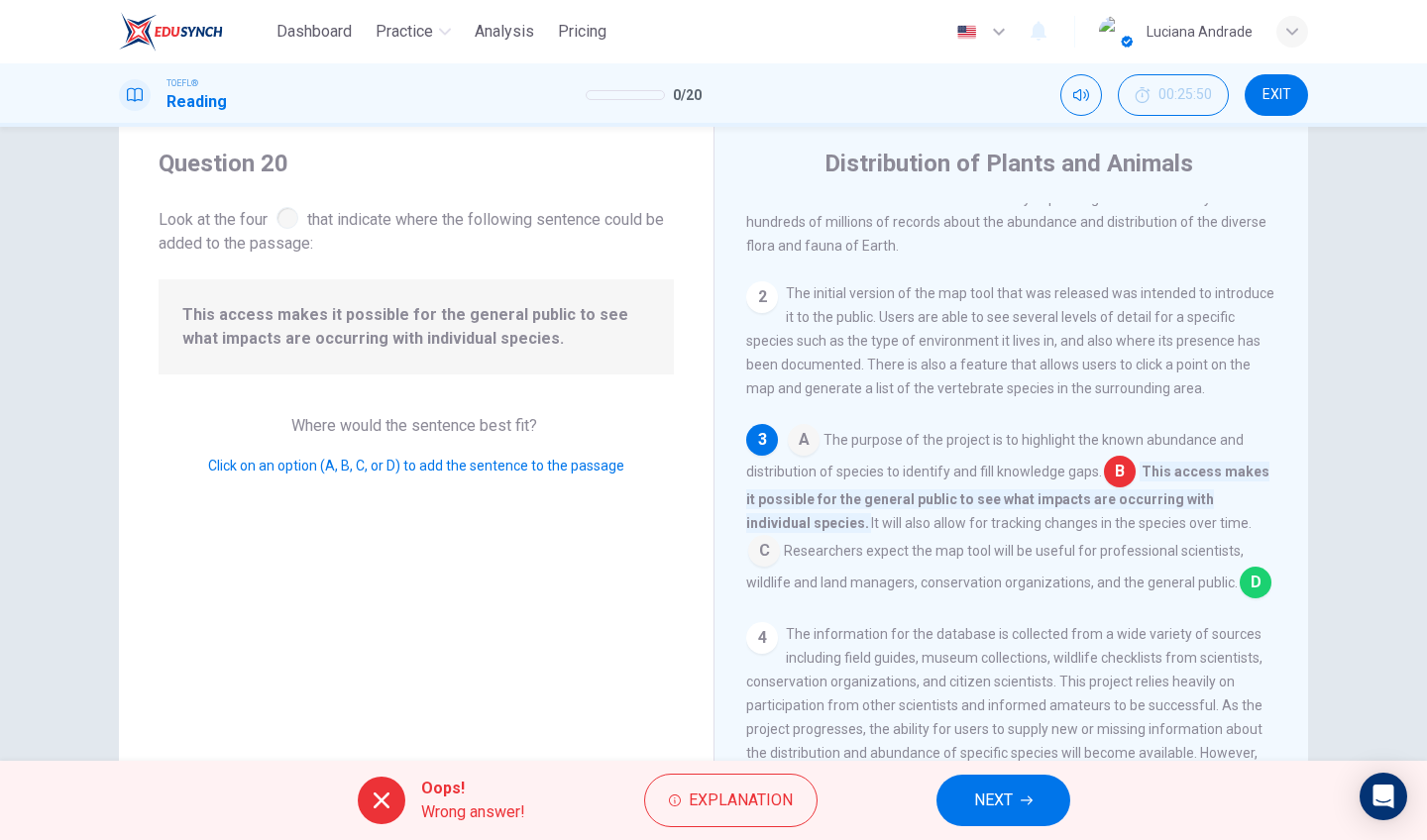 scroll, scrollTop: 0, scrollLeft: 0, axis: both 